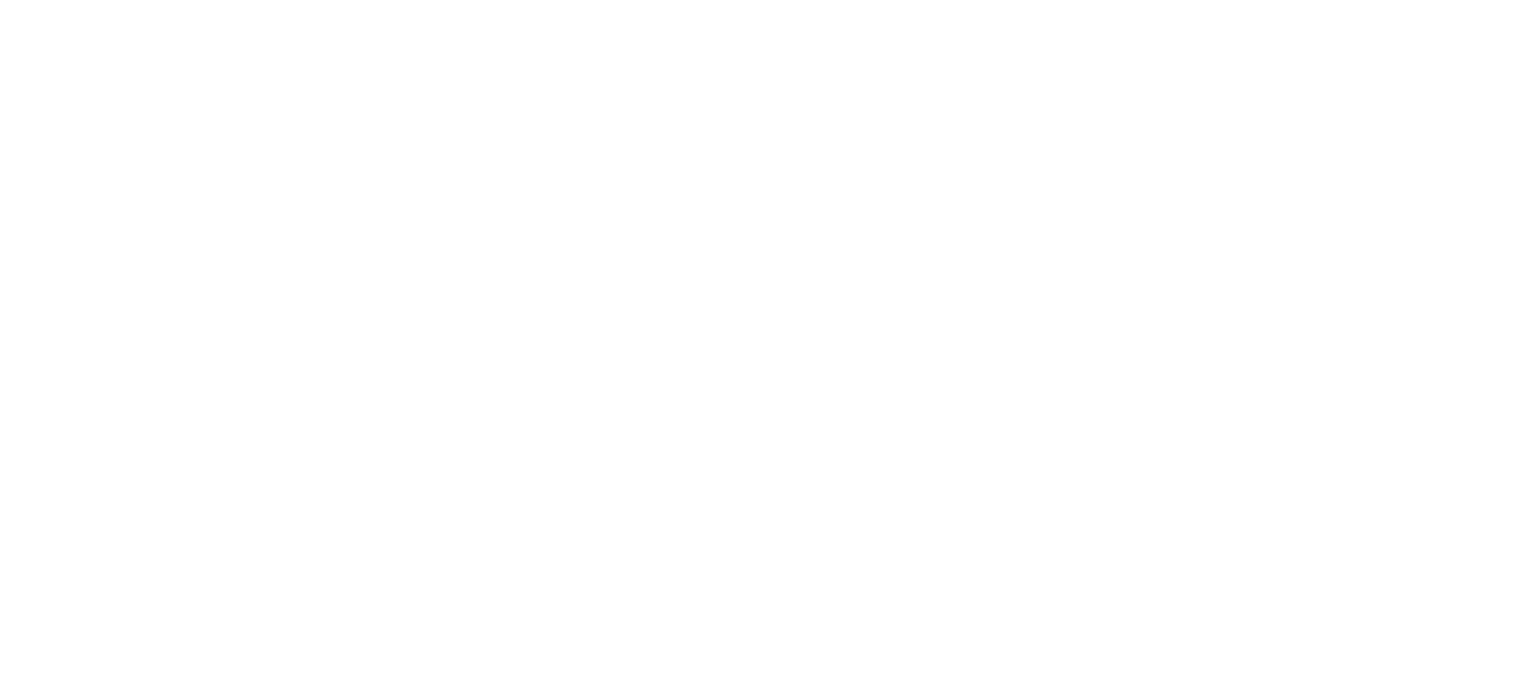 scroll, scrollTop: 0, scrollLeft: 0, axis: both 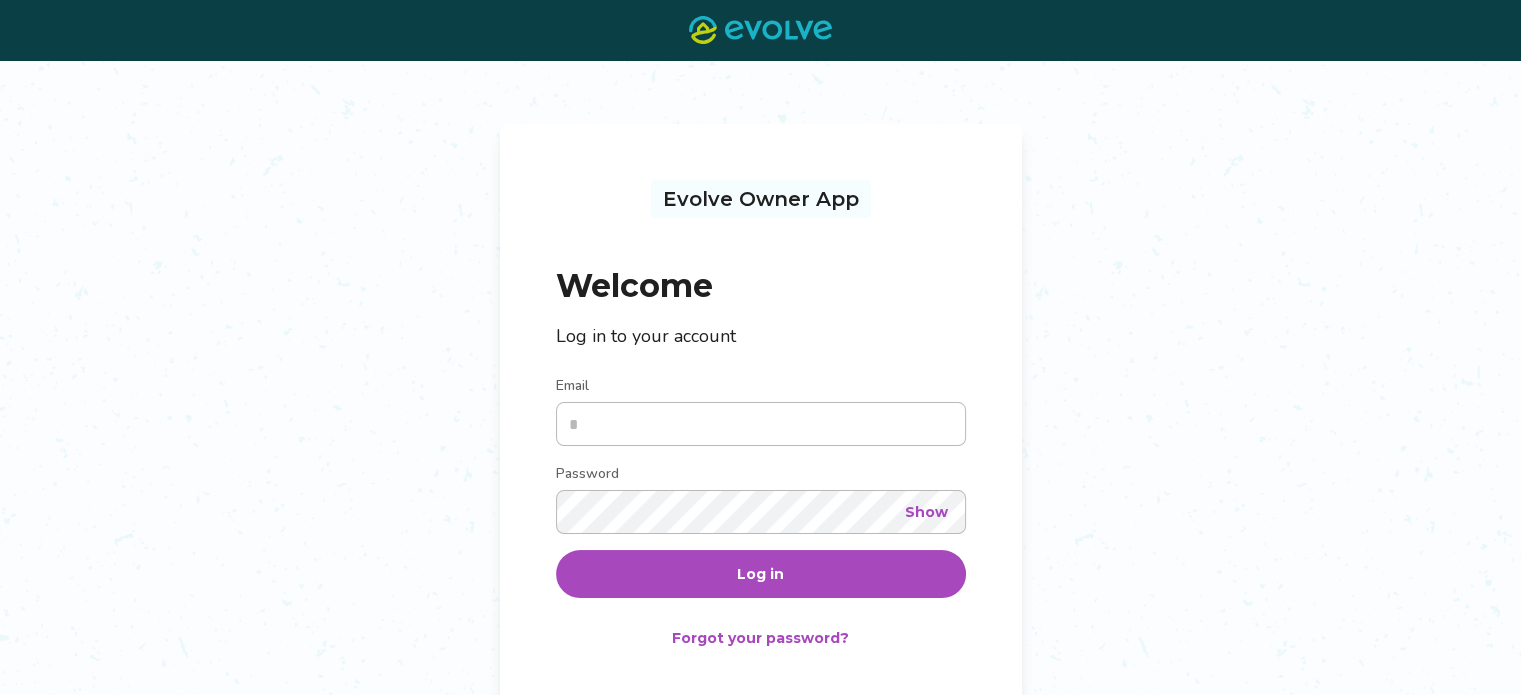 click on "Email" at bounding box center (761, 424) 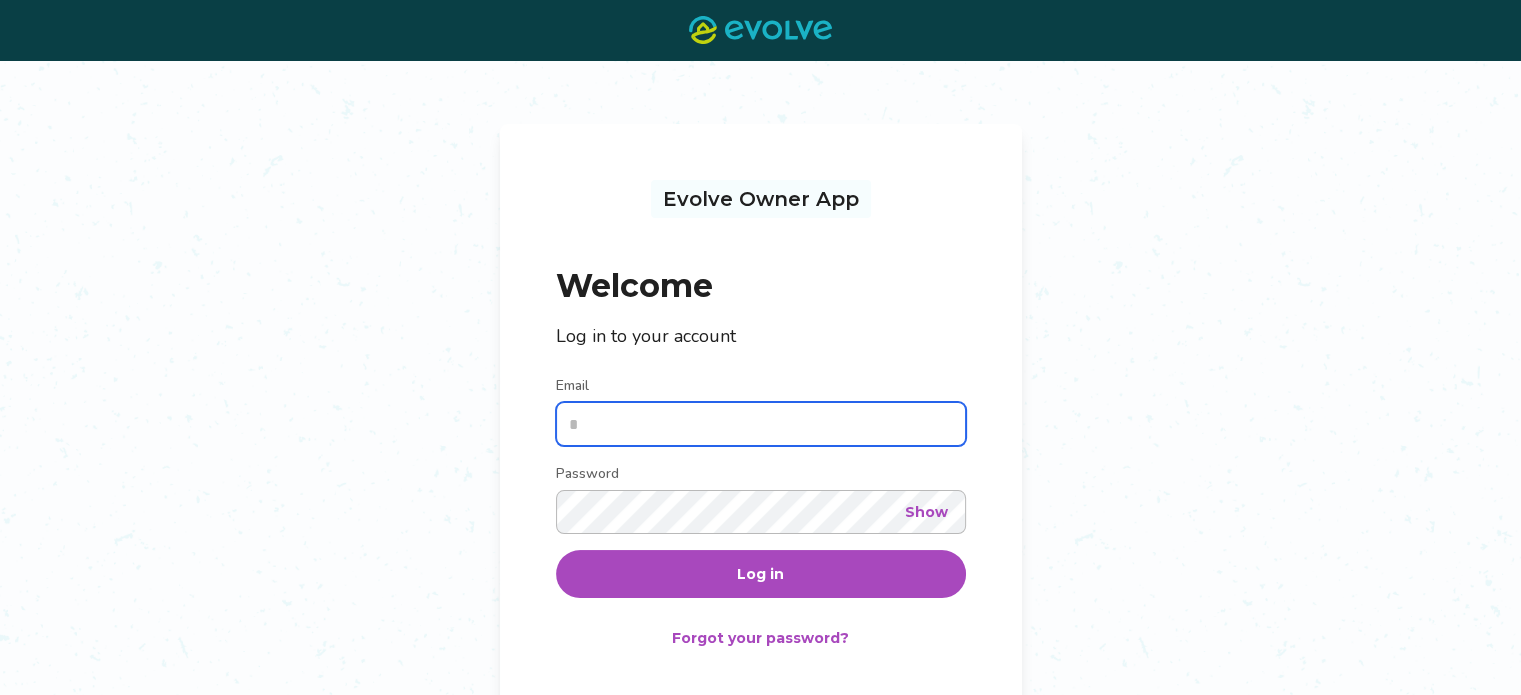 type on "**********" 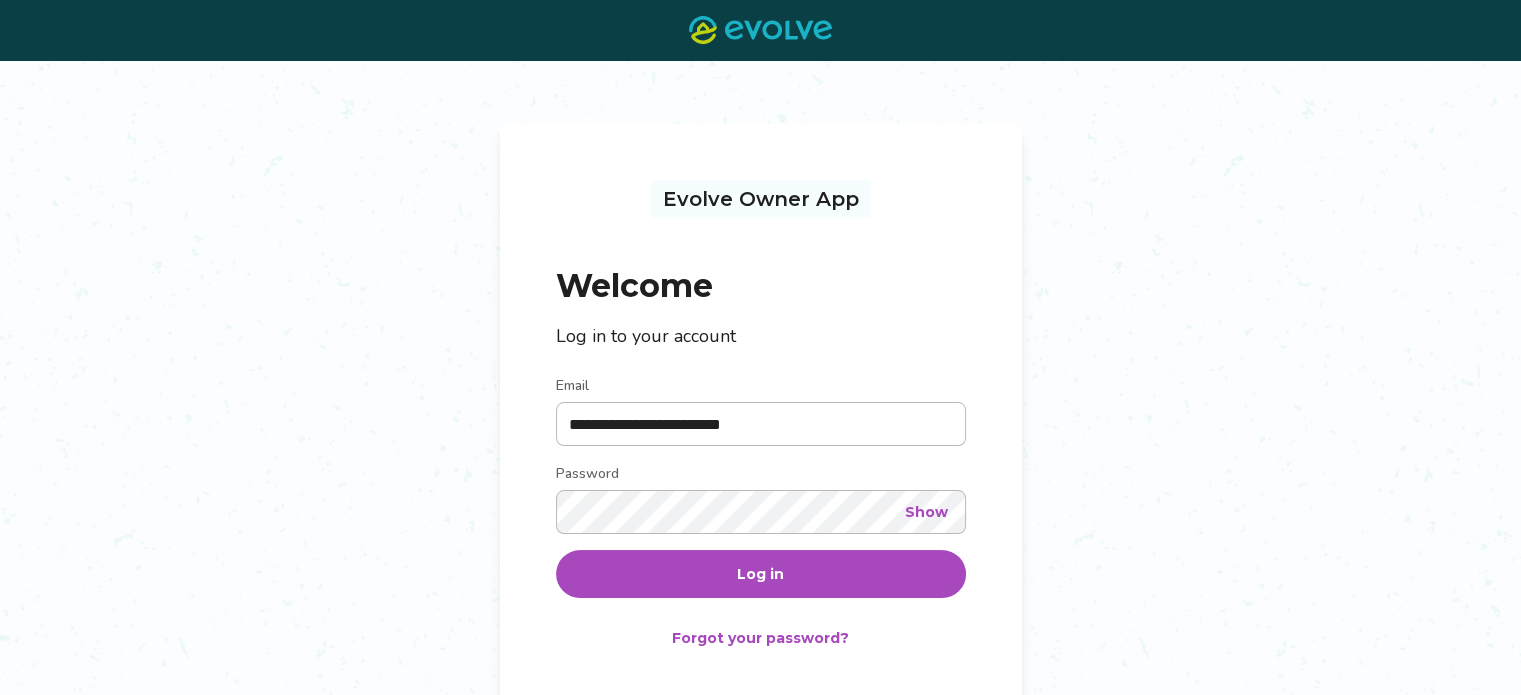 click on "Log in" at bounding box center (760, 574) 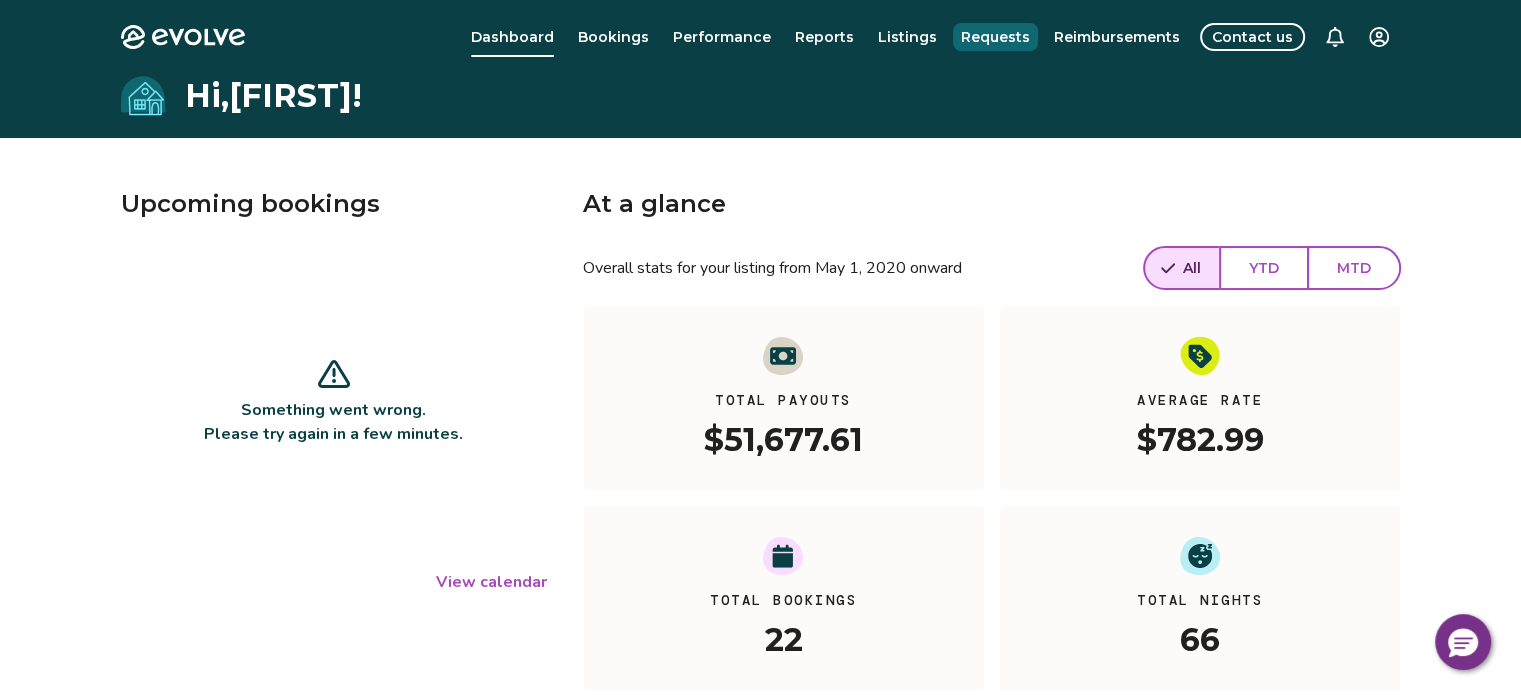 click on "Requests" at bounding box center (995, 37) 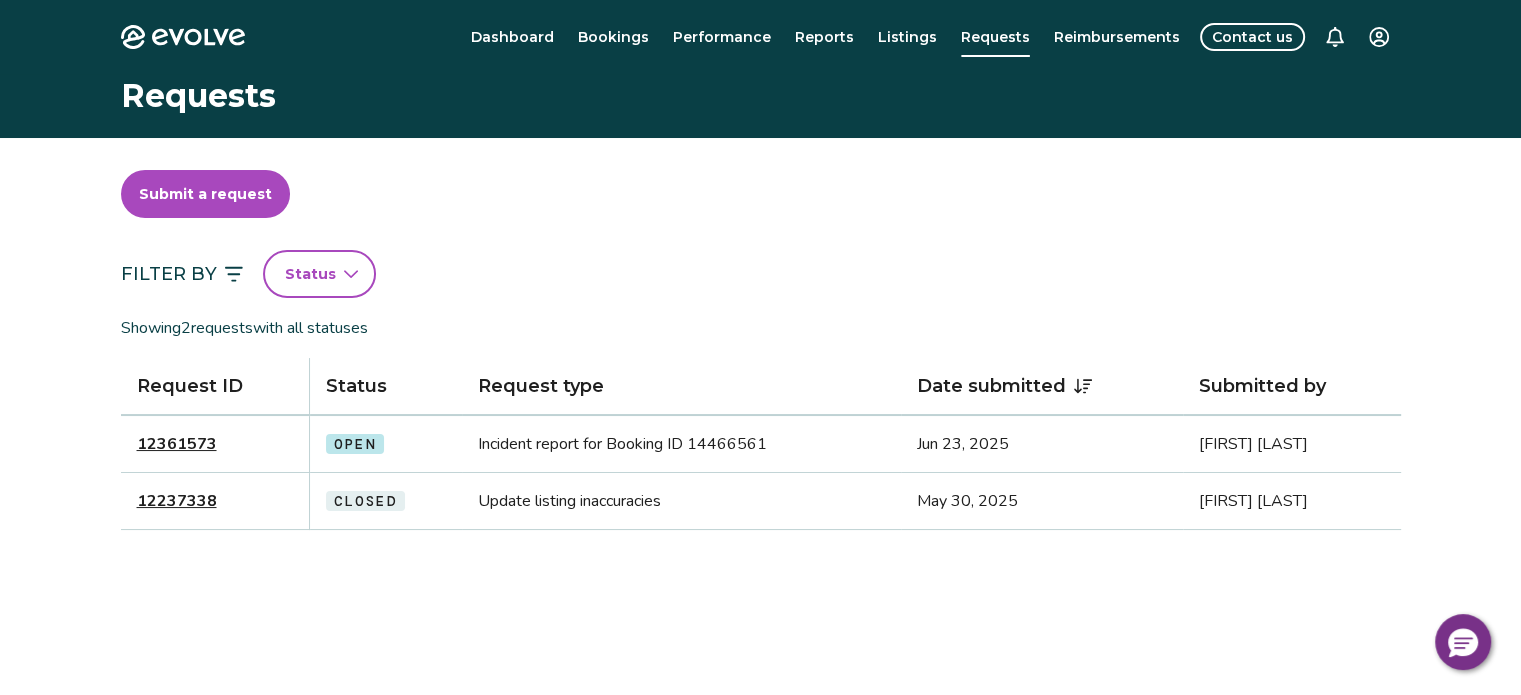 click on "Incident report for Booking ID 14466561" at bounding box center [681, 444] 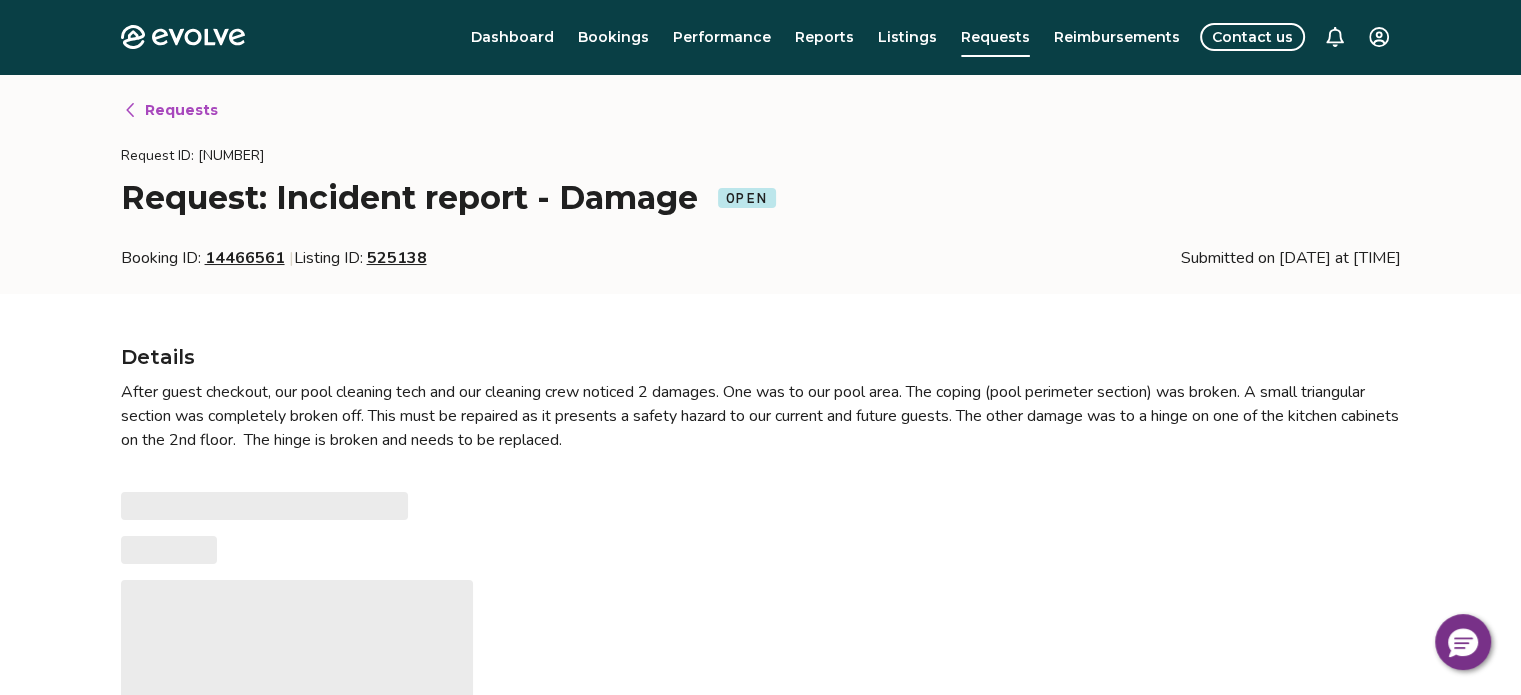 type on "*" 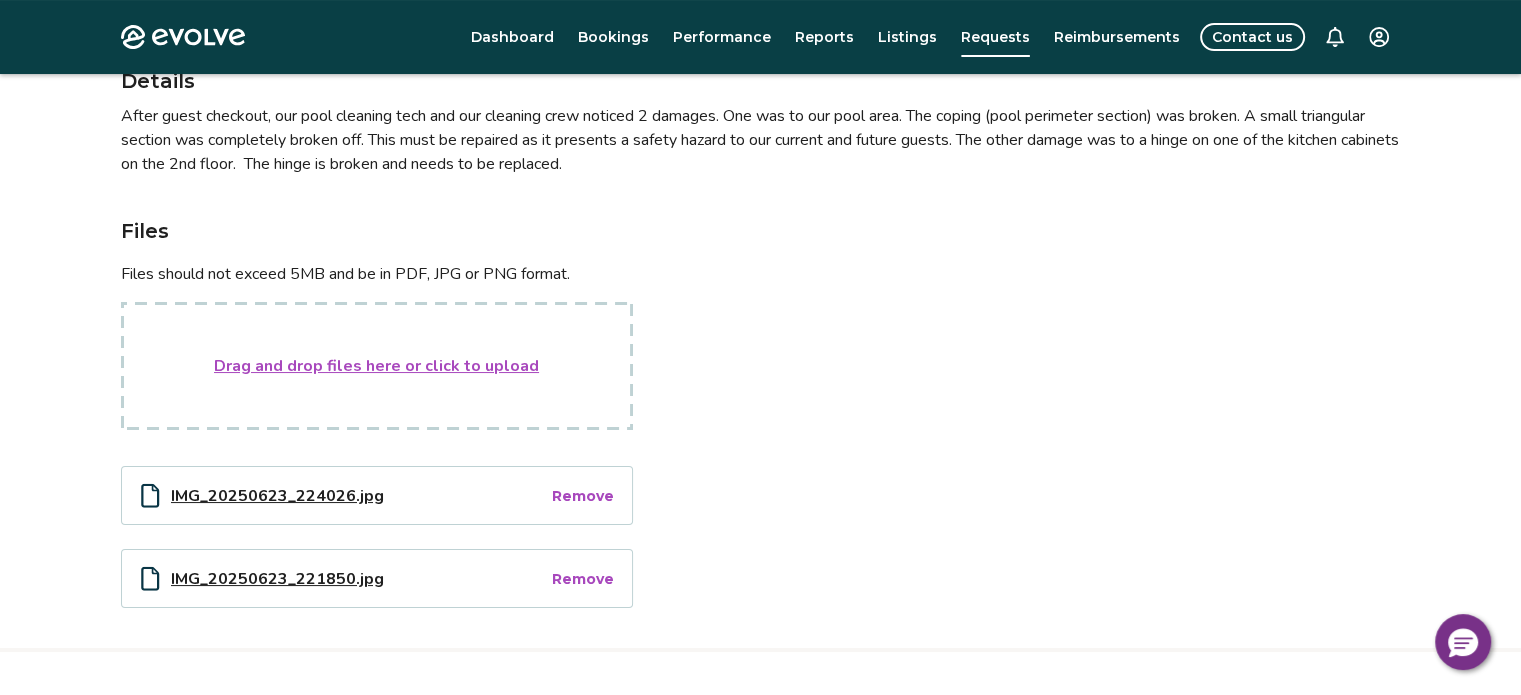 scroll, scrollTop: 288, scrollLeft: 0, axis: vertical 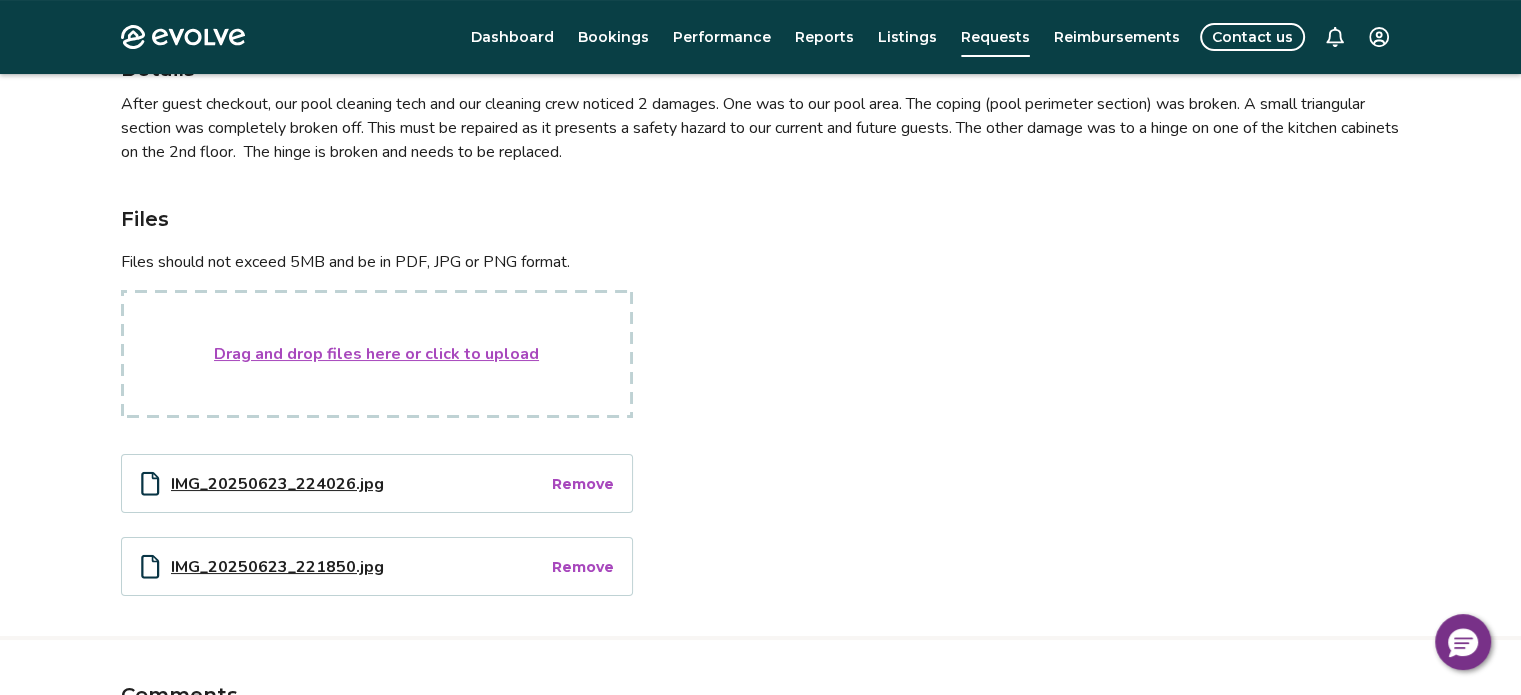 click on "Drag and drop files here or click to upload" at bounding box center [376, 354] 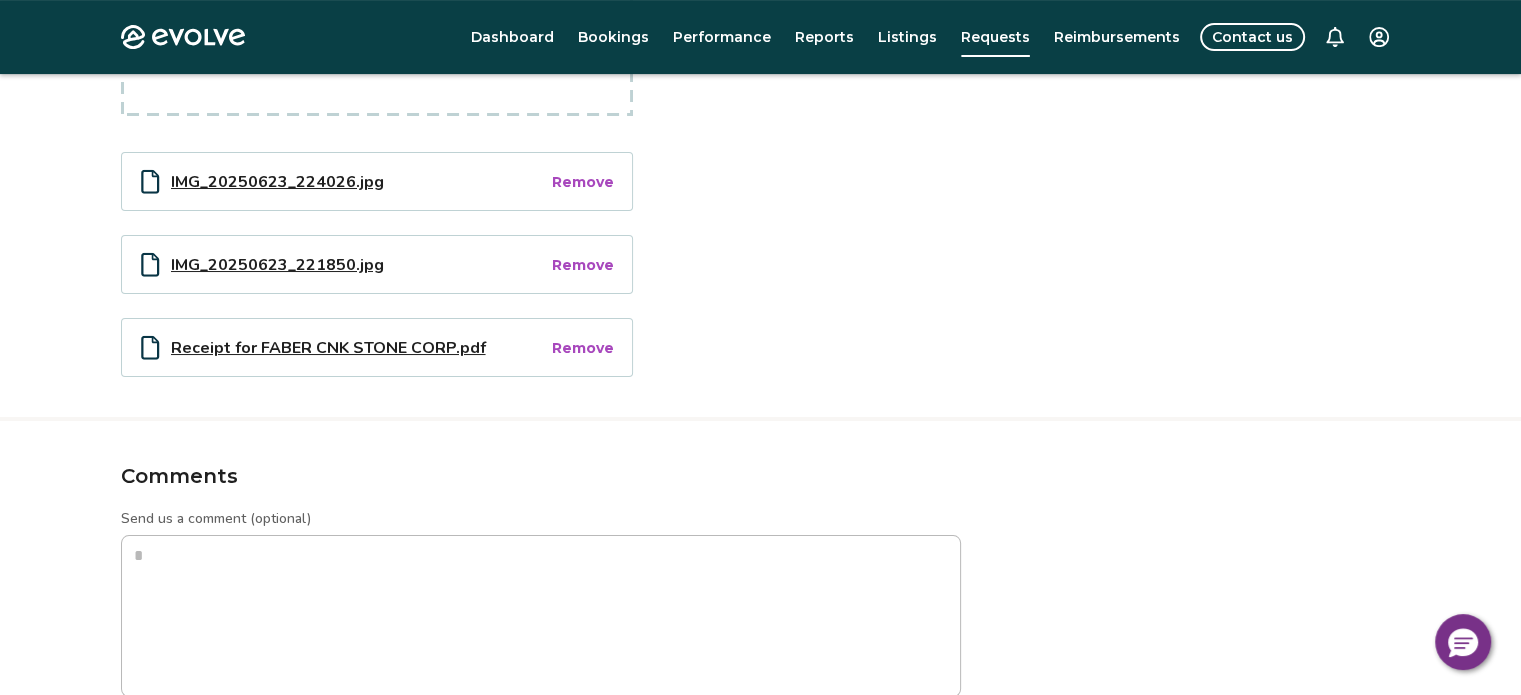 scroll, scrollTop: 592, scrollLeft: 0, axis: vertical 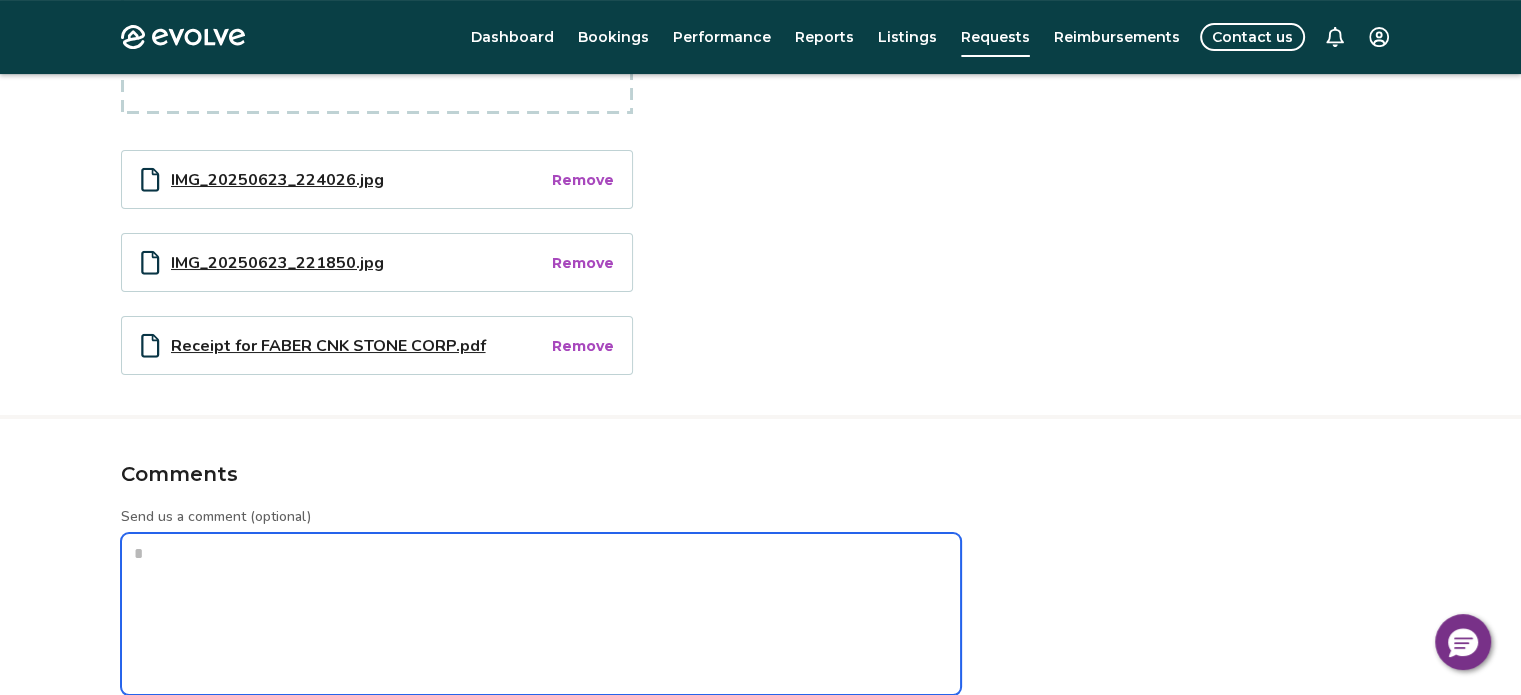 click on "Send us a comment (optional)" at bounding box center [541, 614] 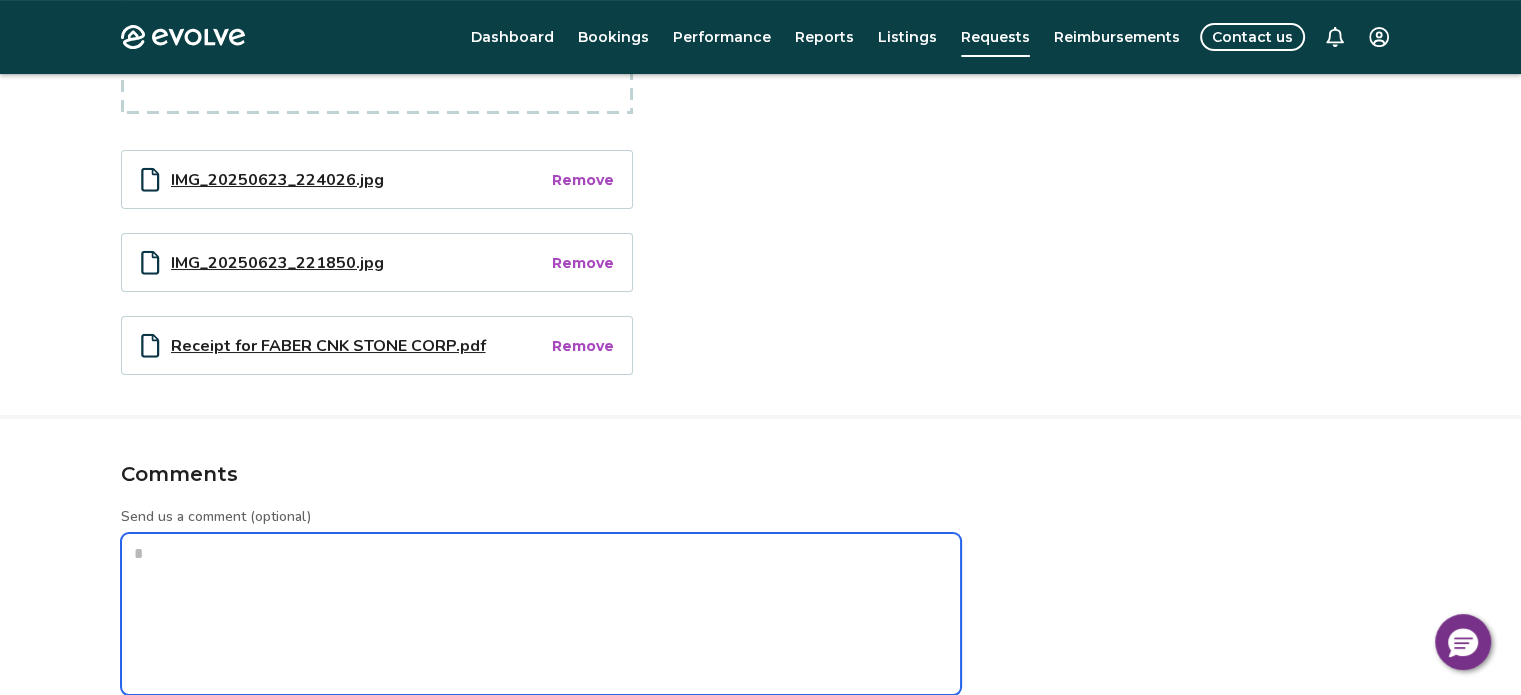 type on "*" 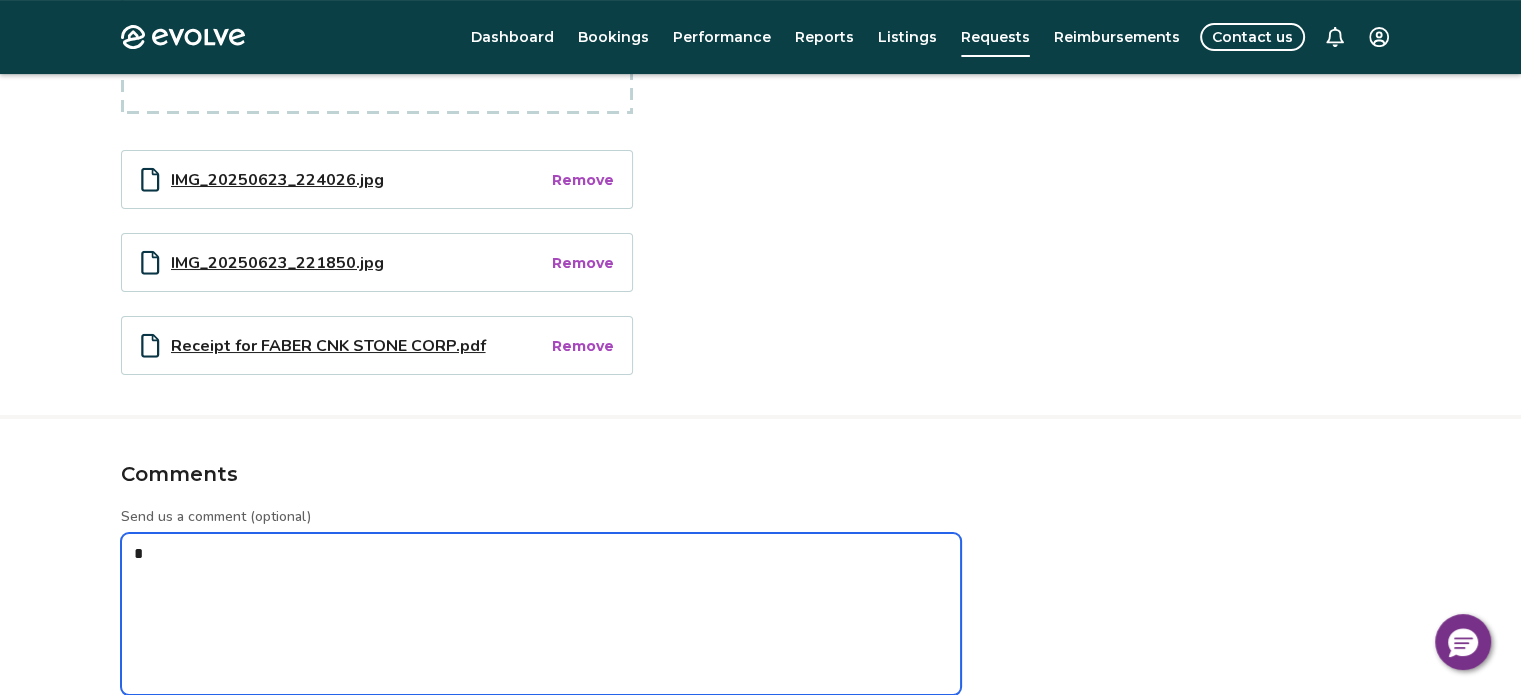 type on "*" 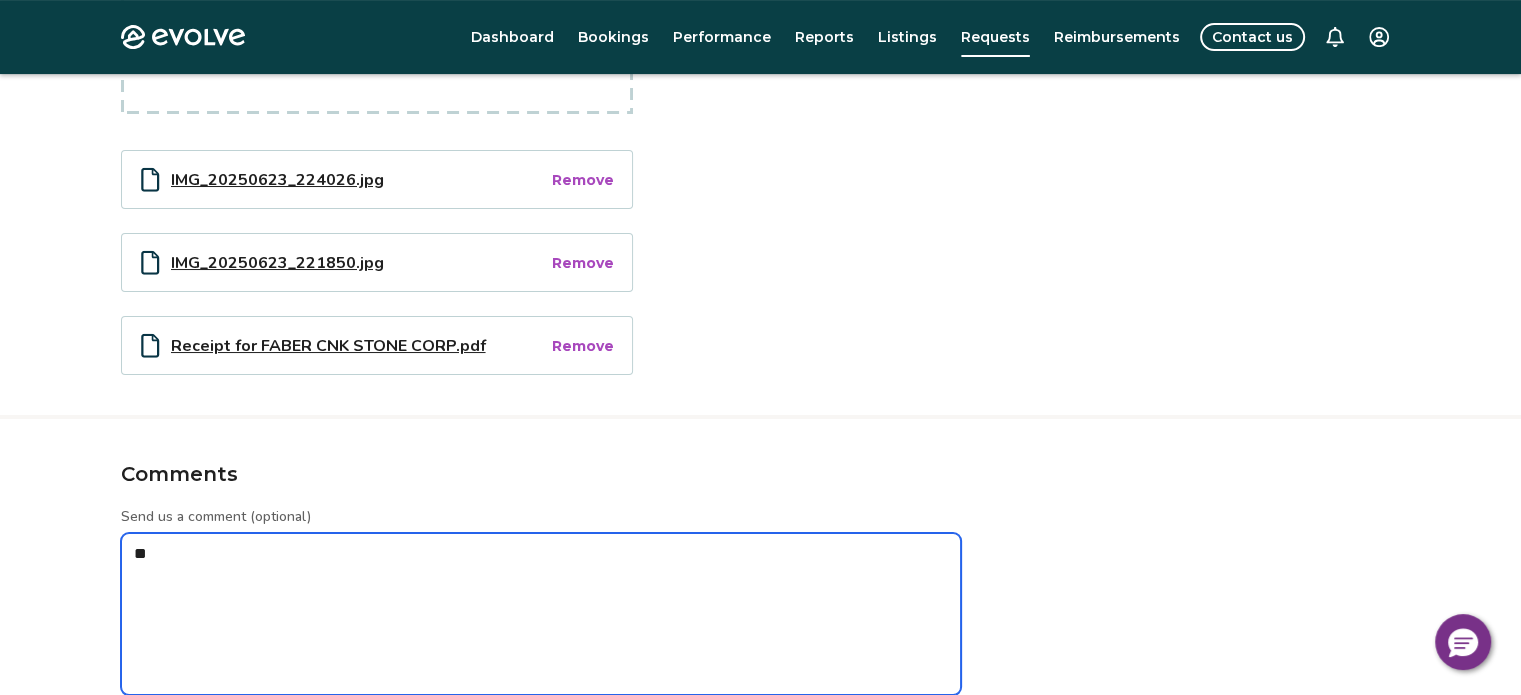 type on "*" 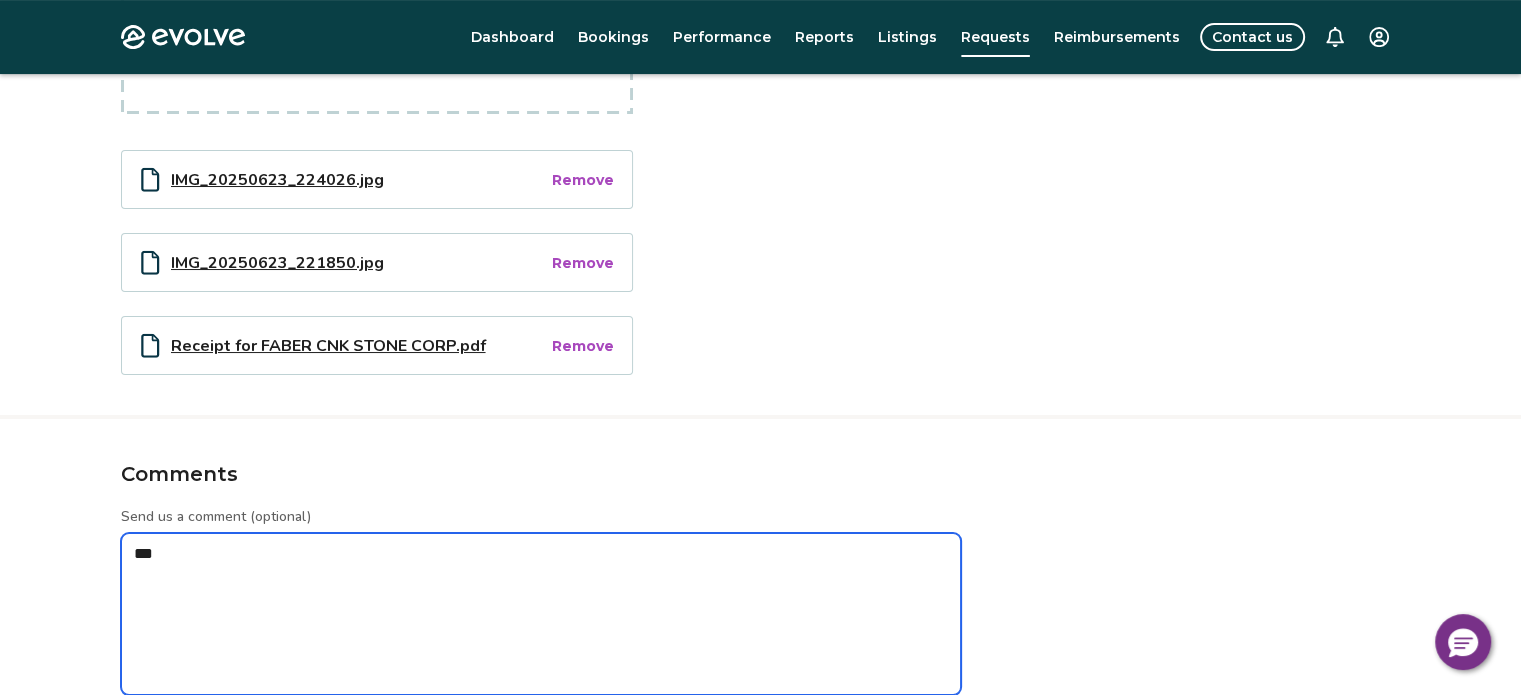 type on "*" 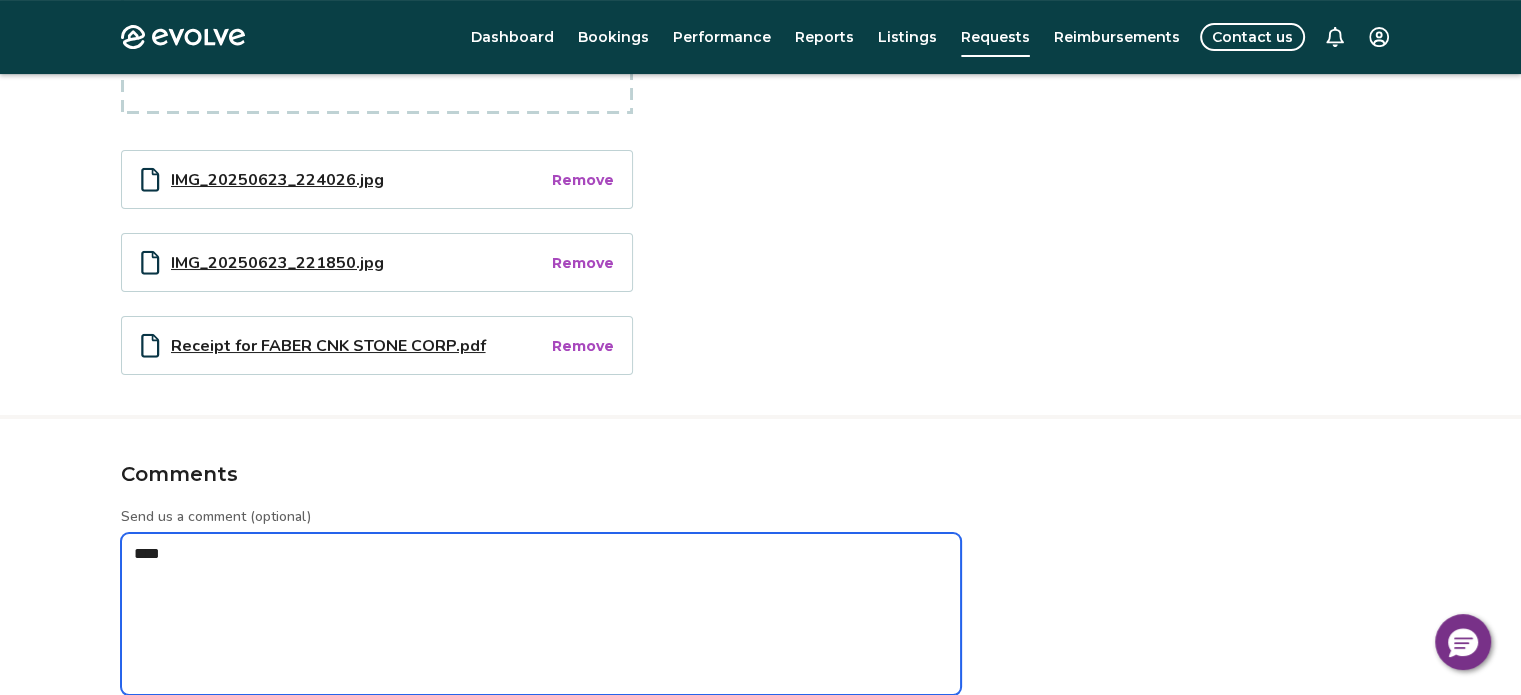 type on "*" 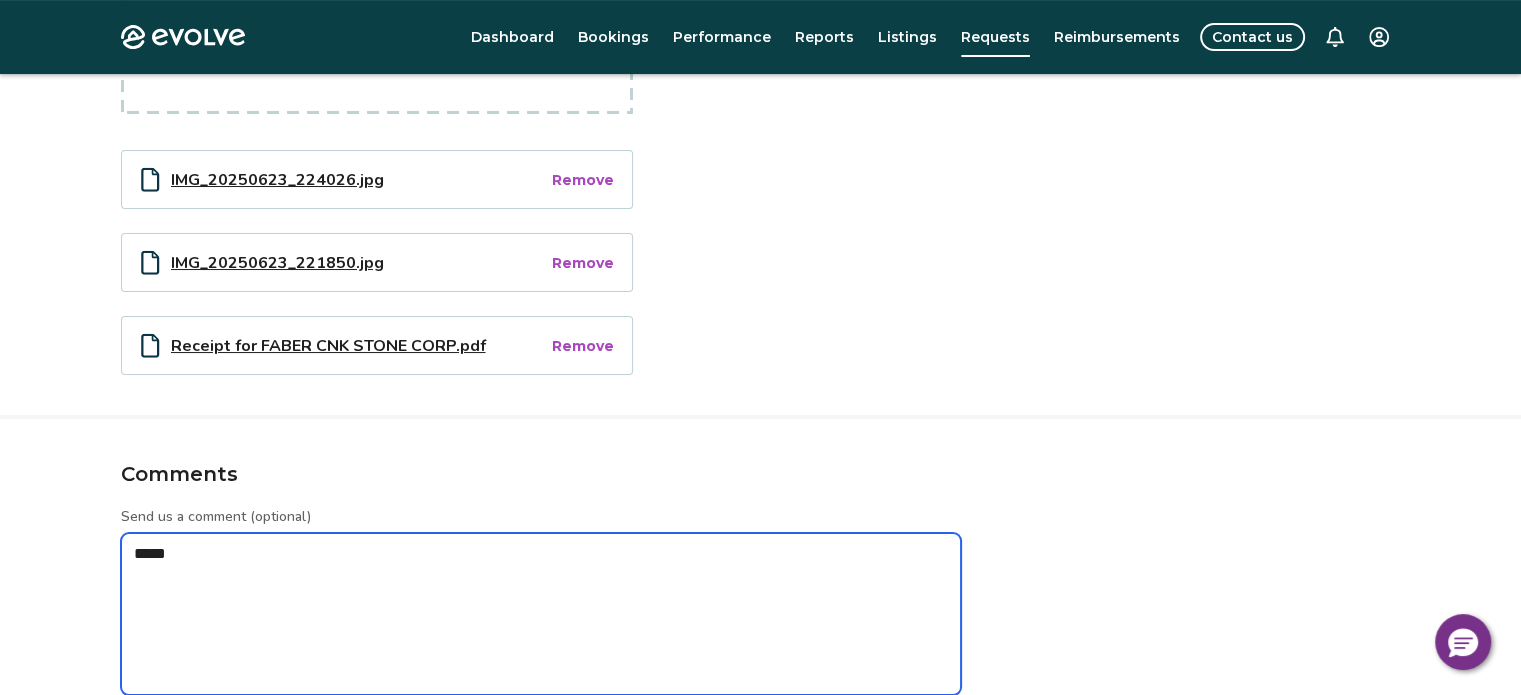 type on "*" 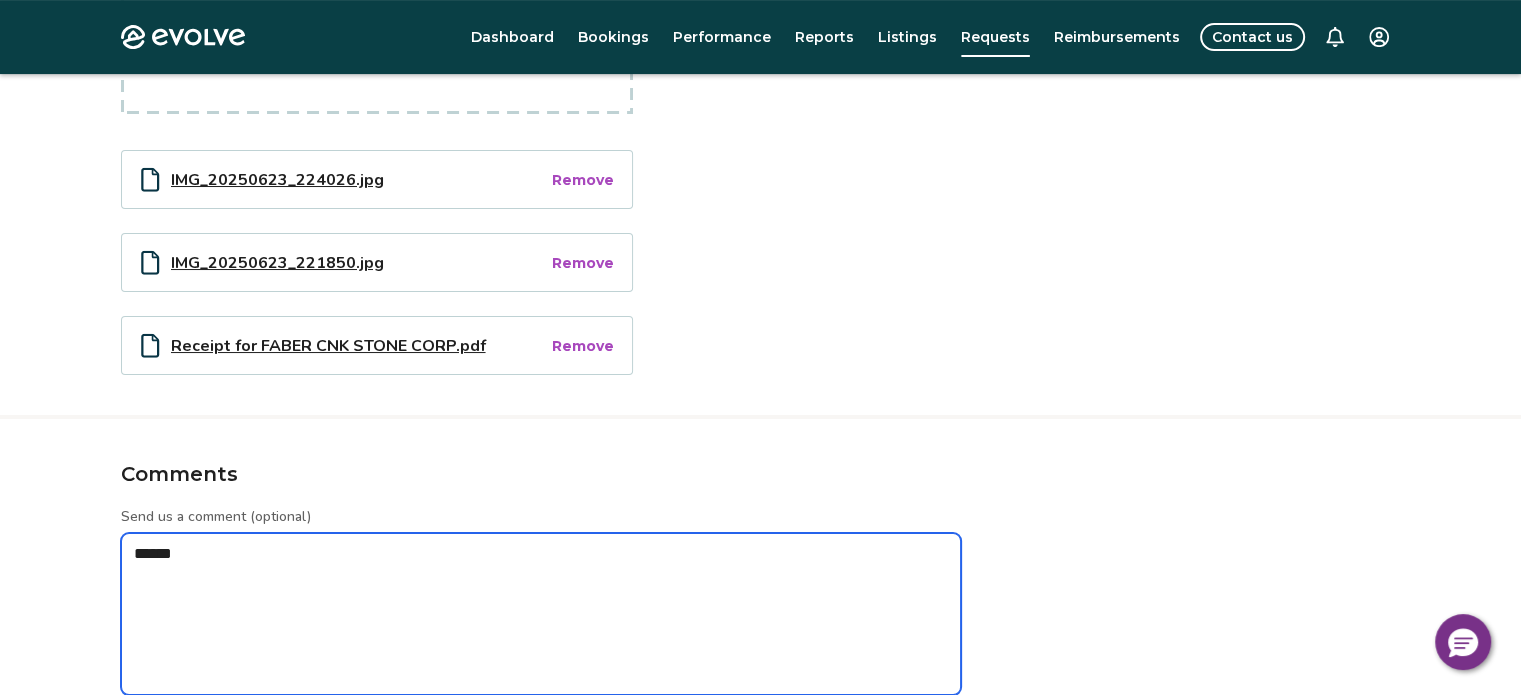 type on "*" 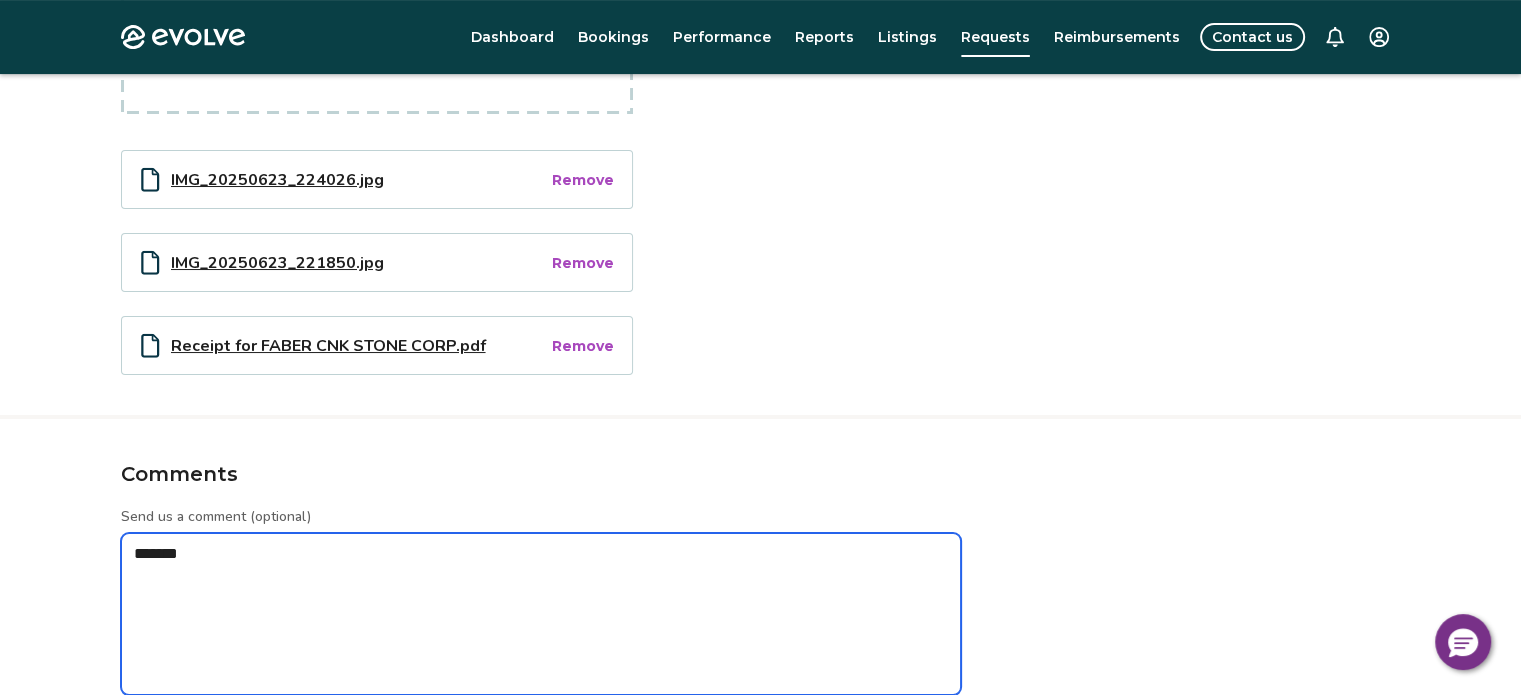 type on "*" 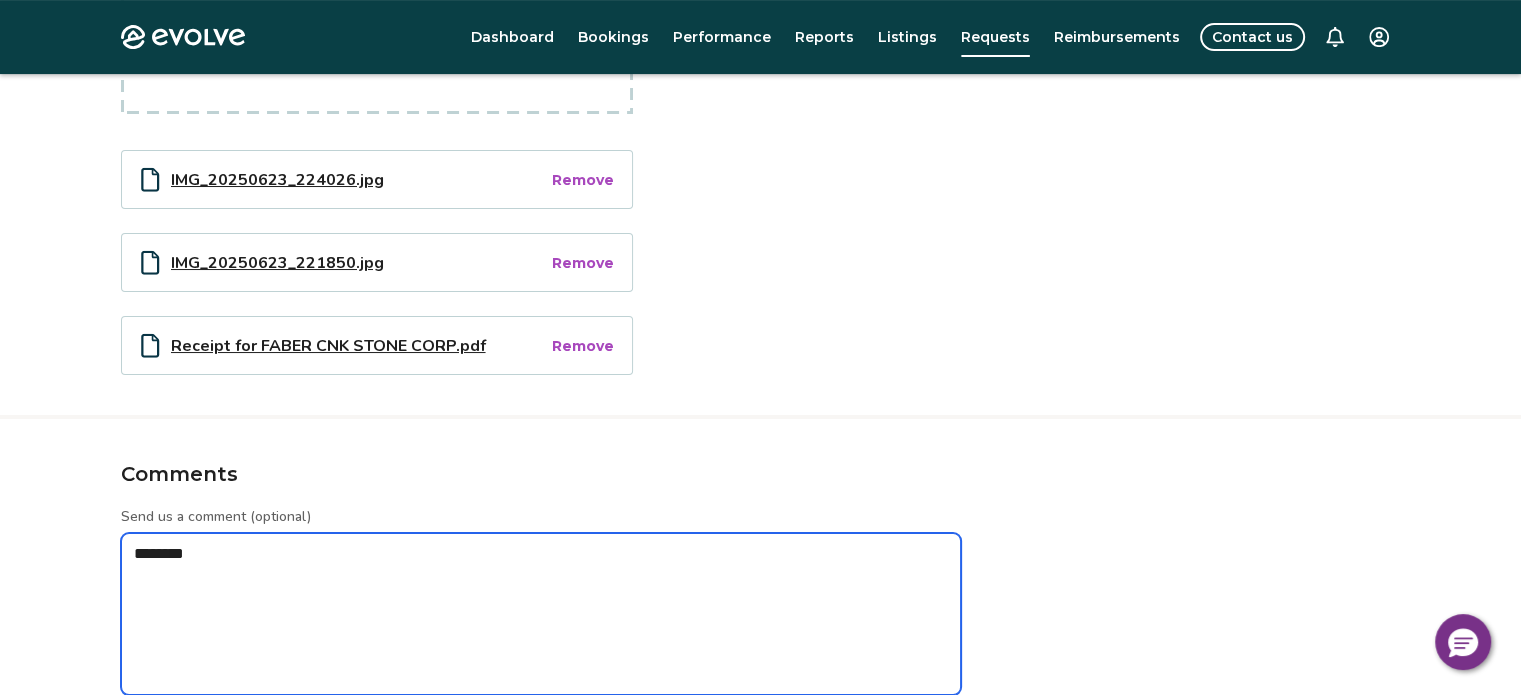type on "*" 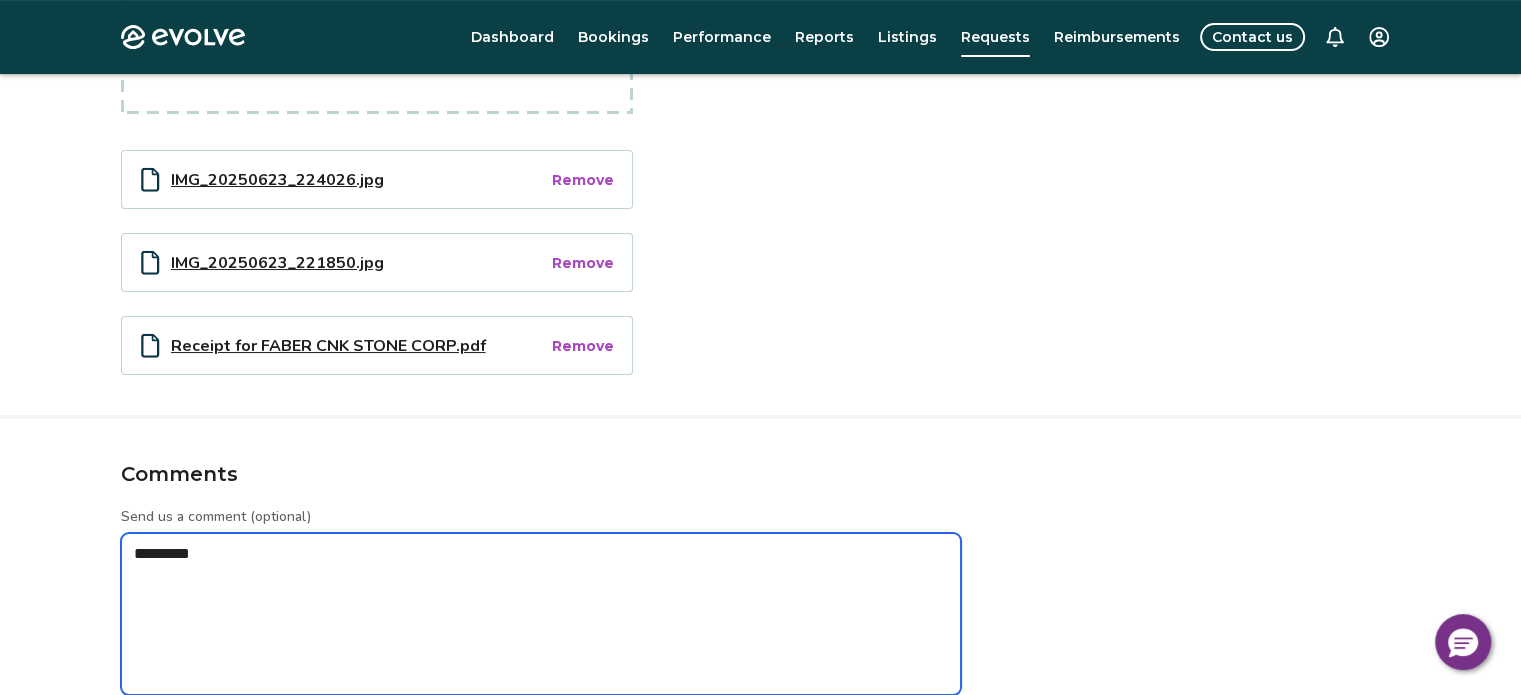 type on "**********" 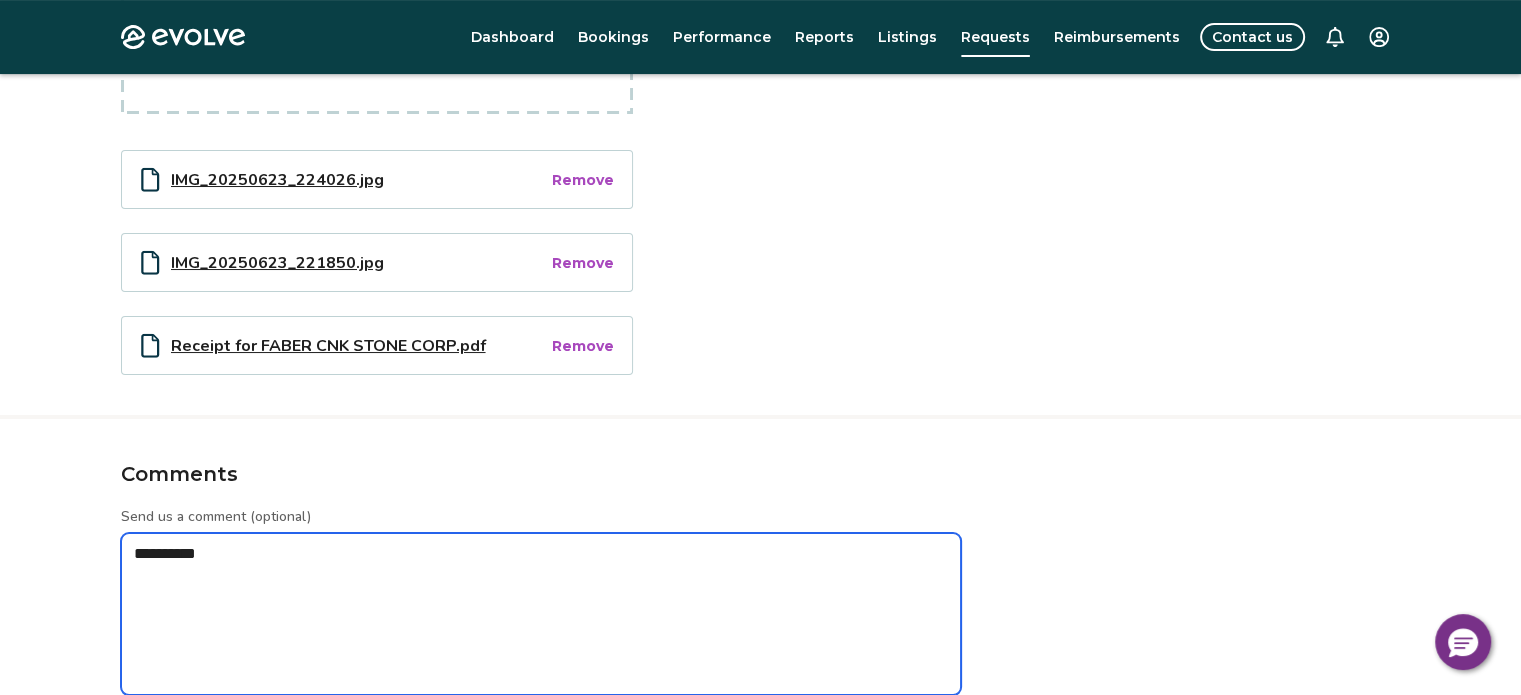 type on "*" 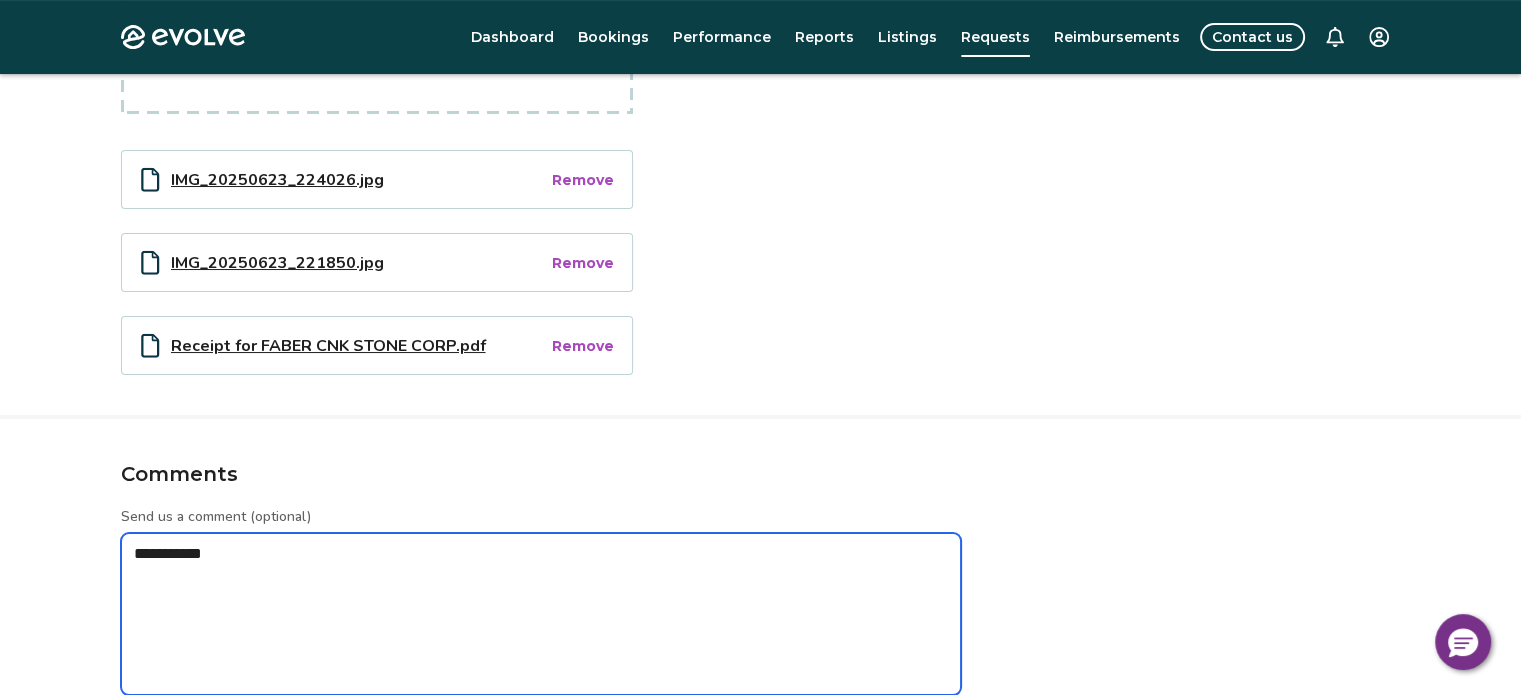 type on "*" 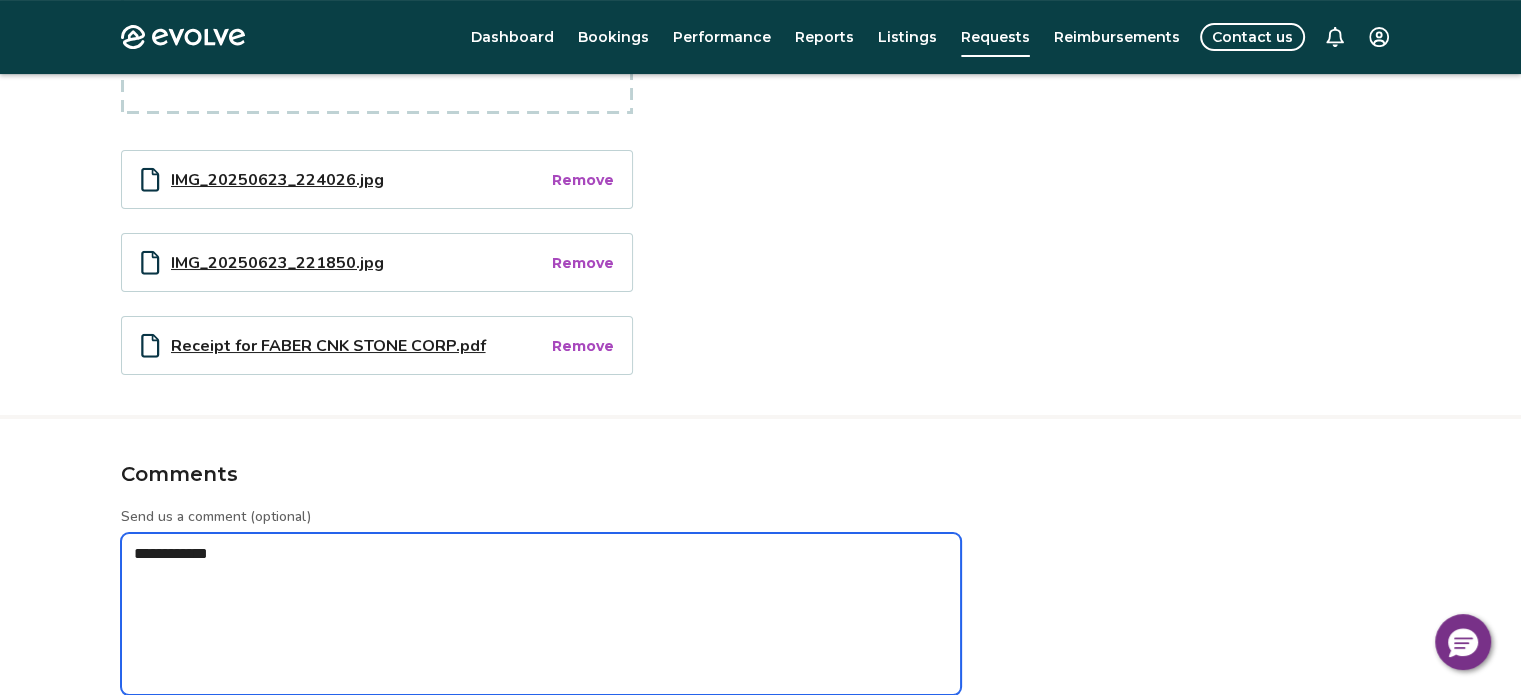 type on "*" 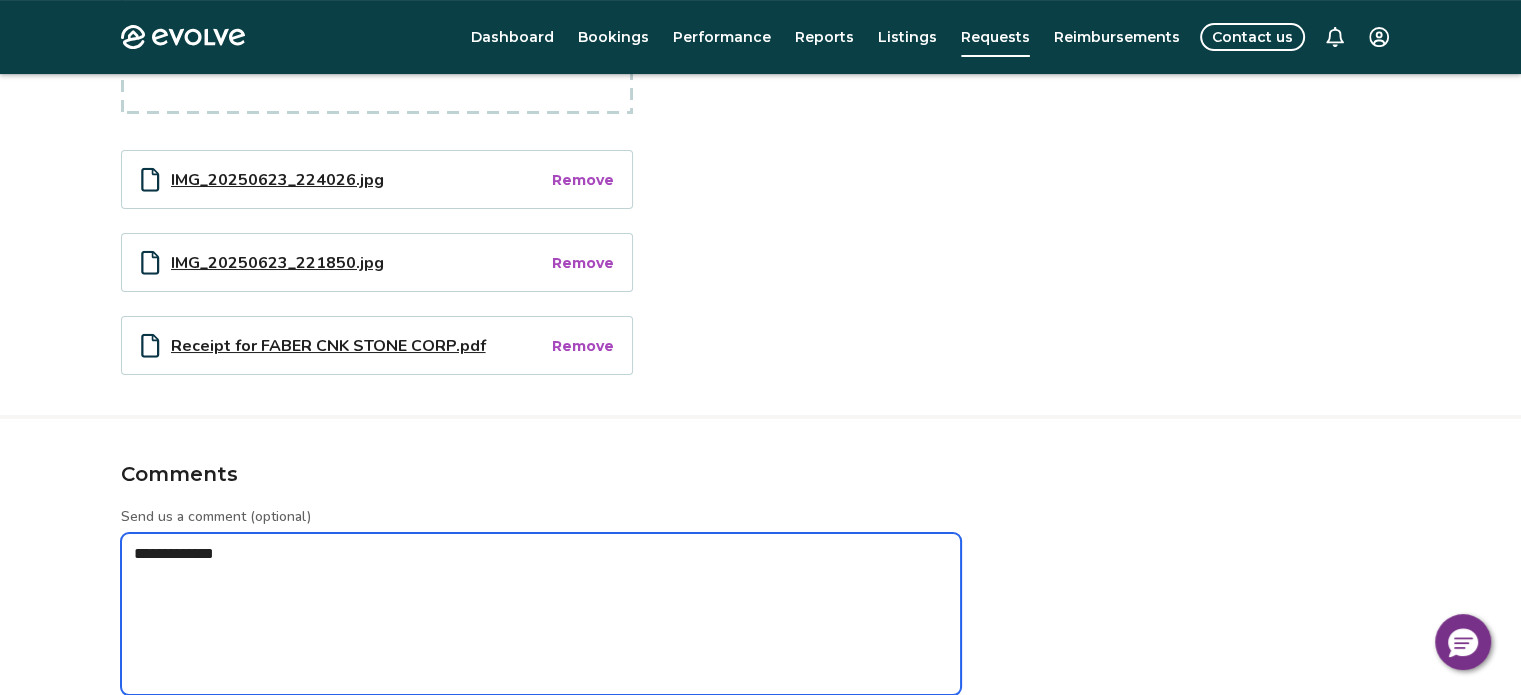 type on "*" 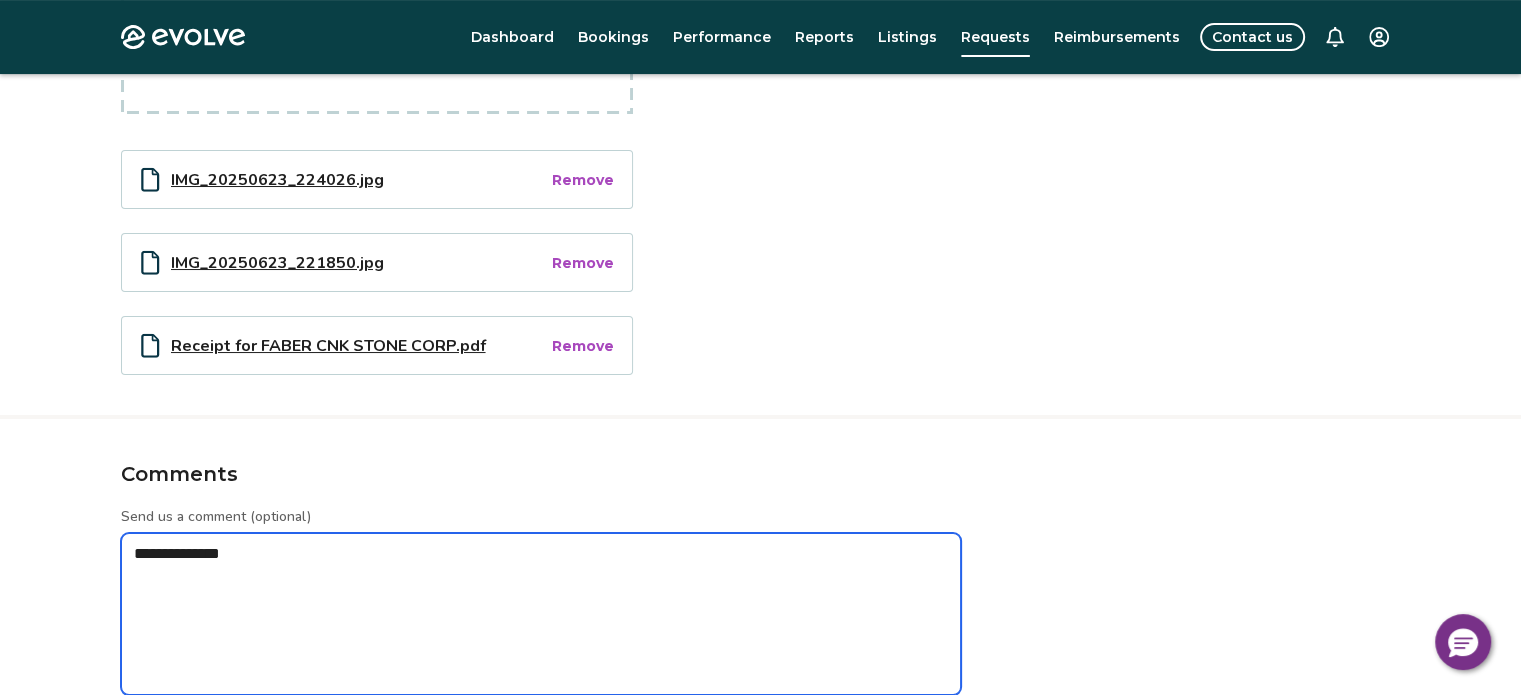 type on "*" 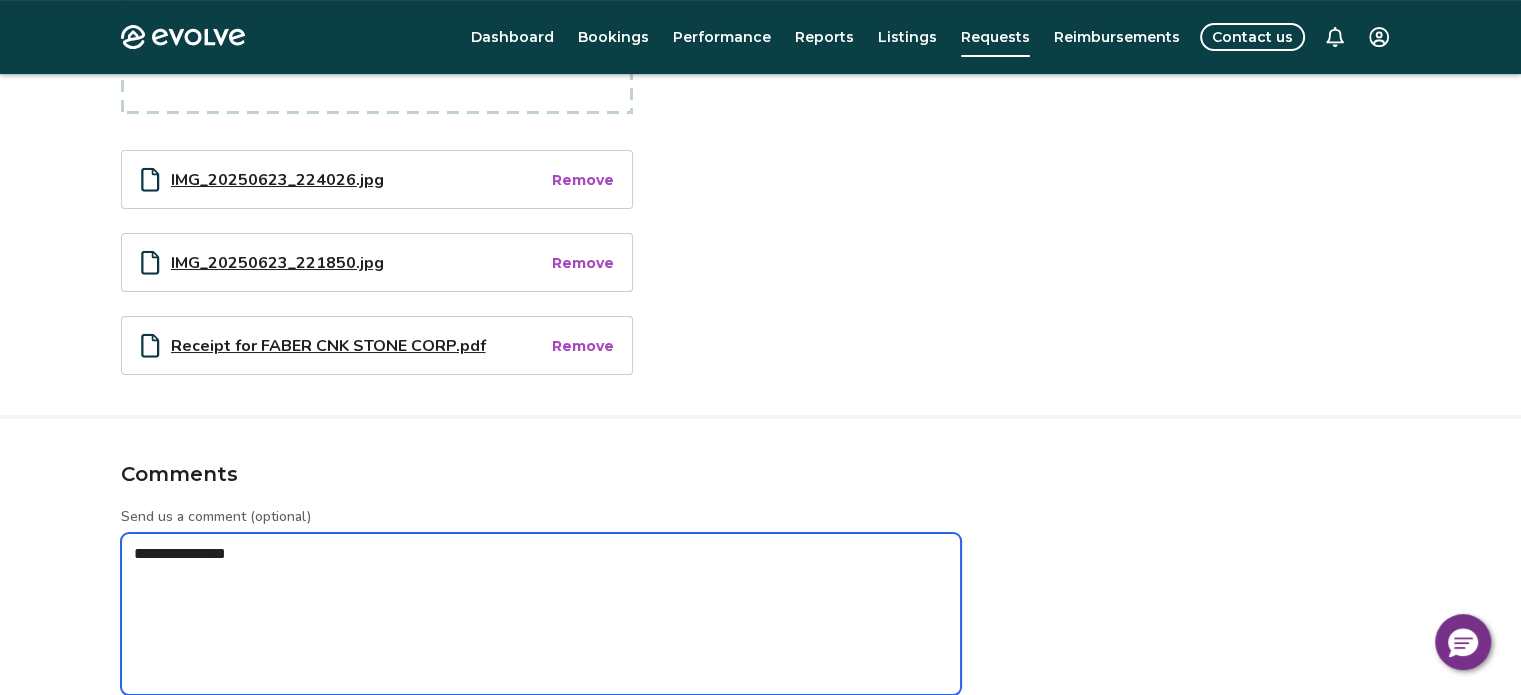 type on "*" 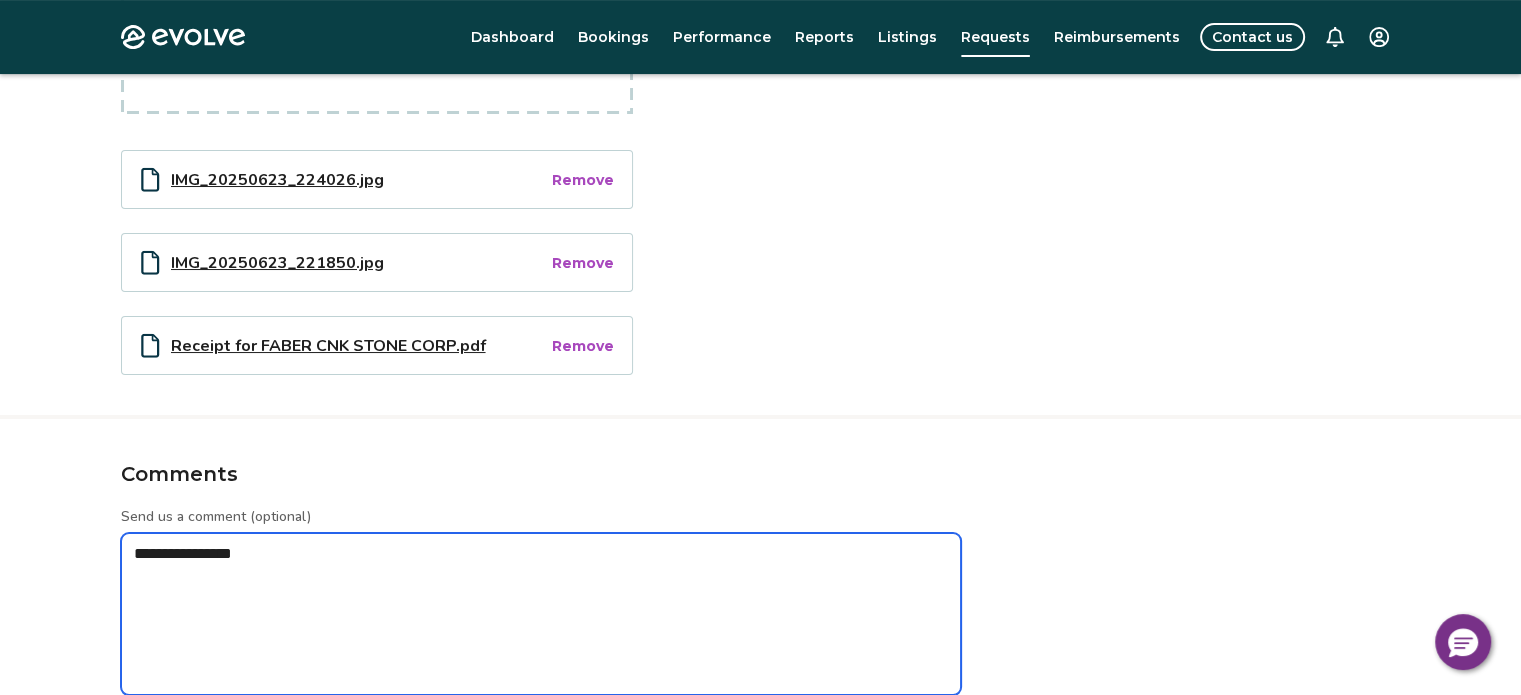 type on "*" 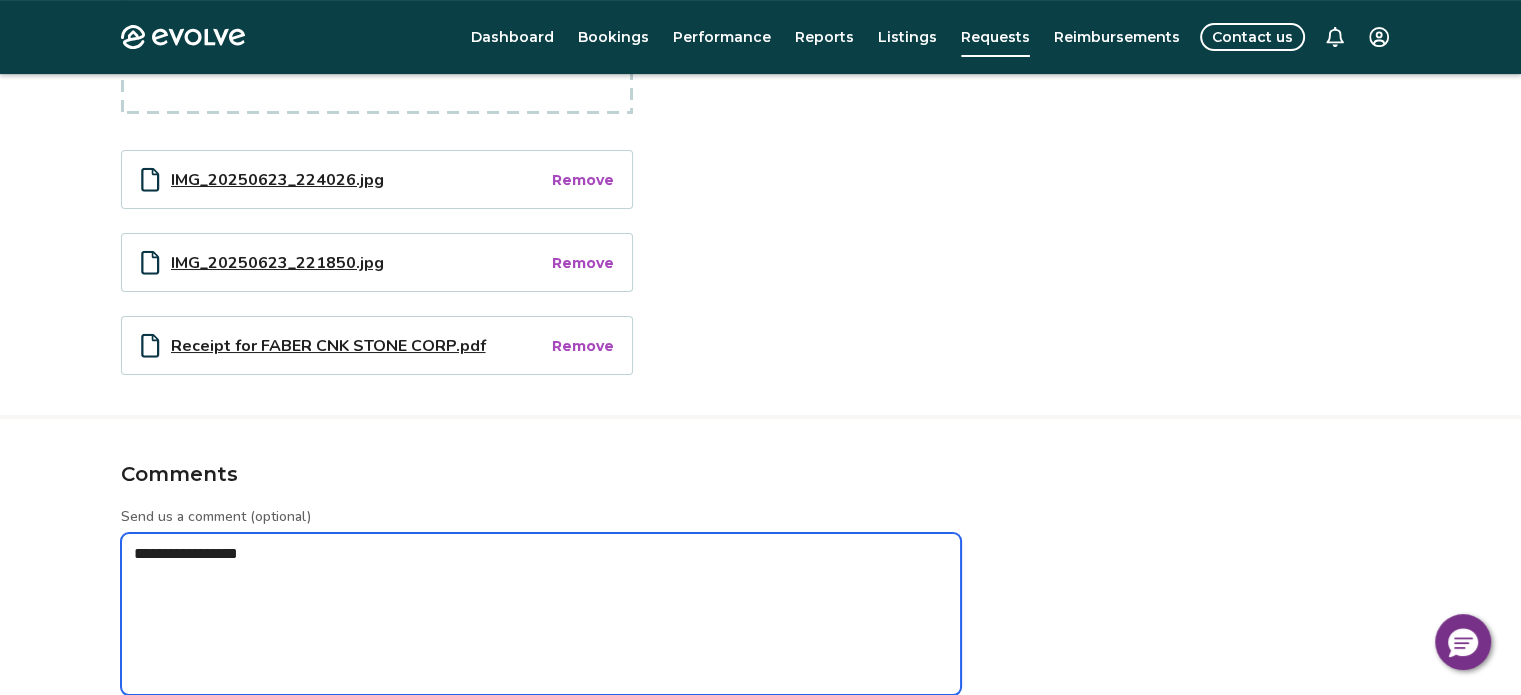 type on "*" 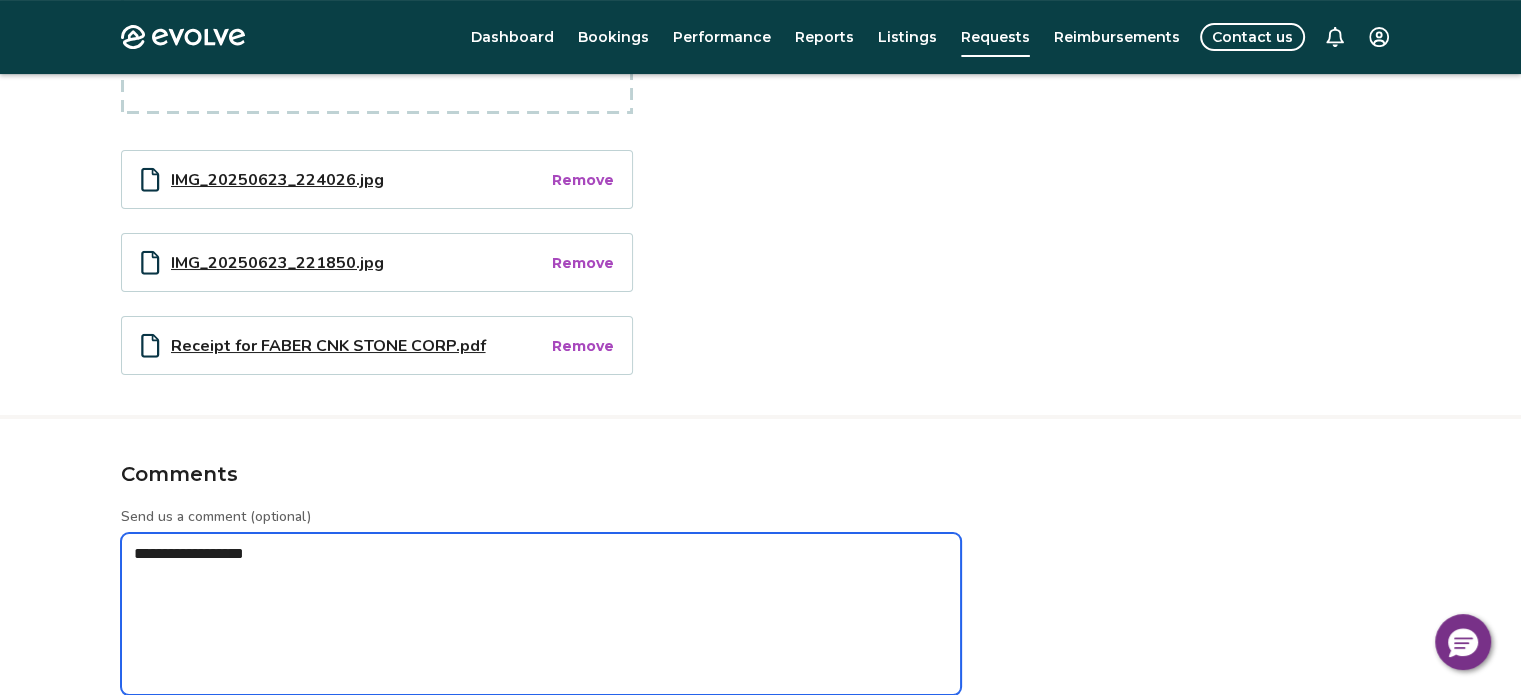 type on "*" 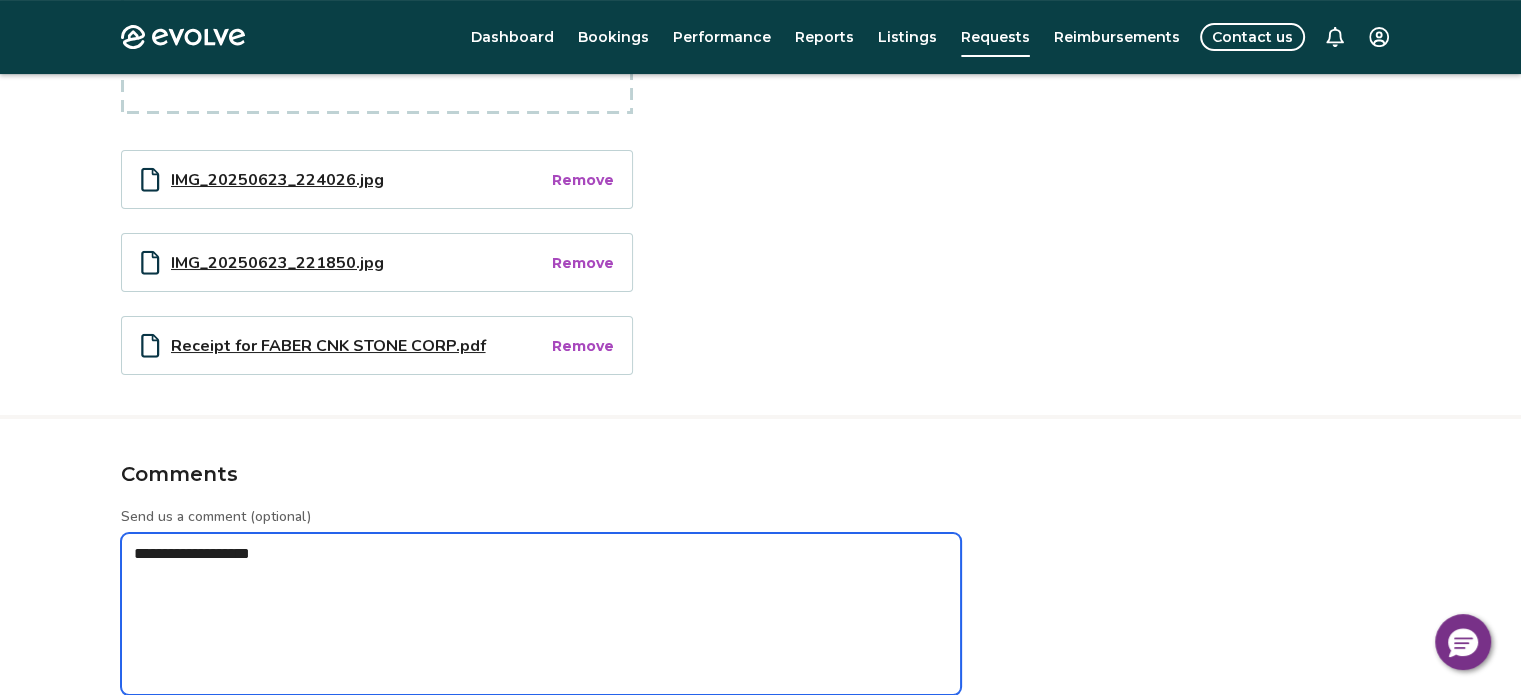 type on "*" 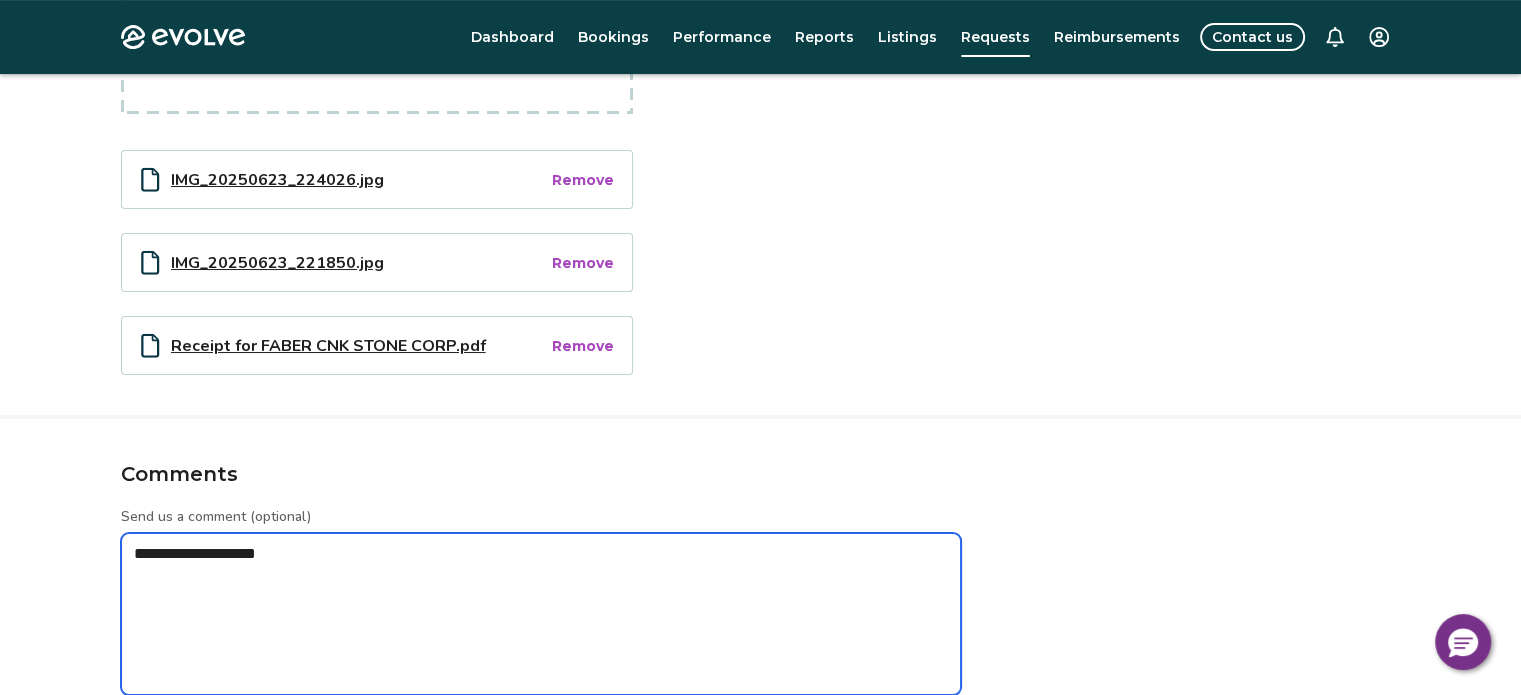 type on "*" 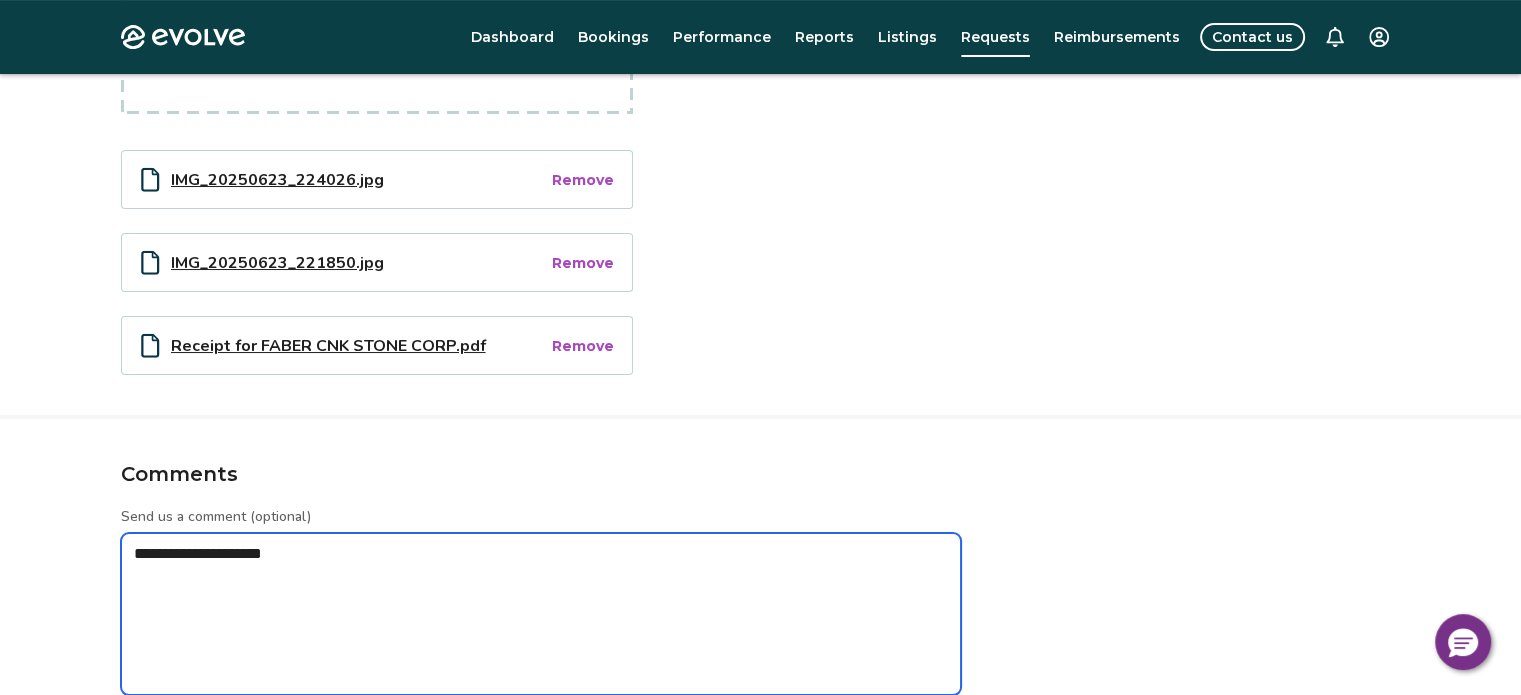 type on "*" 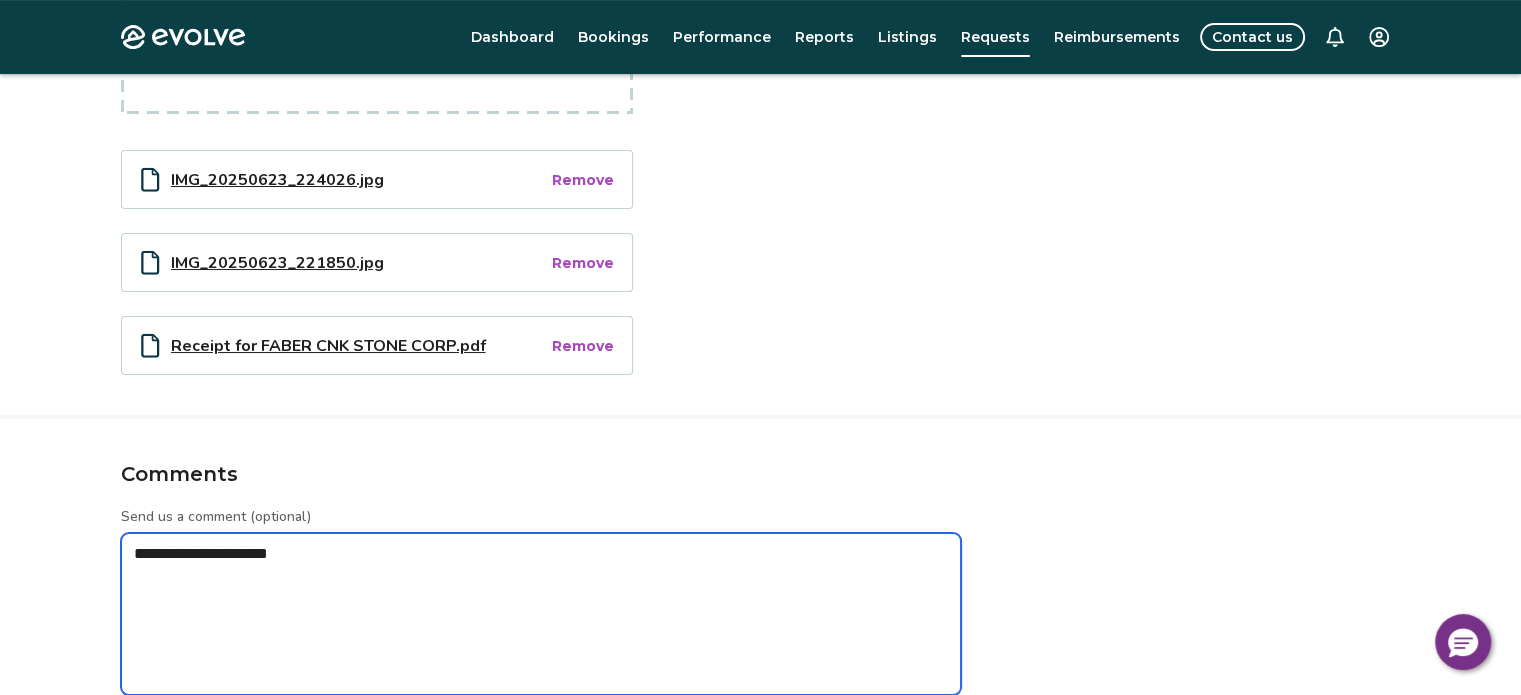 type on "*" 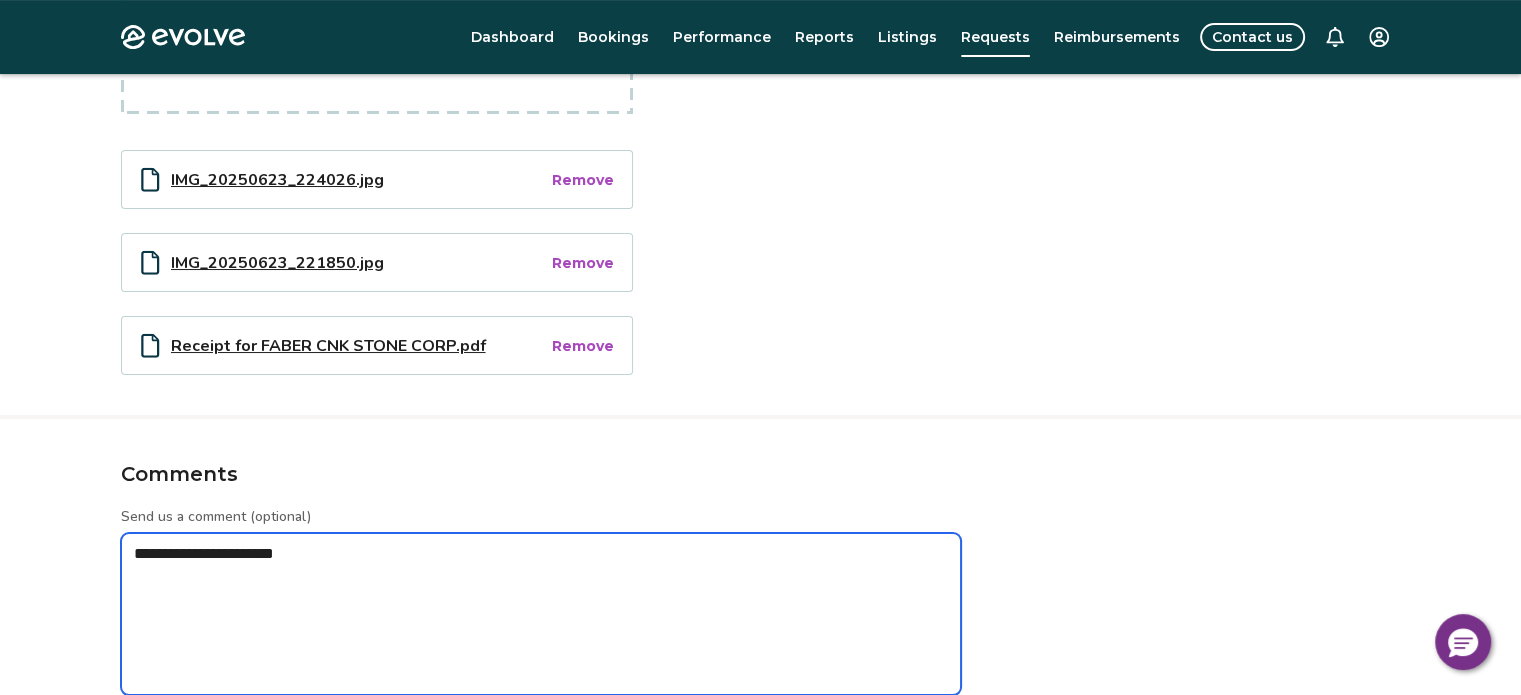 type on "*" 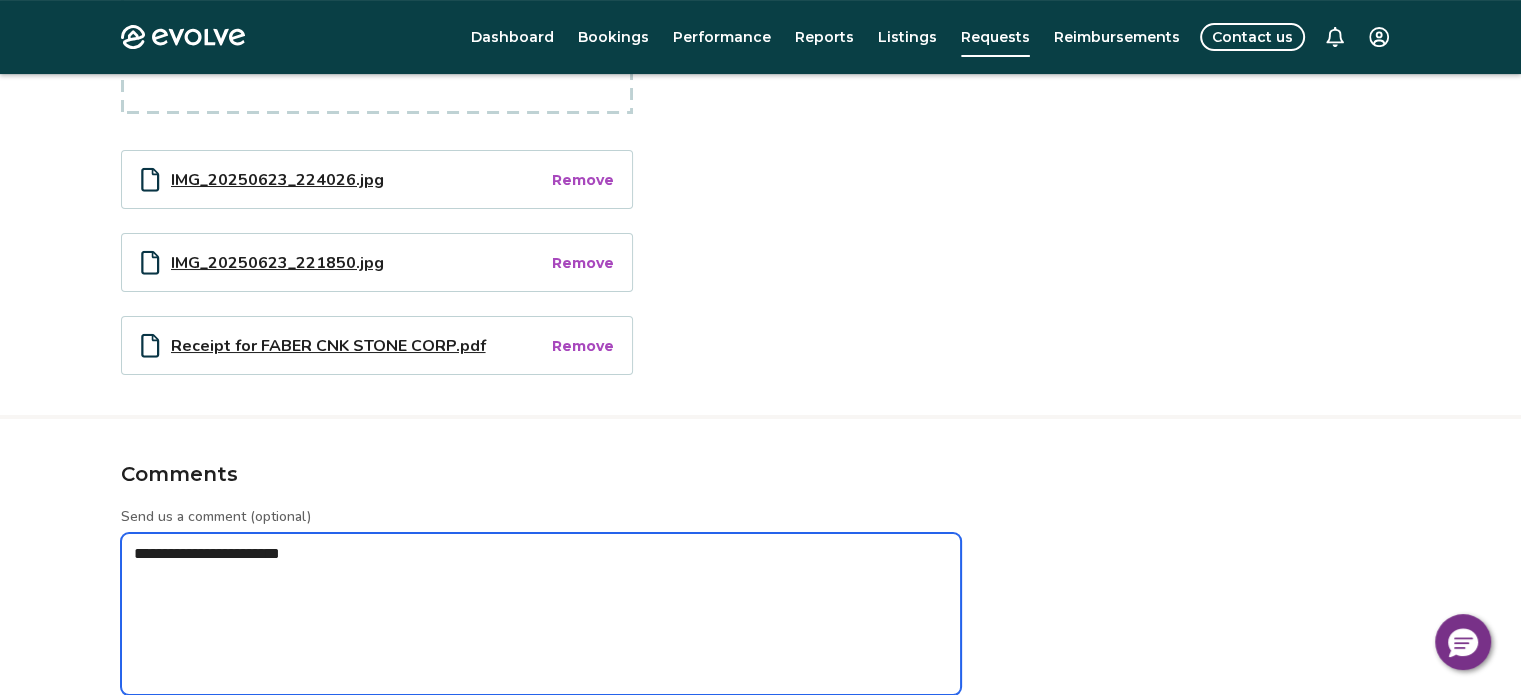 type on "**********" 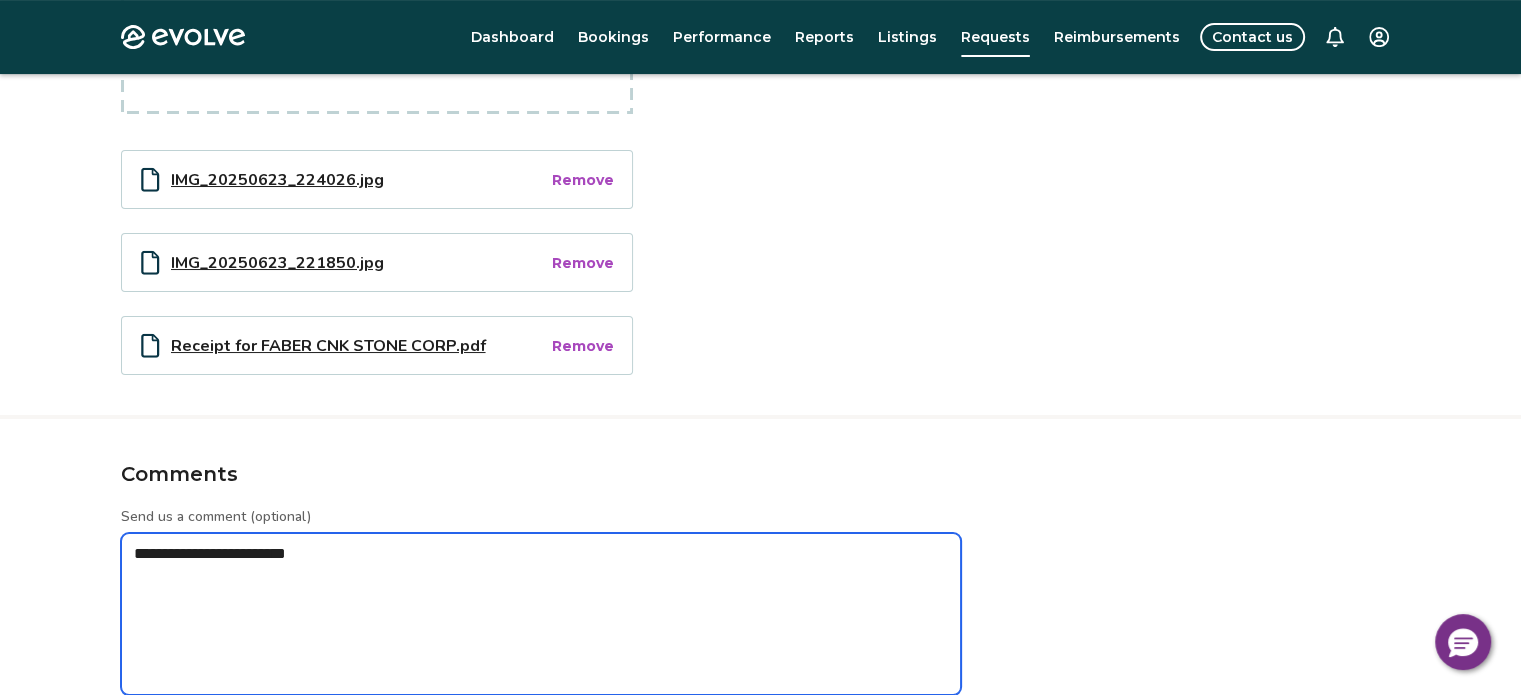 type on "*" 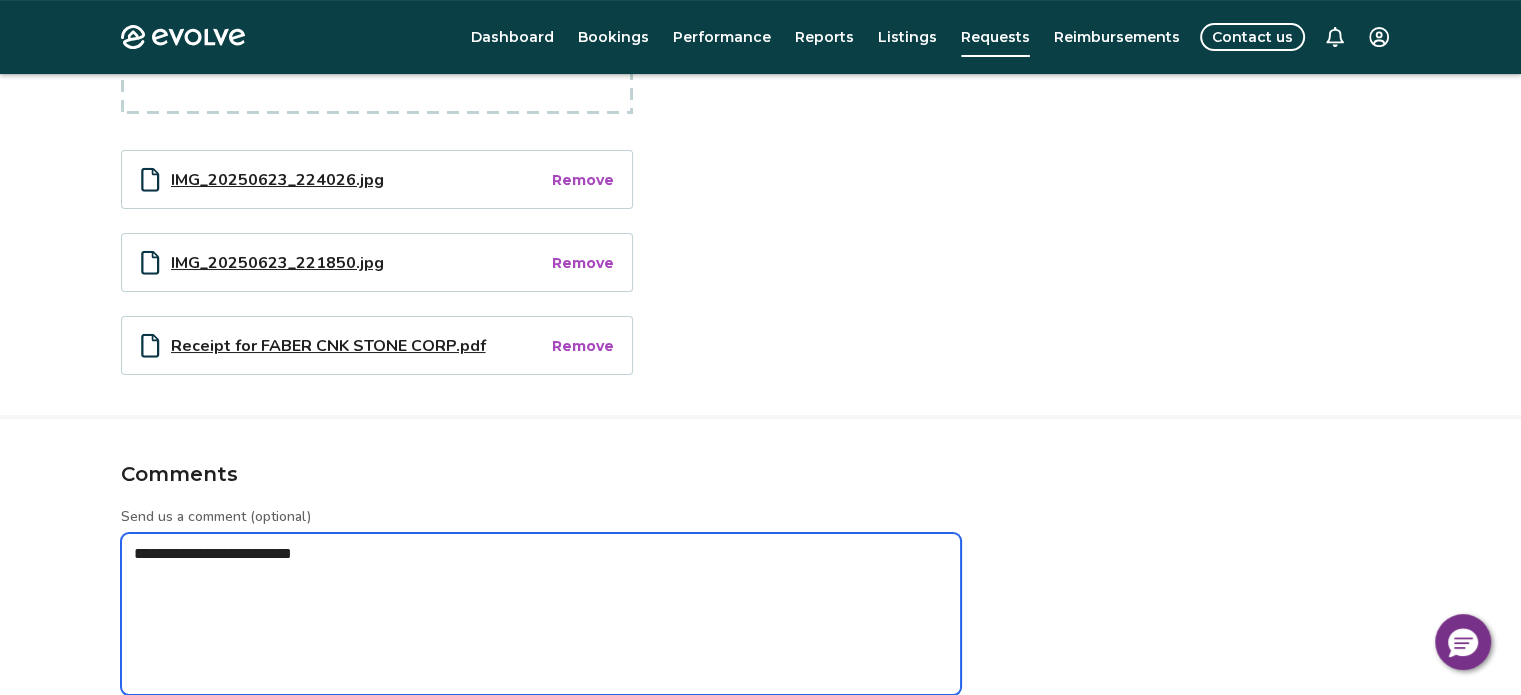 type on "*" 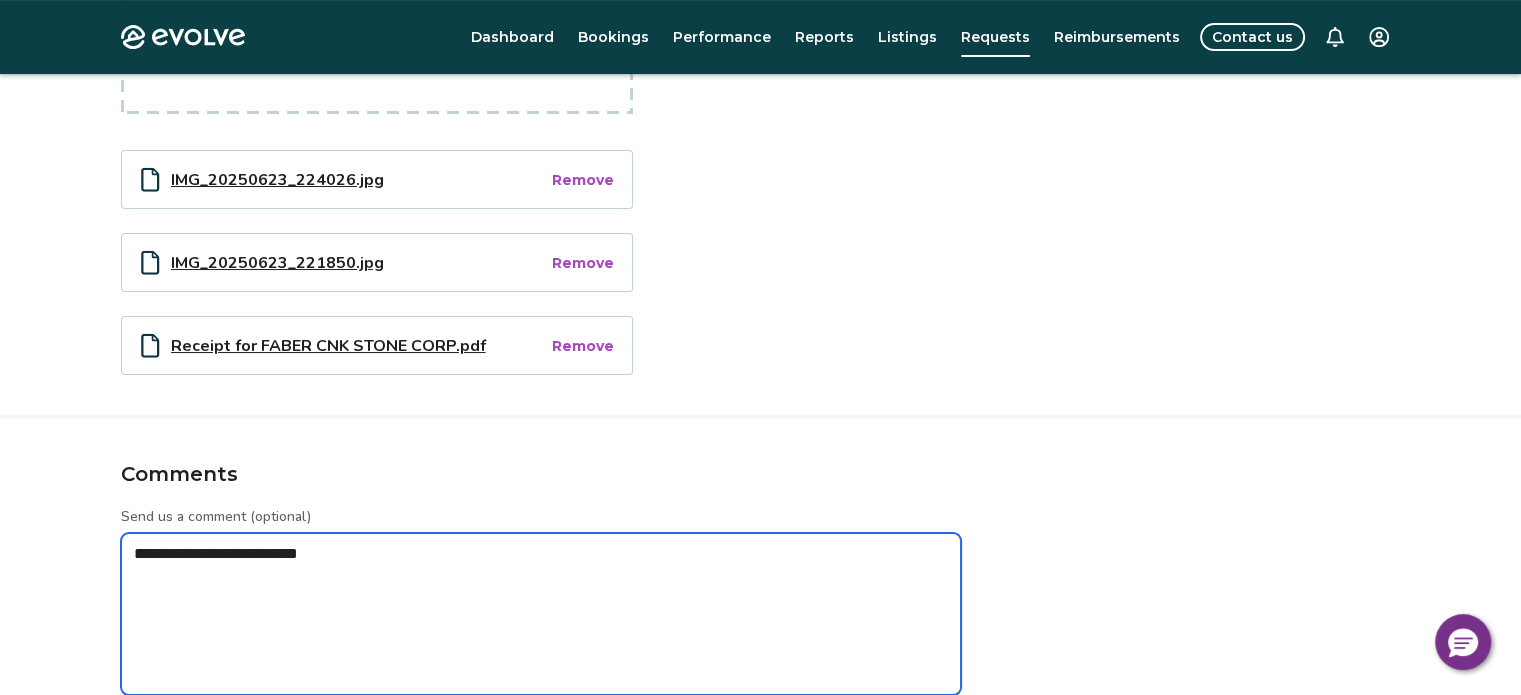 type on "*" 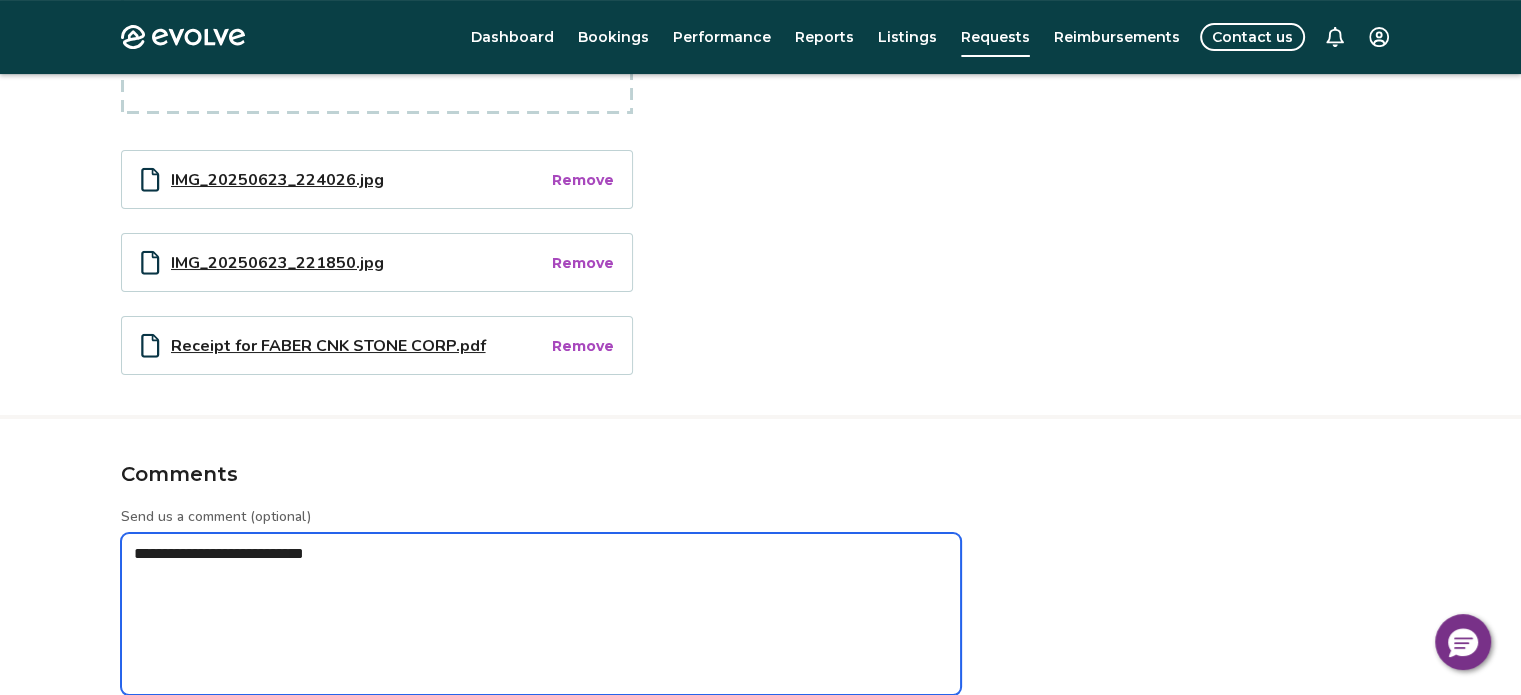 type on "*" 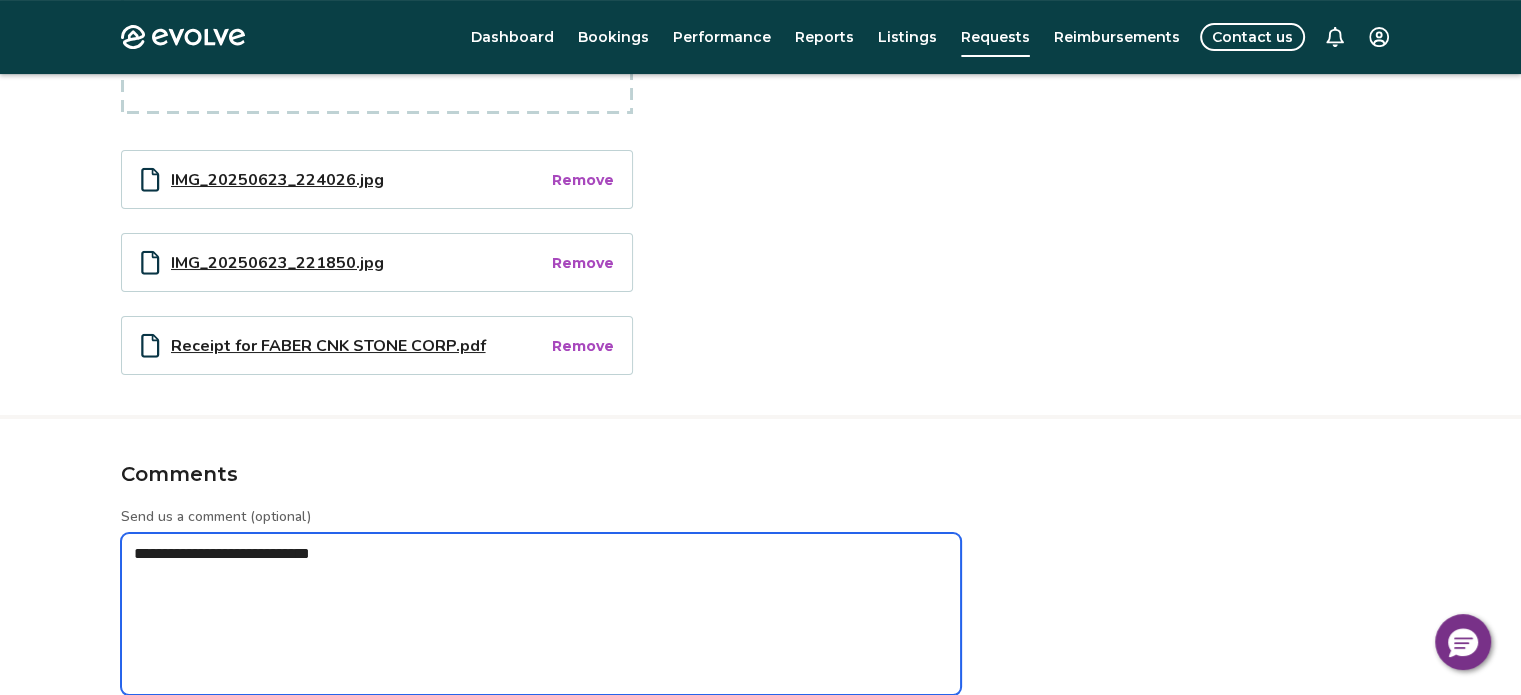 type on "*" 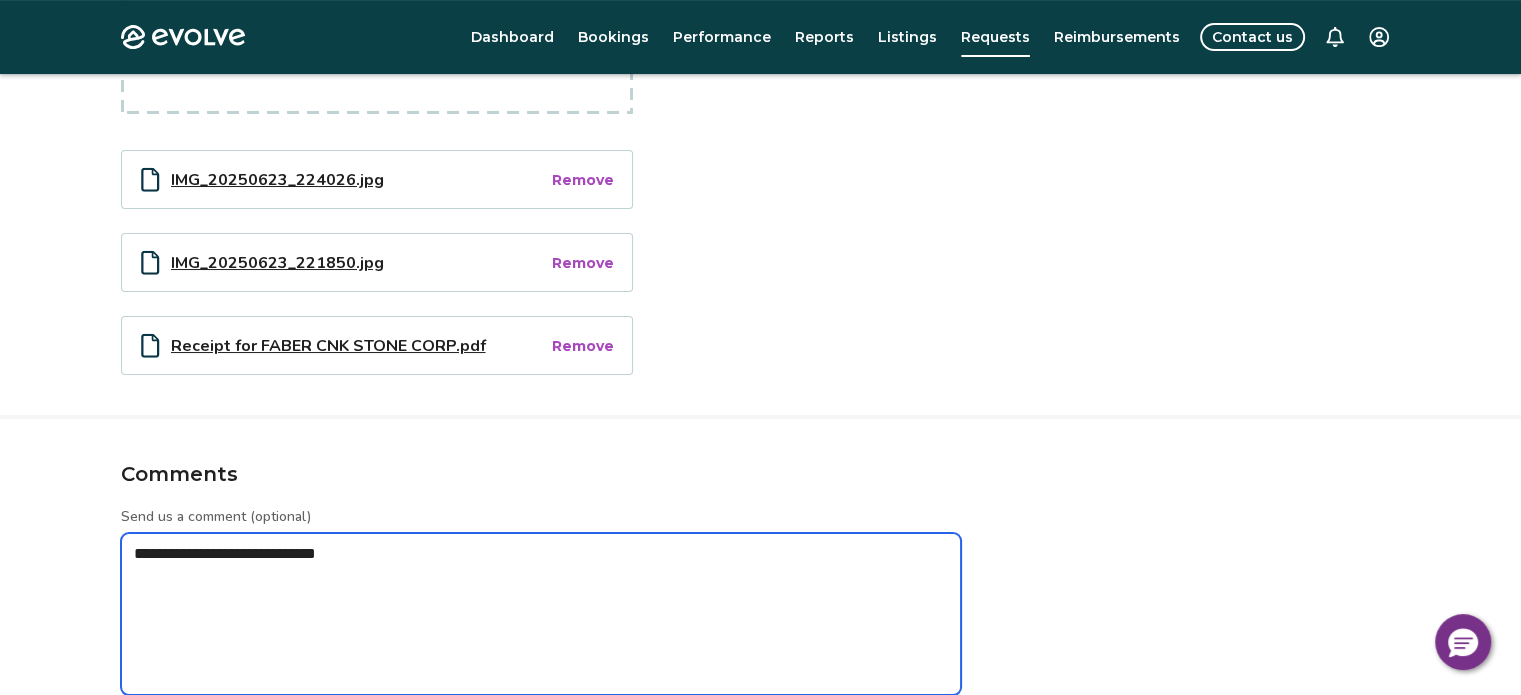 type on "*" 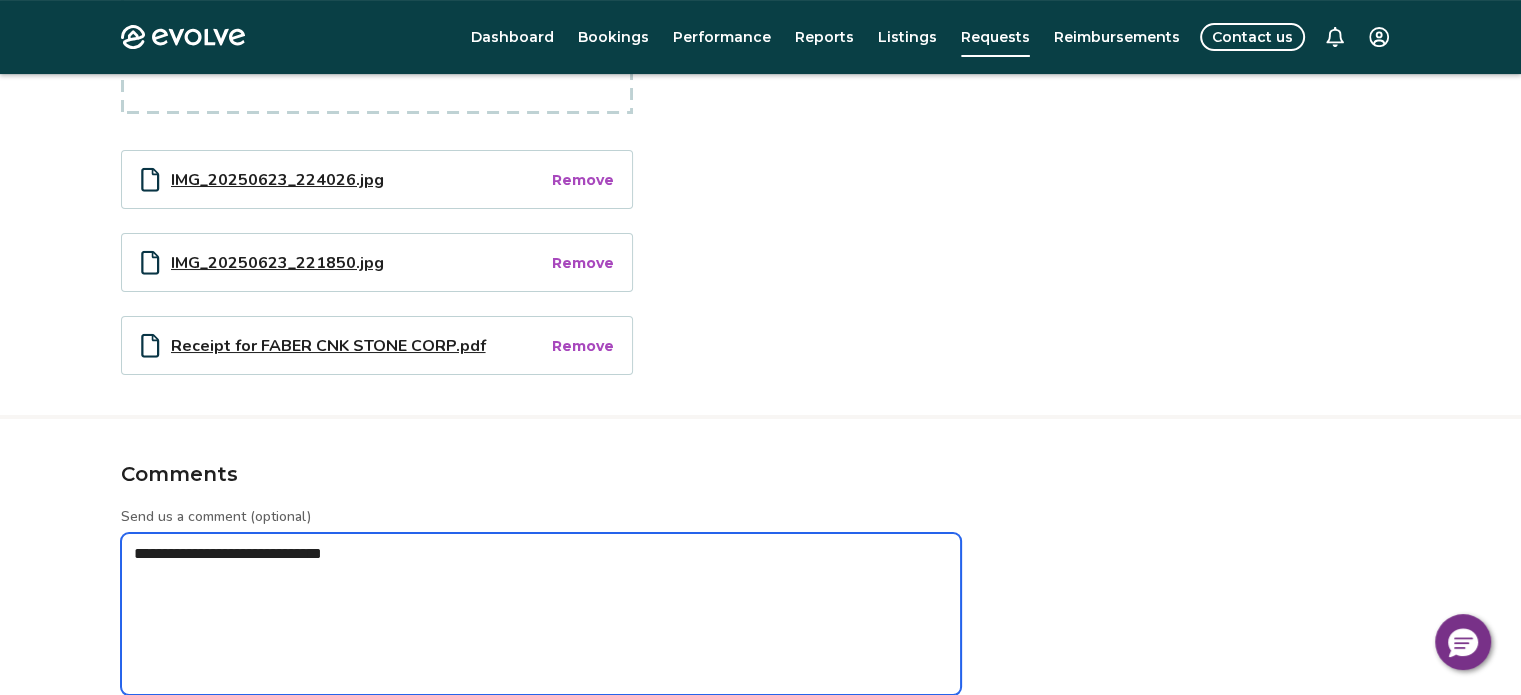 type on "*" 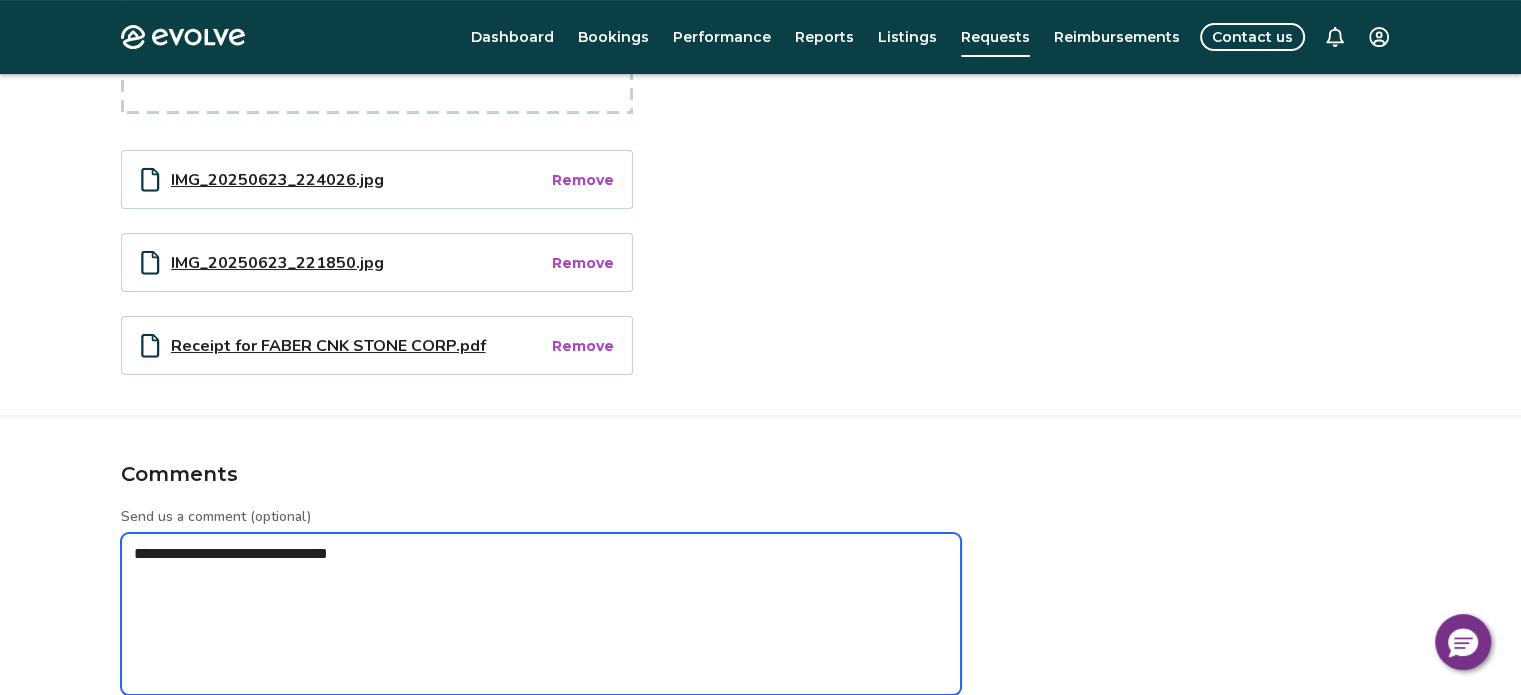 type on "*" 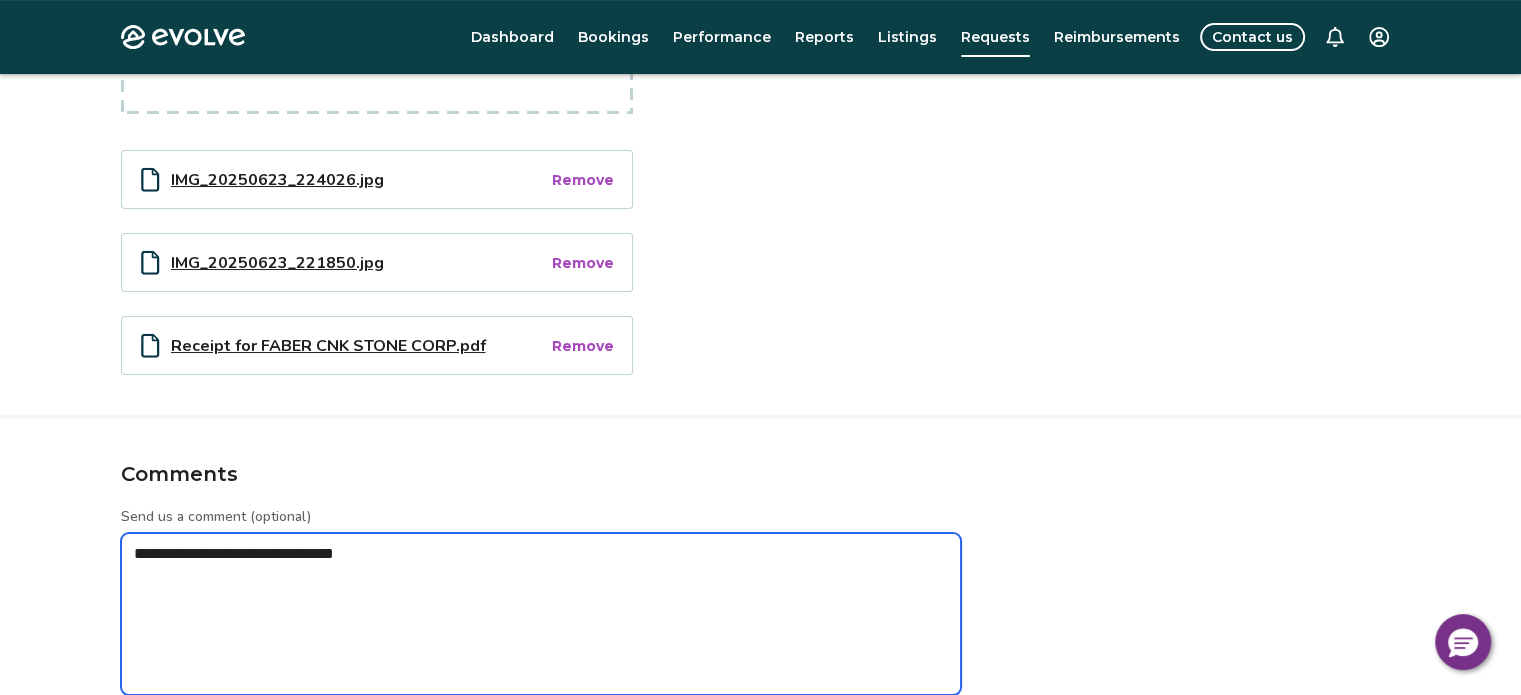 type on "*" 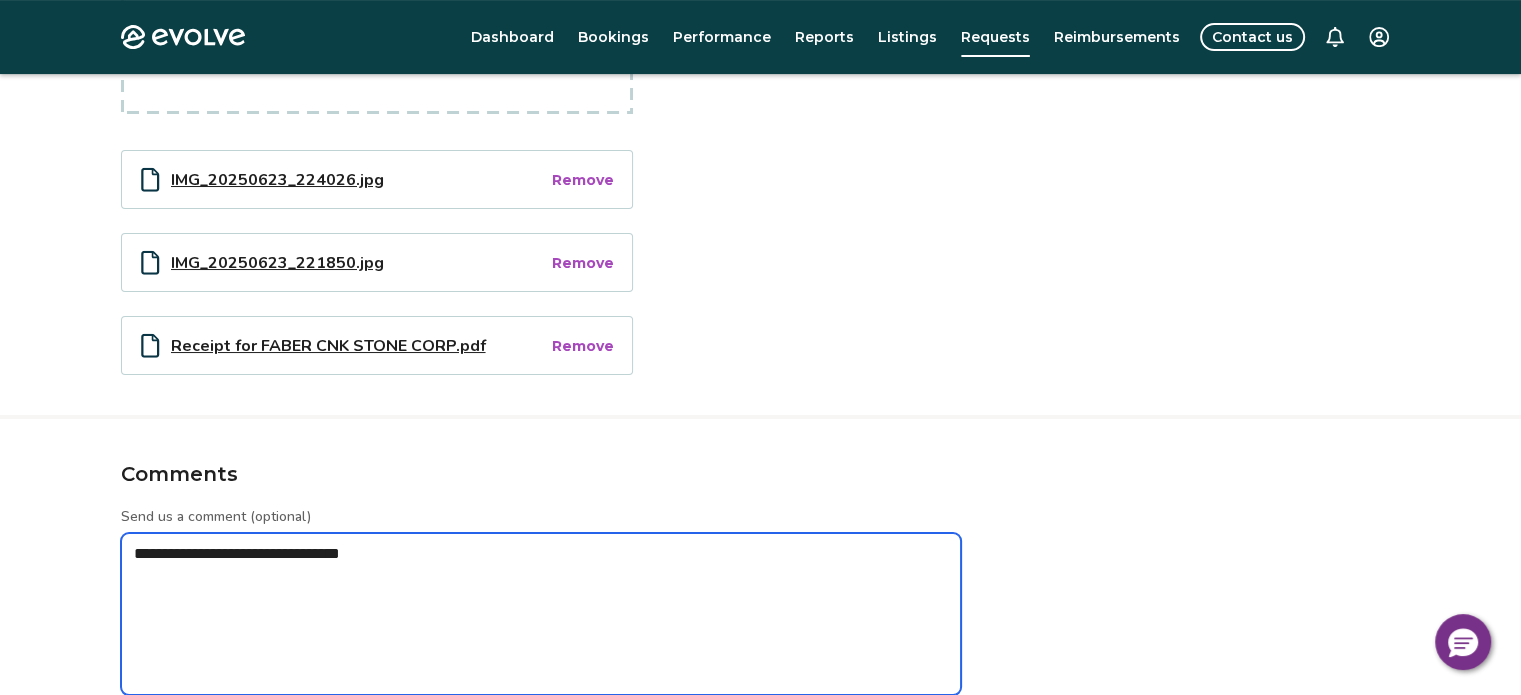 type on "*" 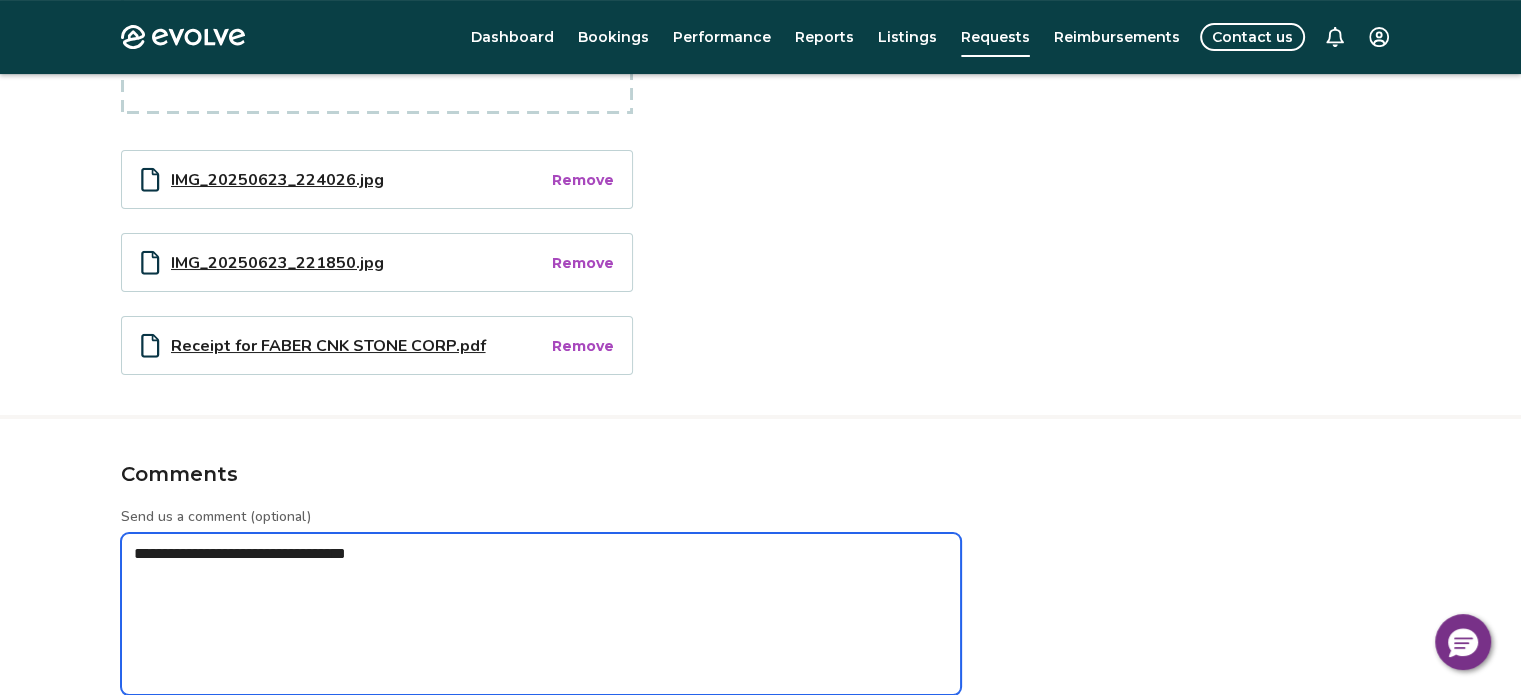 type on "**********" 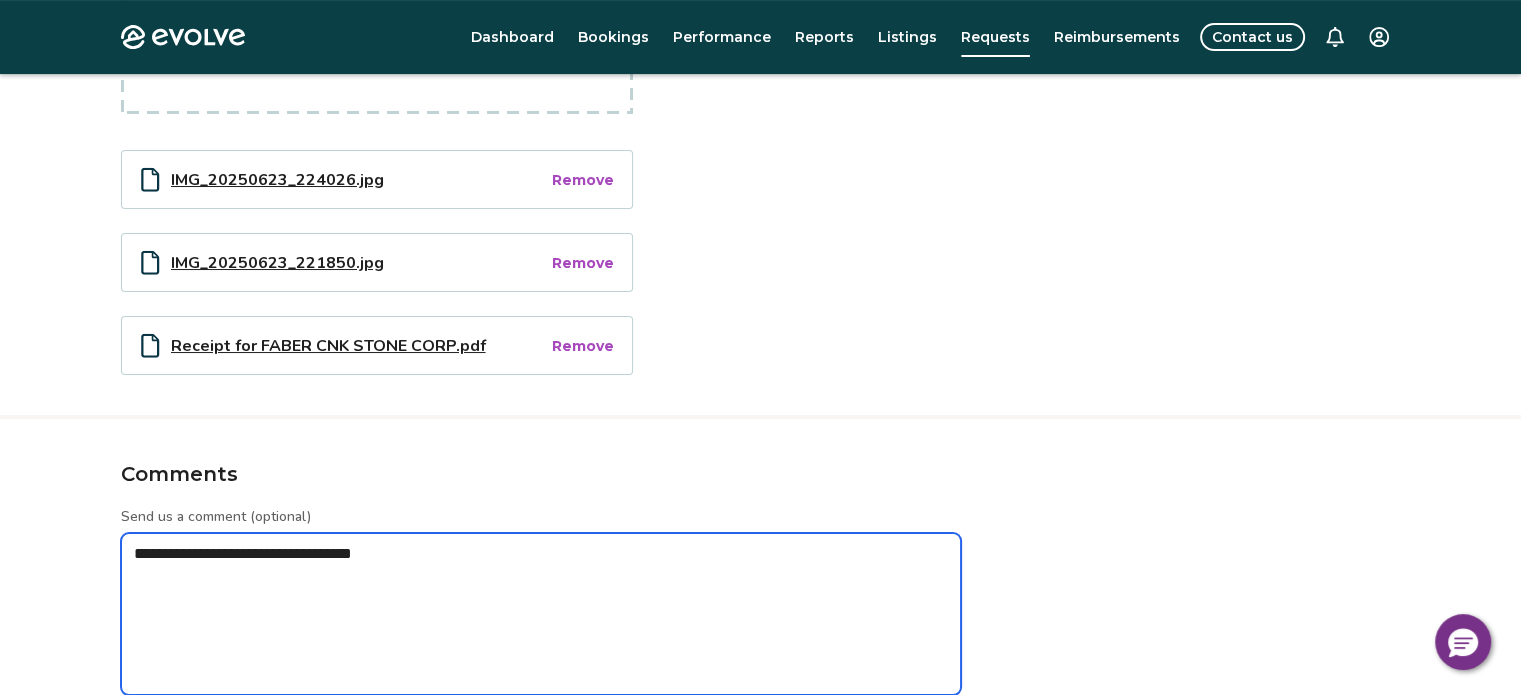 type on "*" 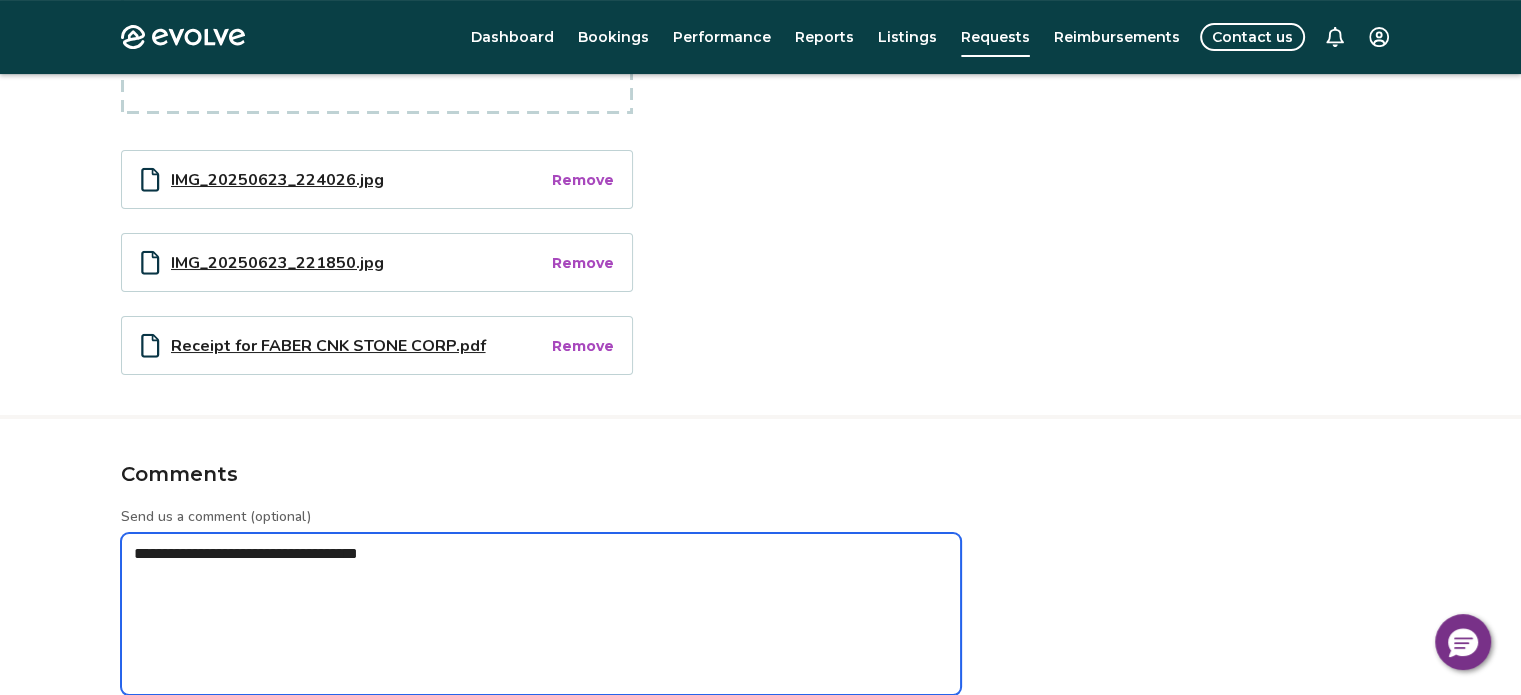 type on "*" 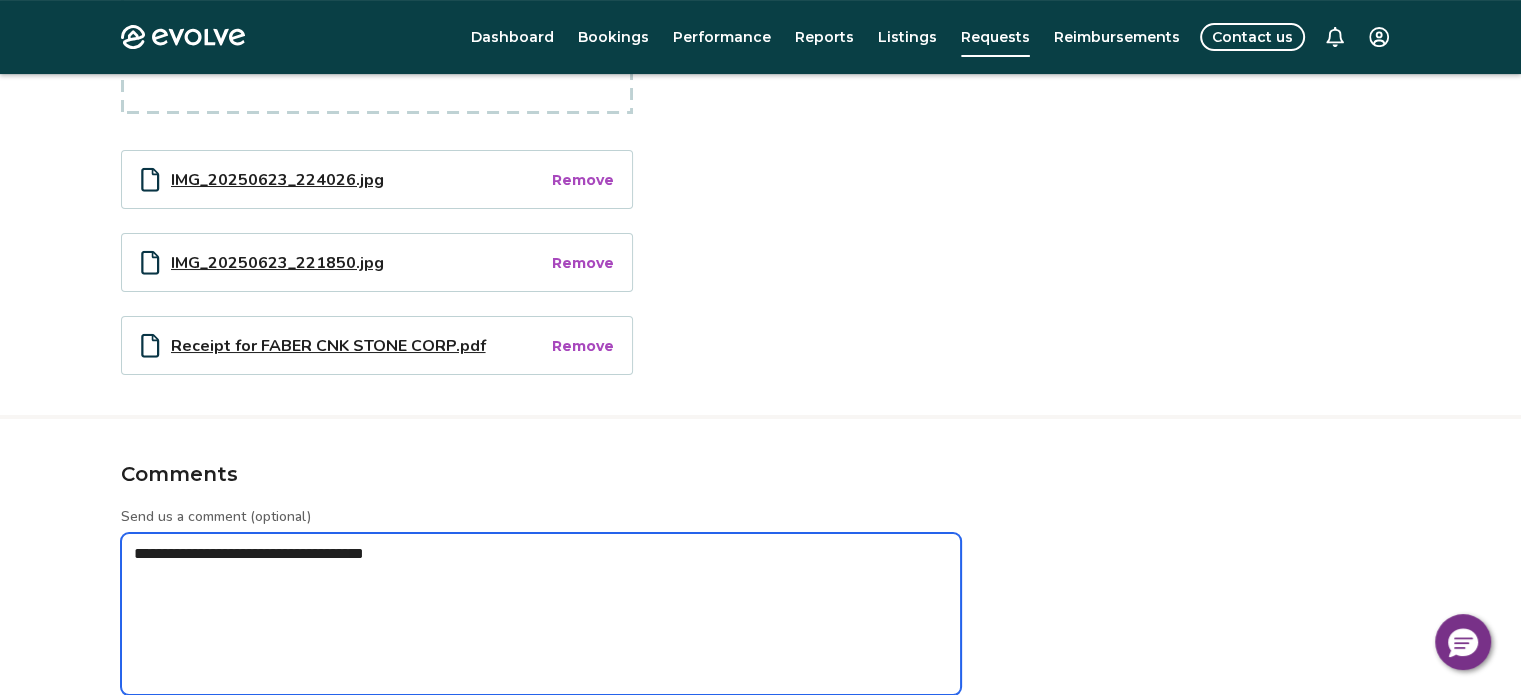 type on "*" 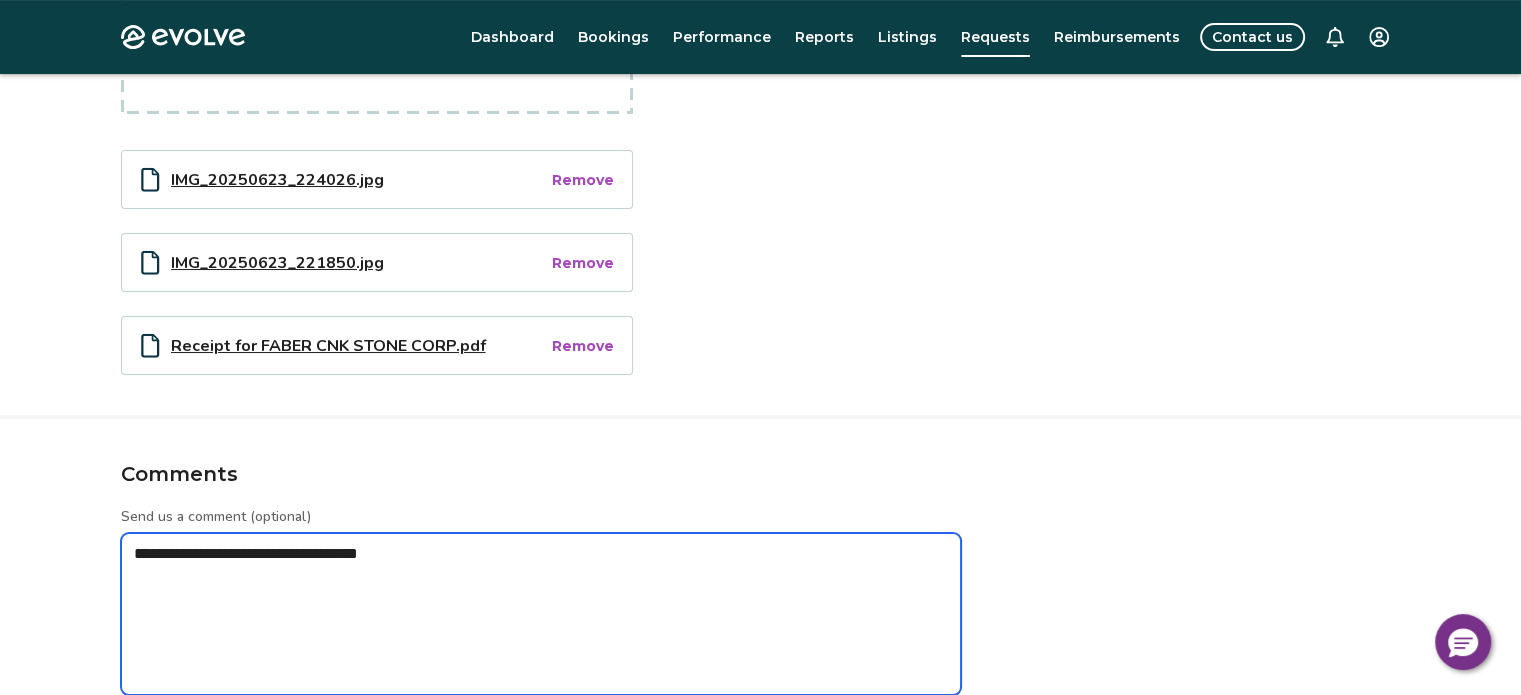 type on "*" 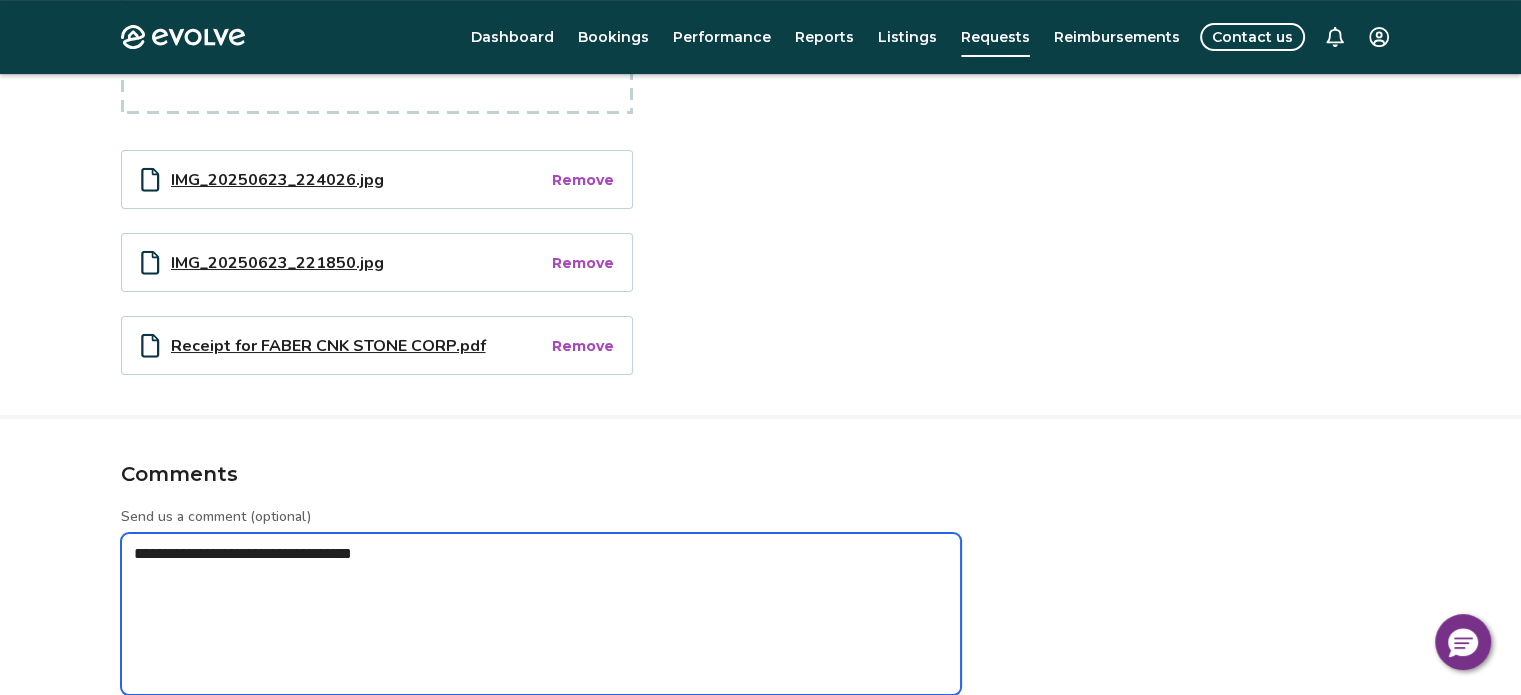 type on "*" 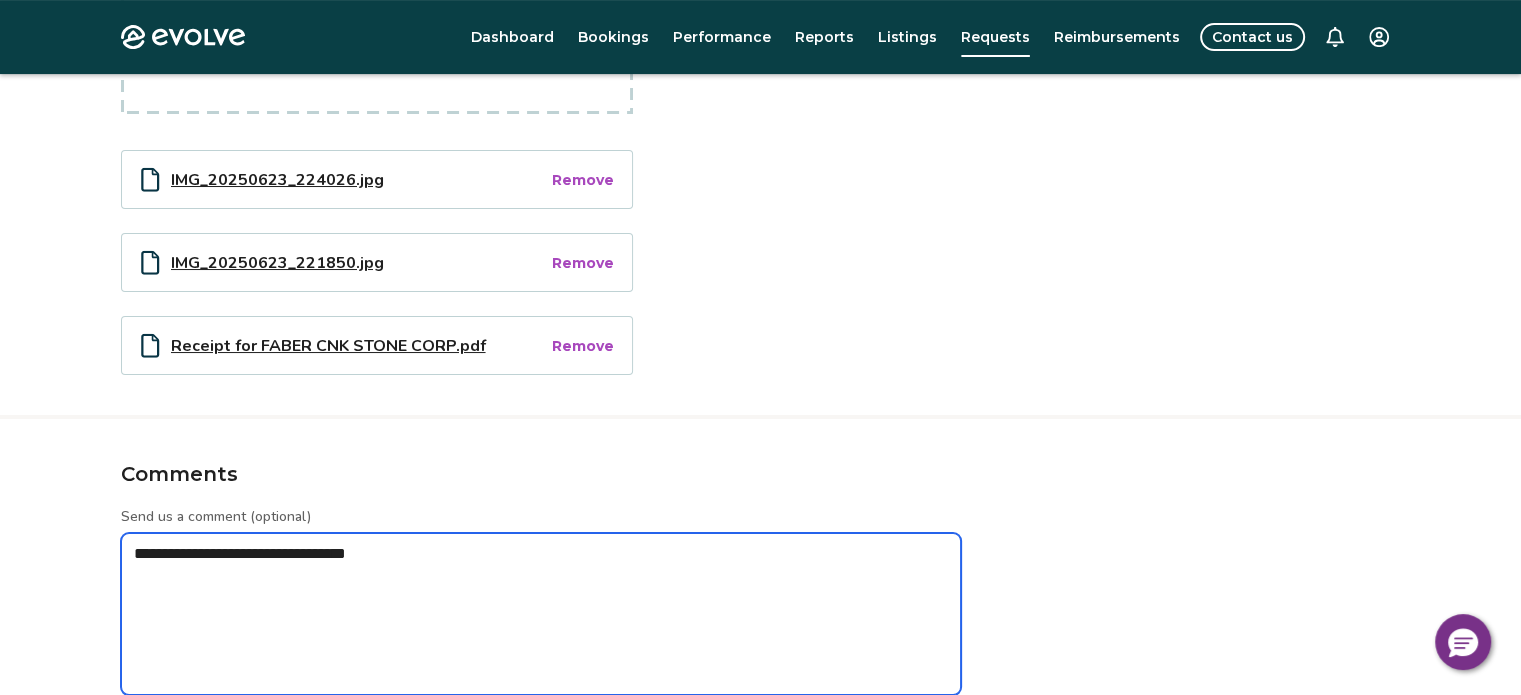 type on "*" 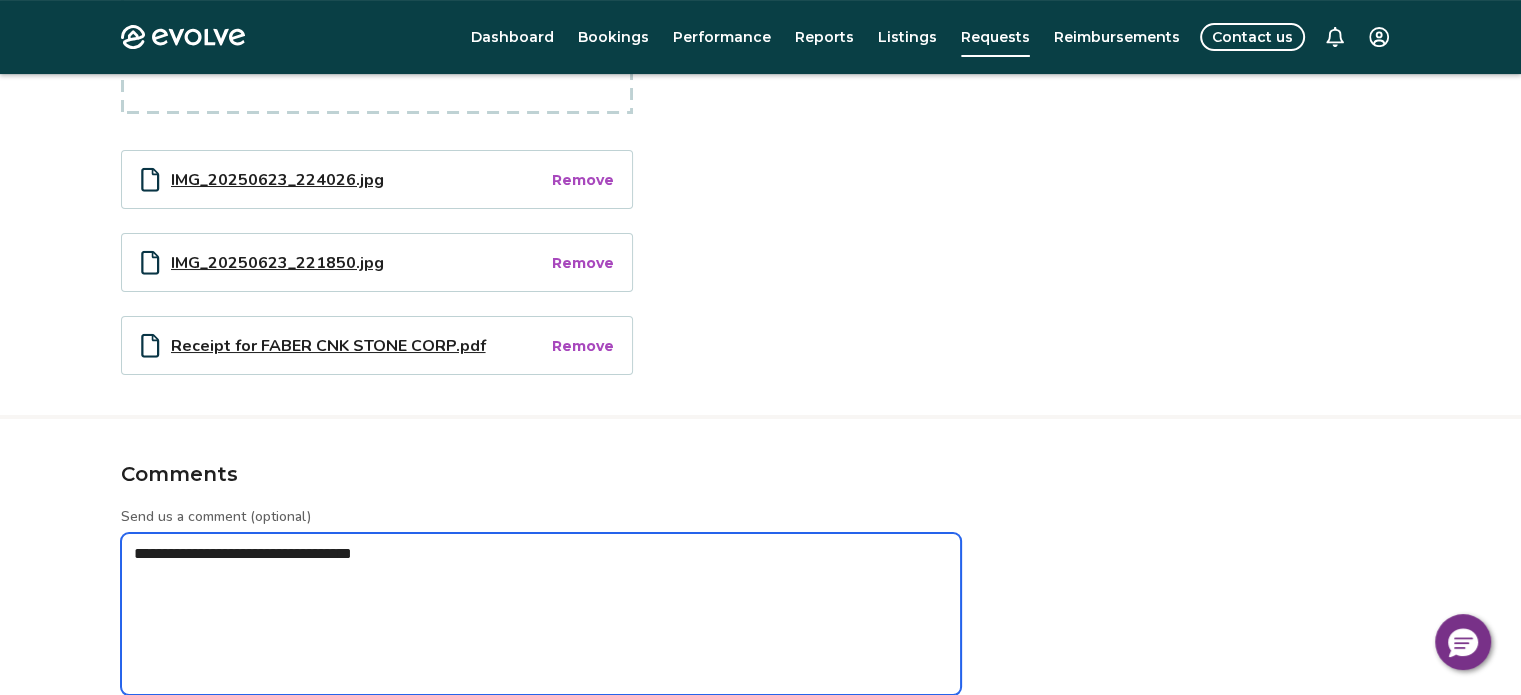 type on "*" 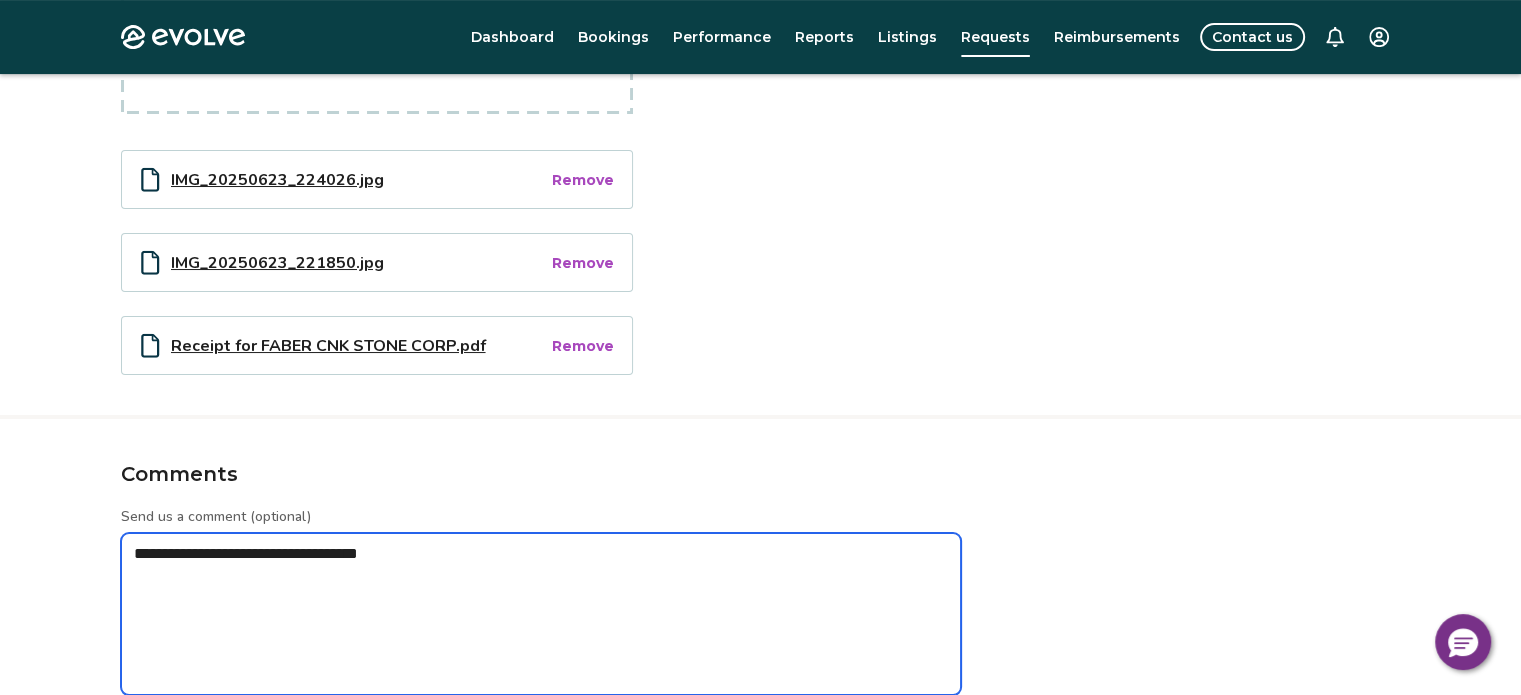type on "*" 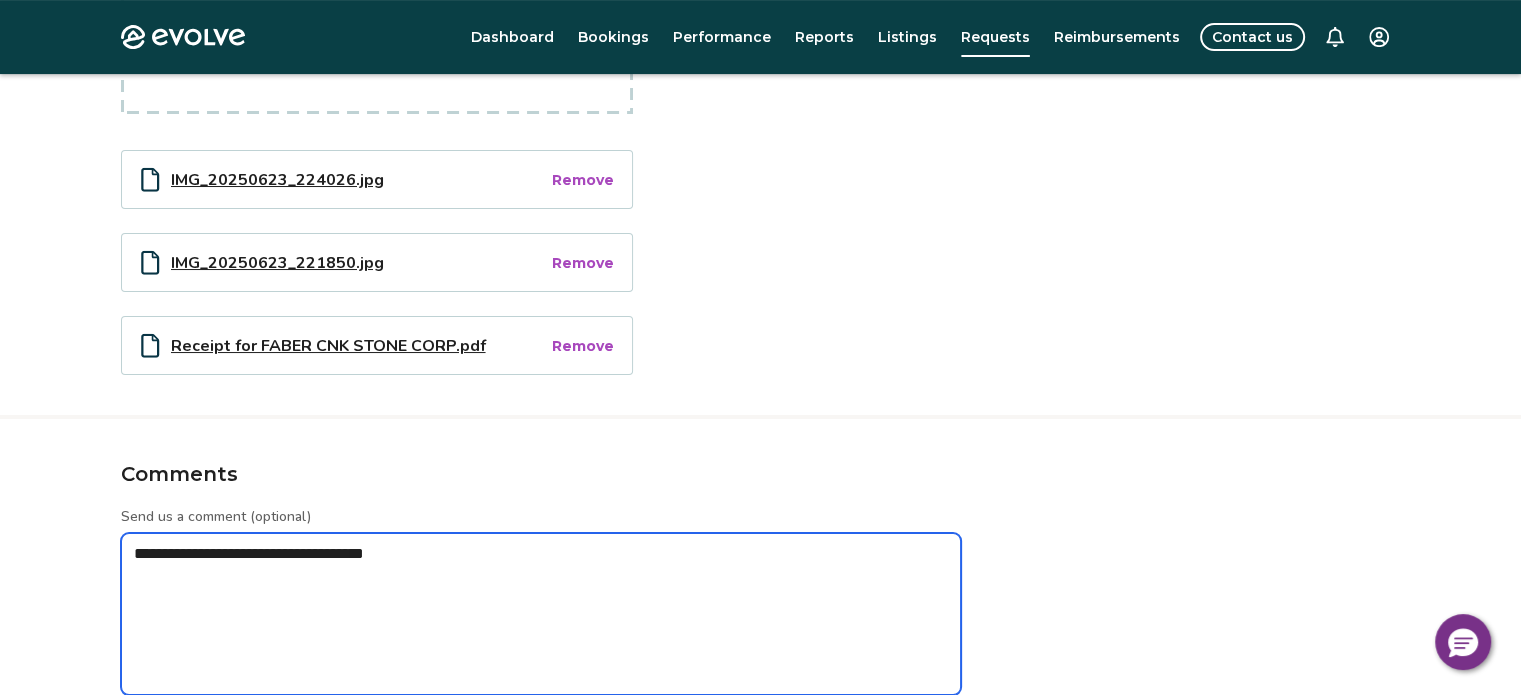 type on "*" 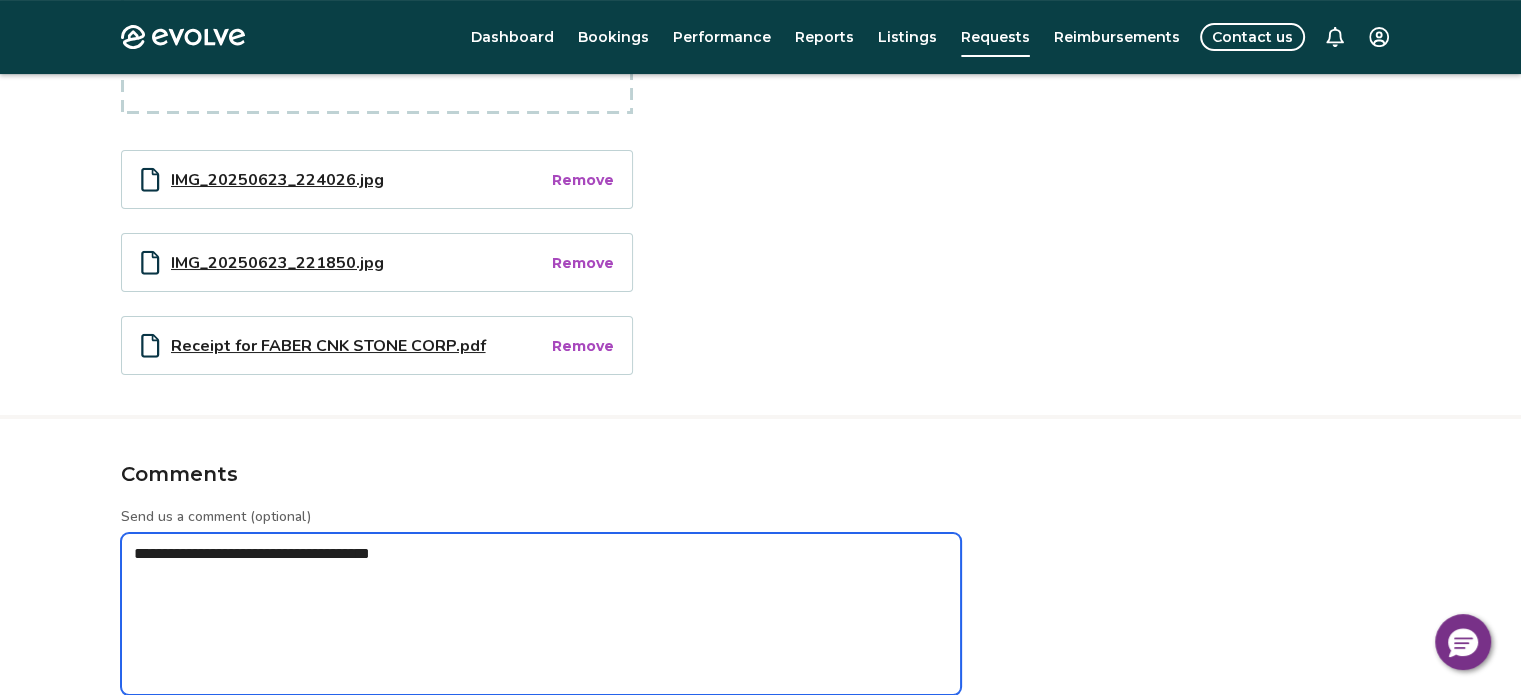 type on "*" 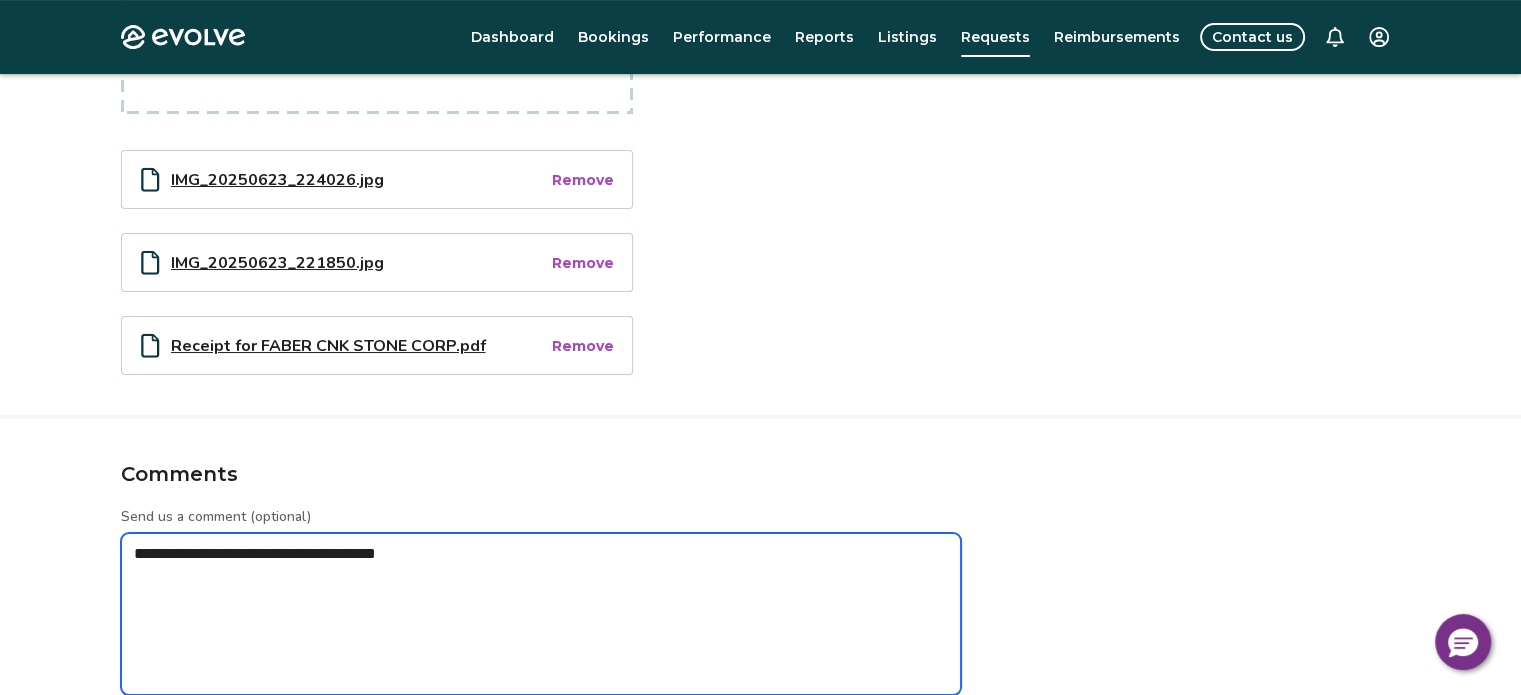 type on "*" 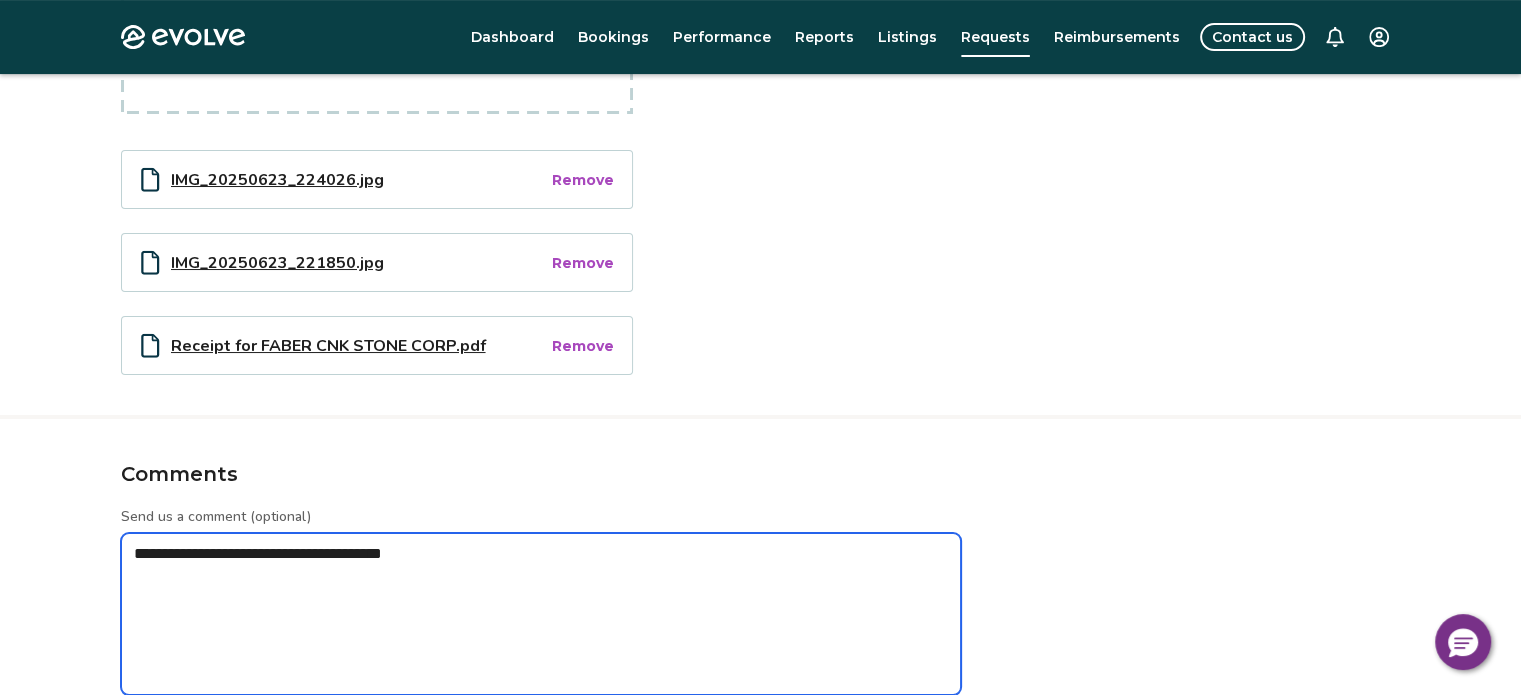 type on "*" 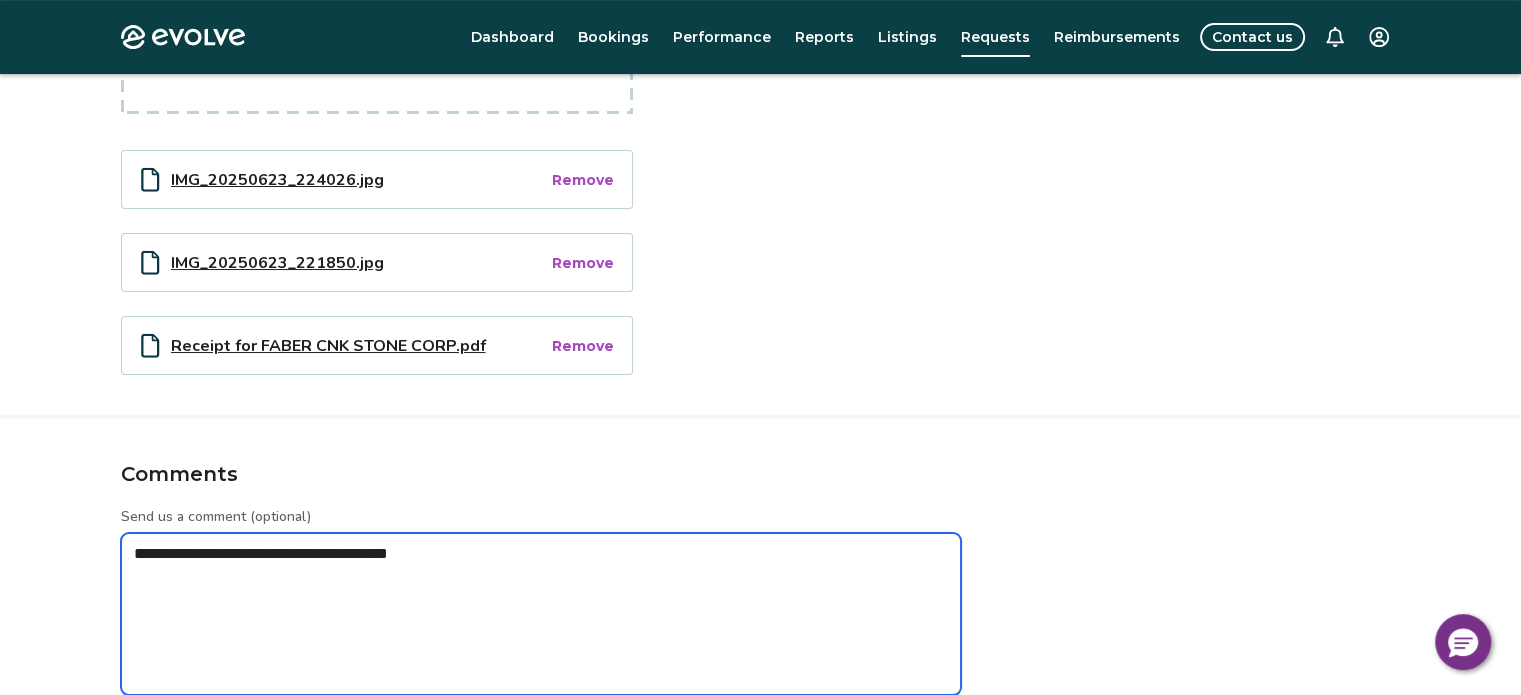 type on "*" 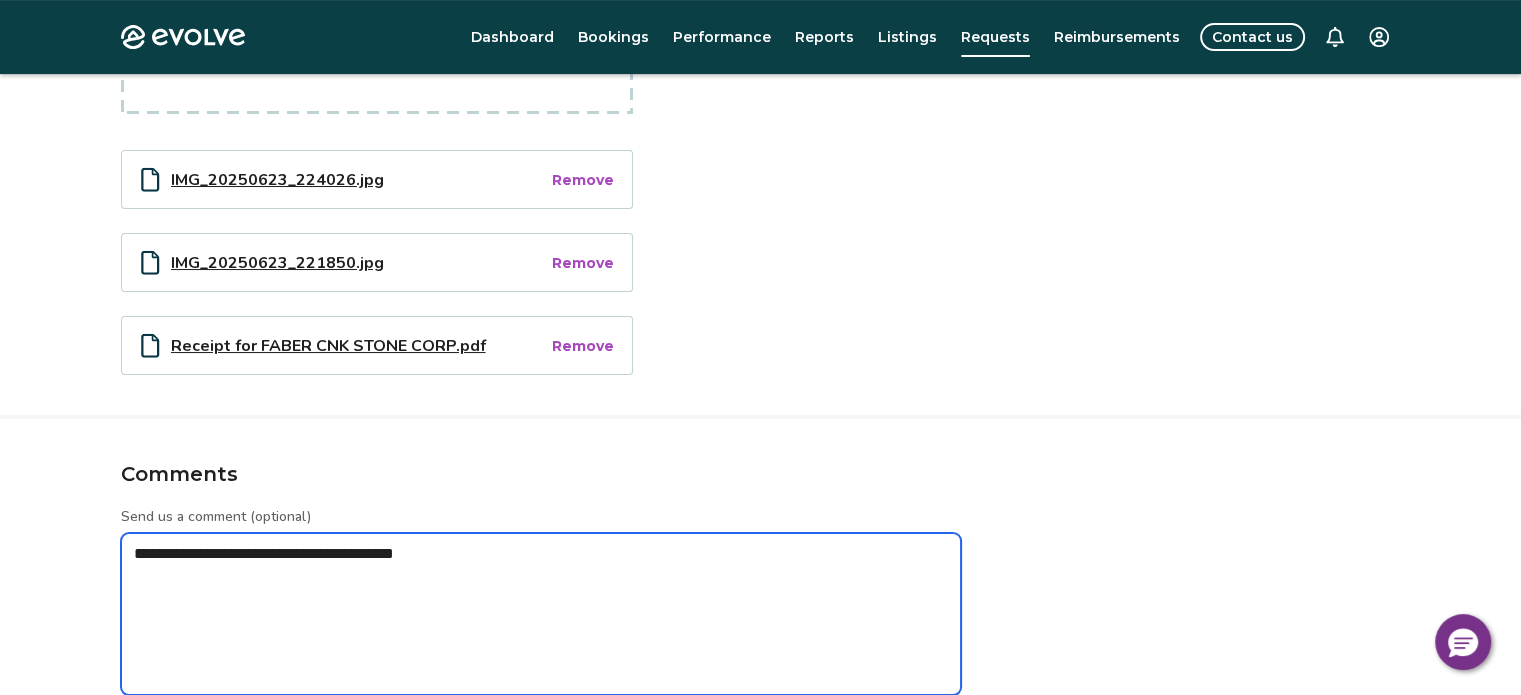 type on "*" 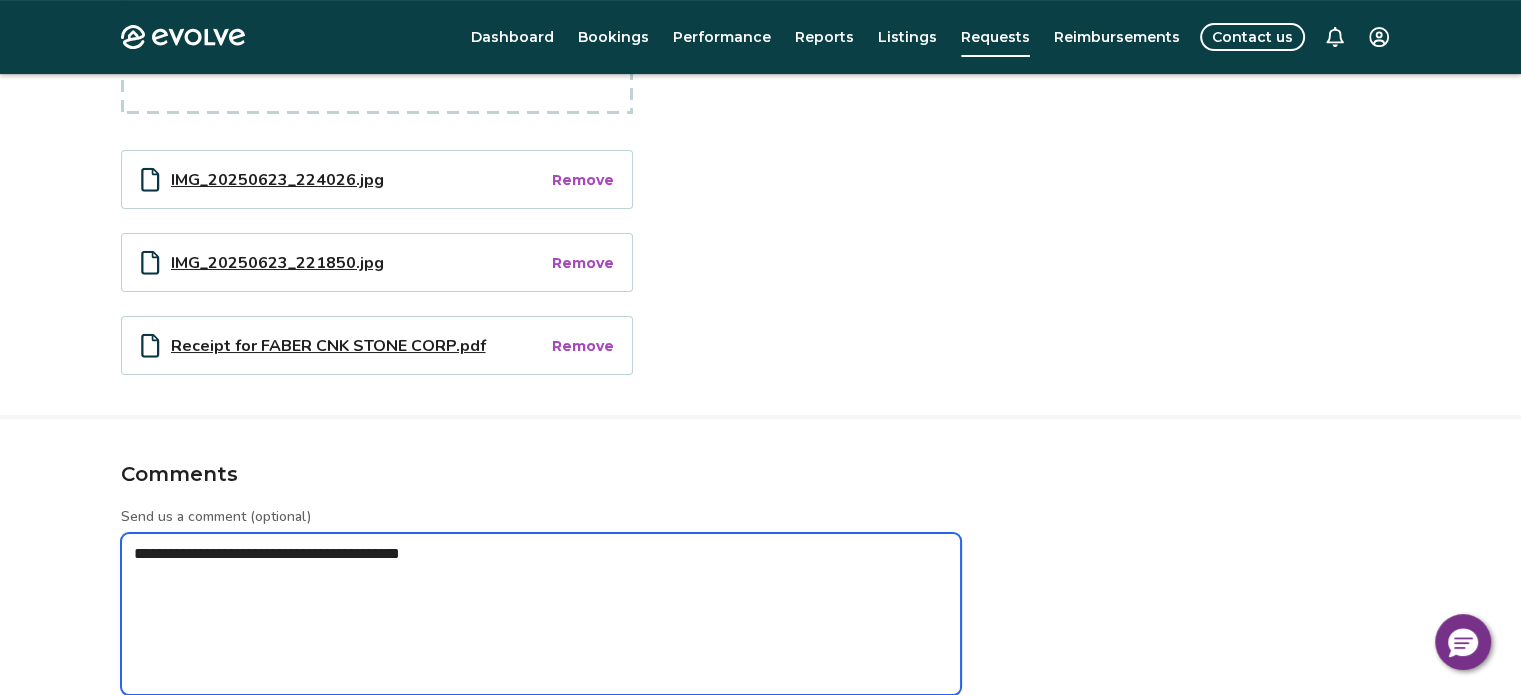 type on "*" 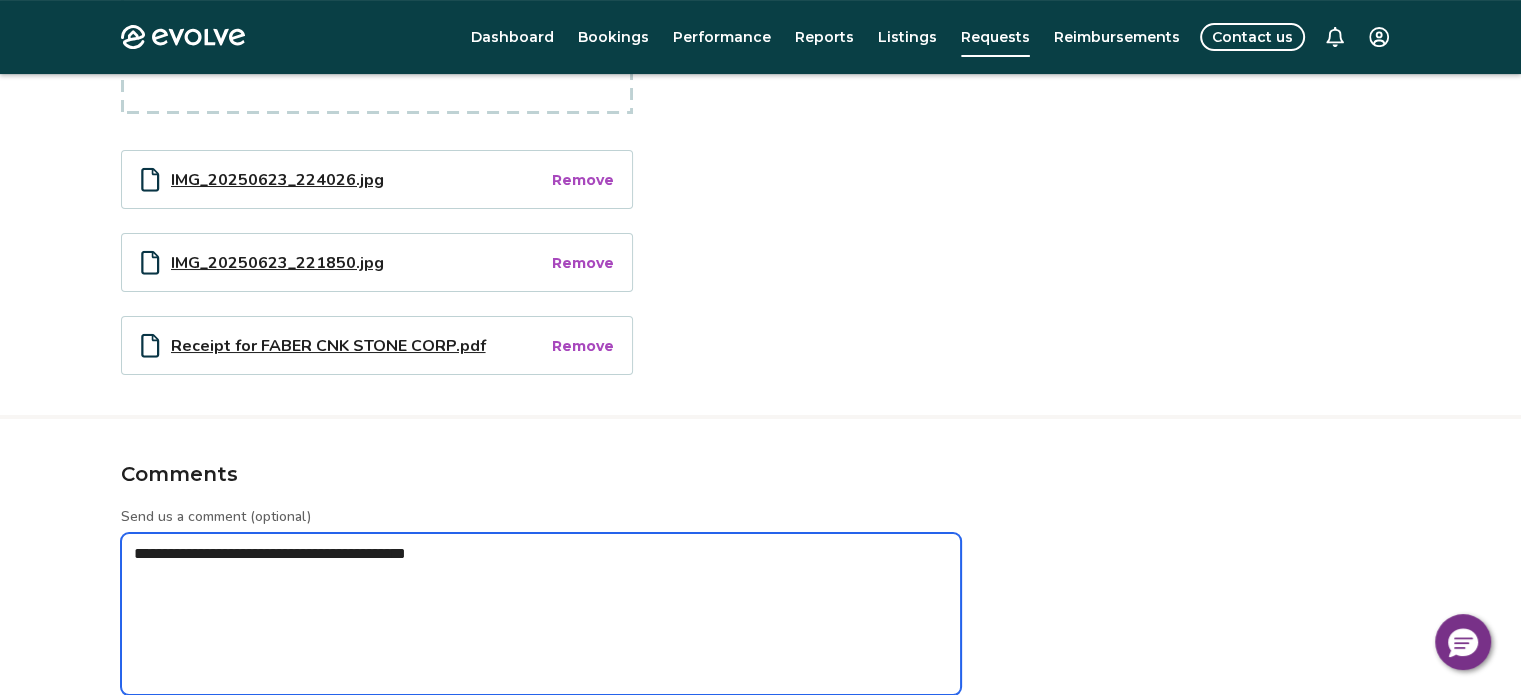 type on "*" 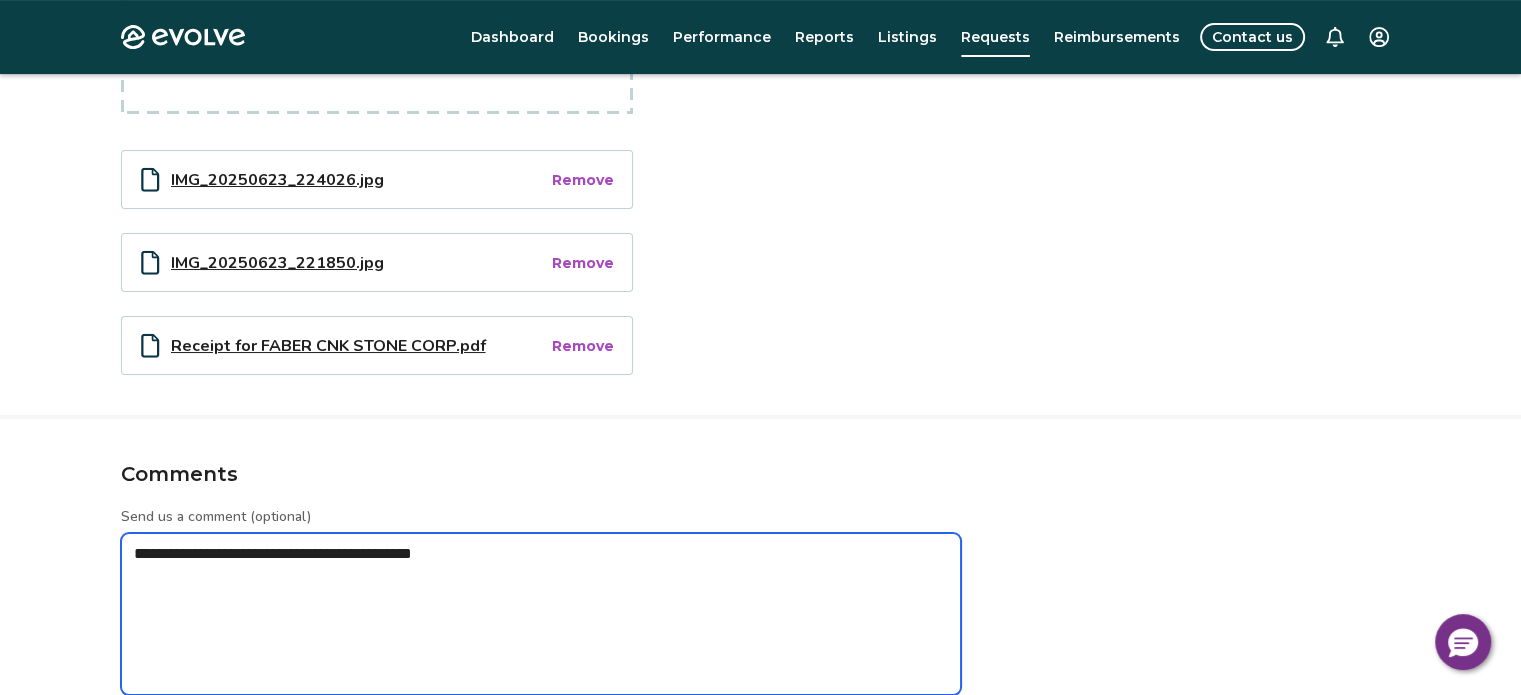 type on "*" 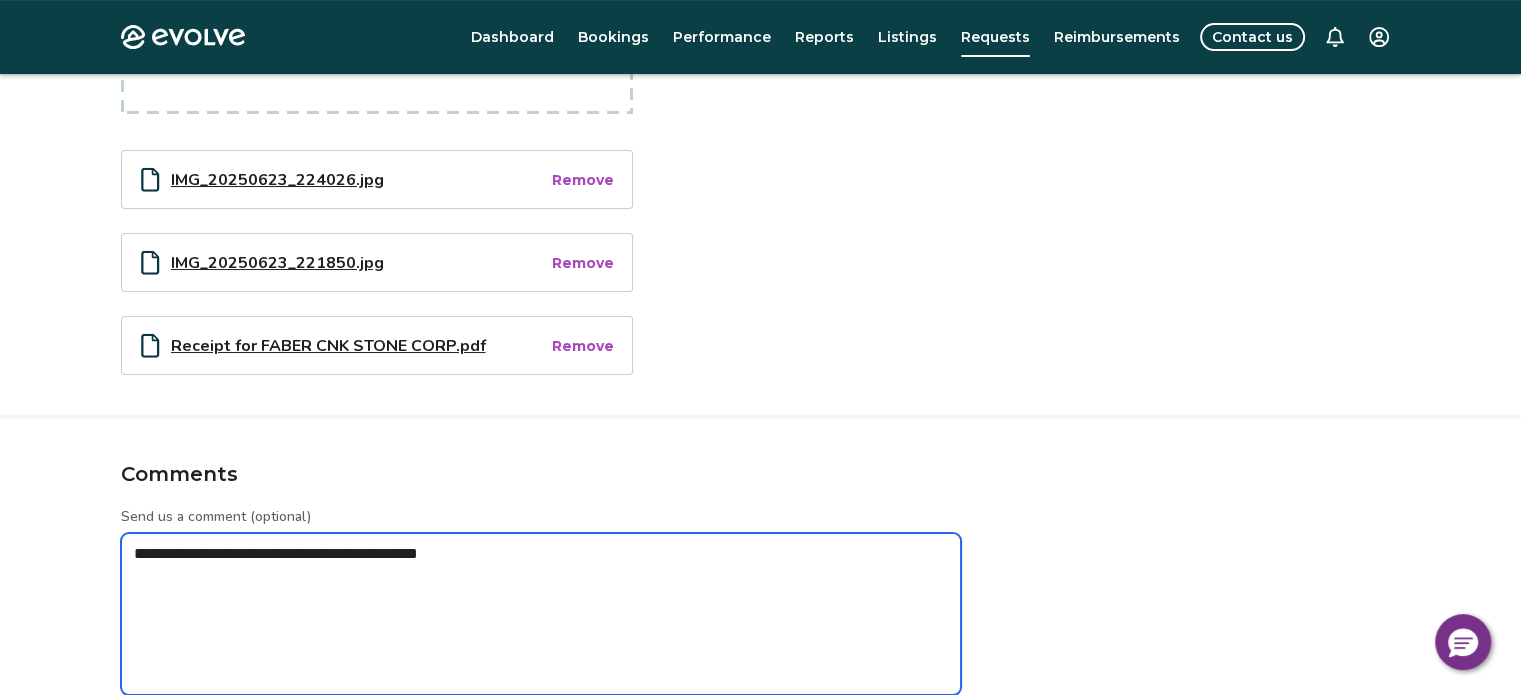 type on "*" 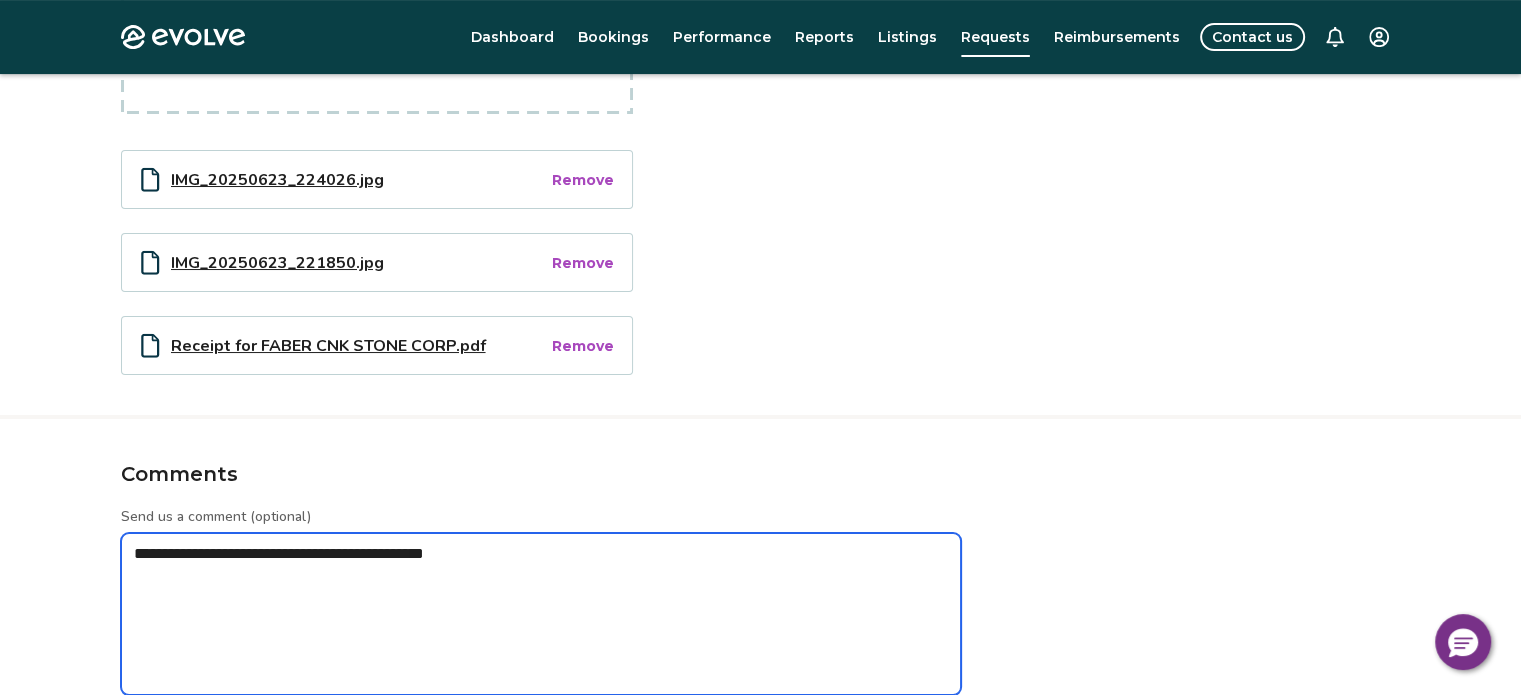 type on "*" 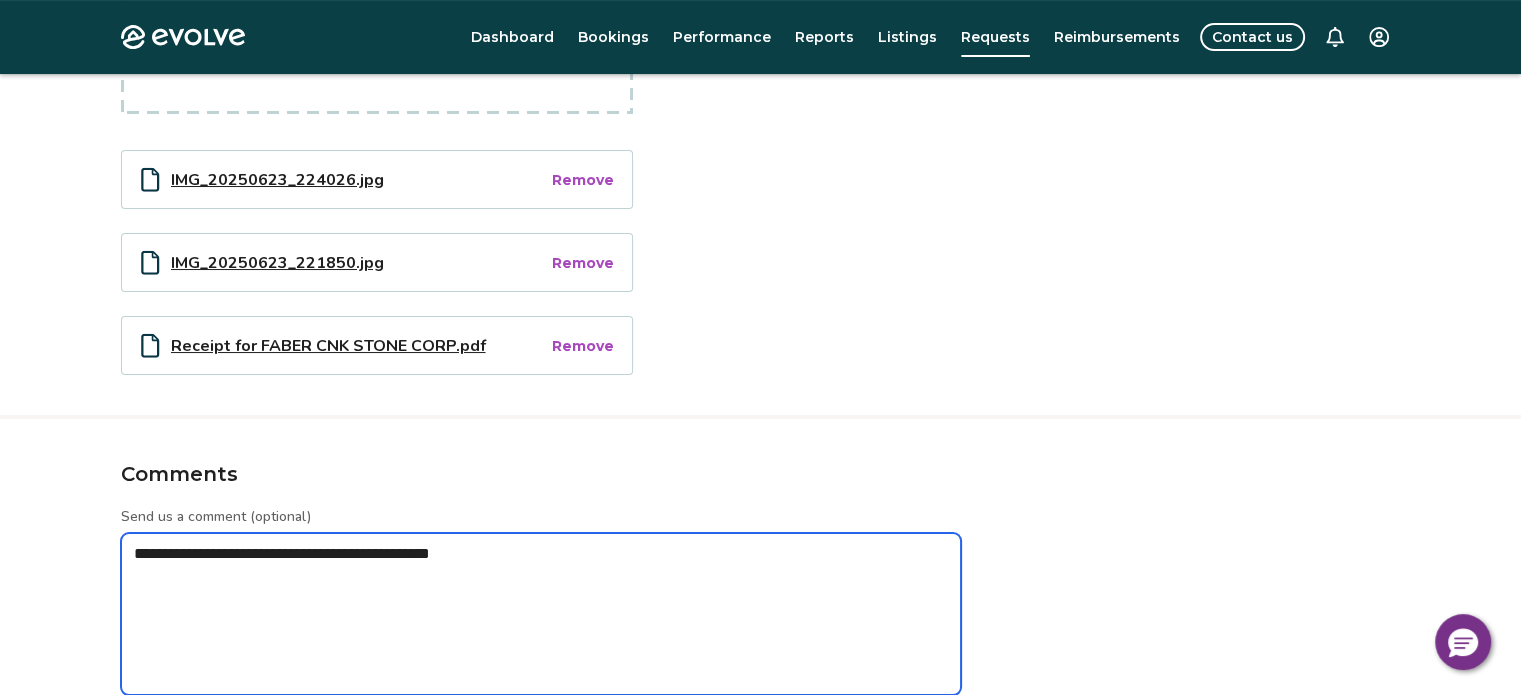 type on "*" 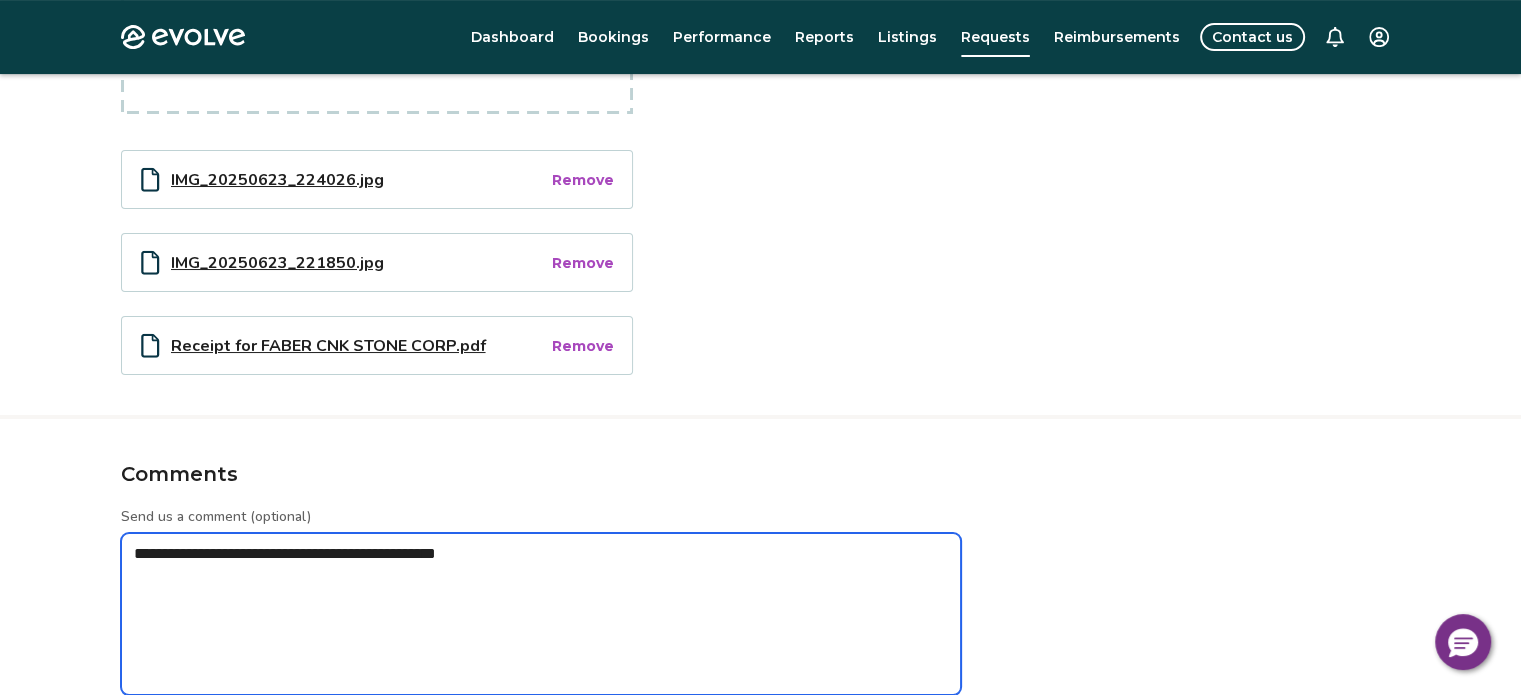 type on "*" 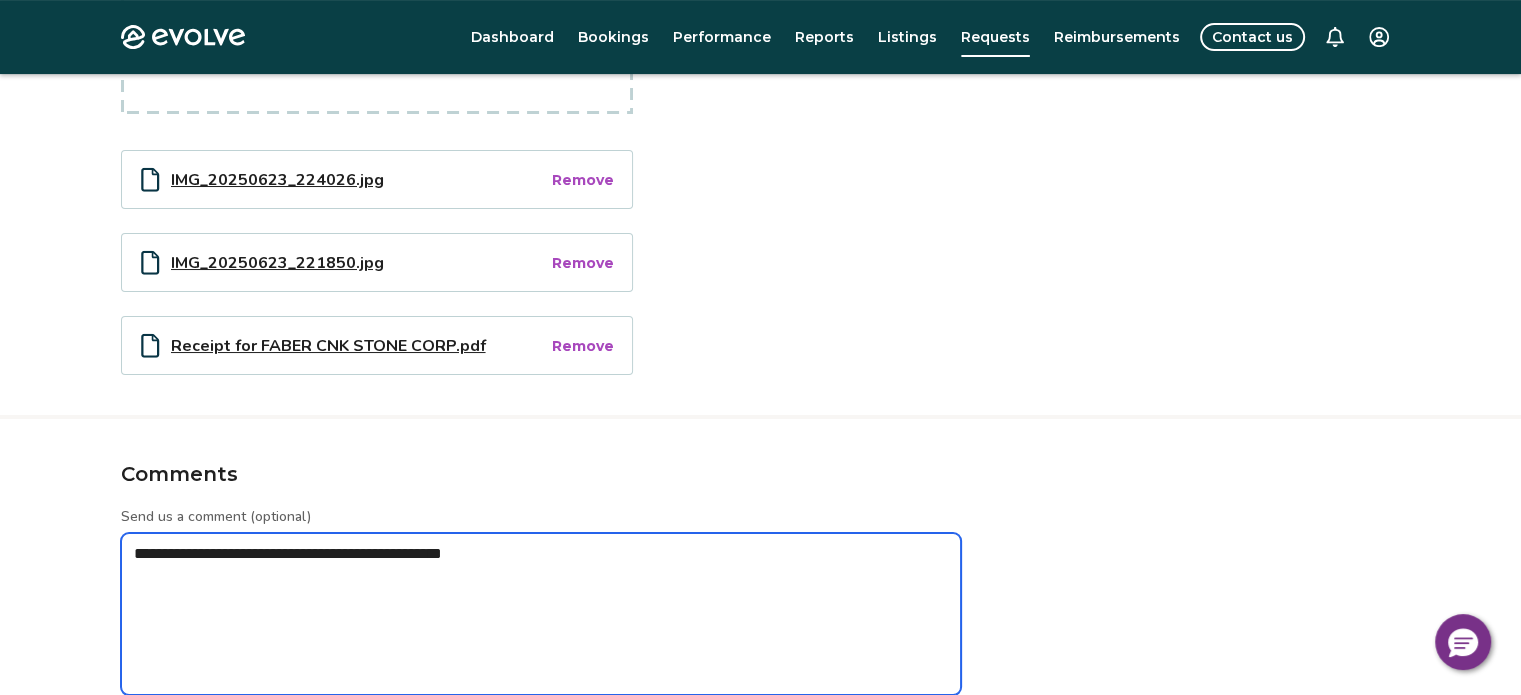type on "*" 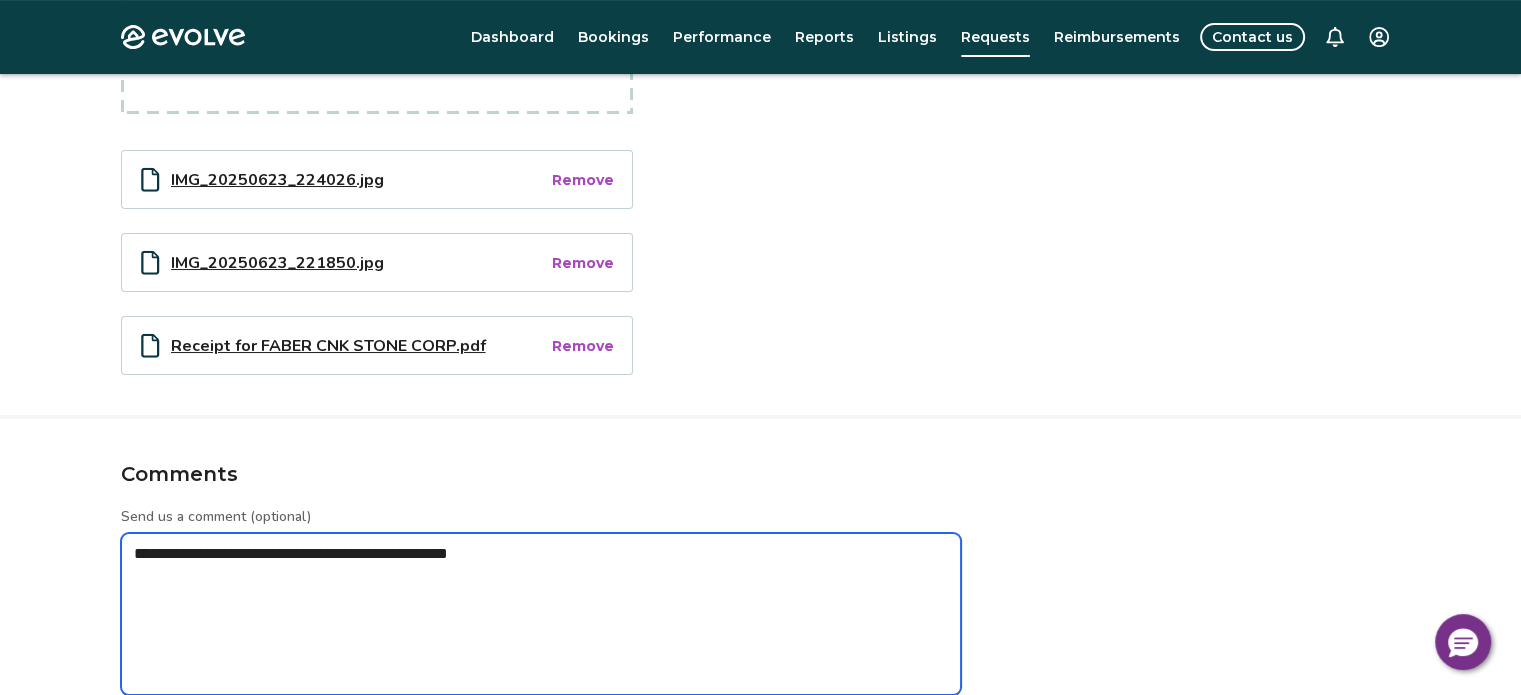 type on "*" 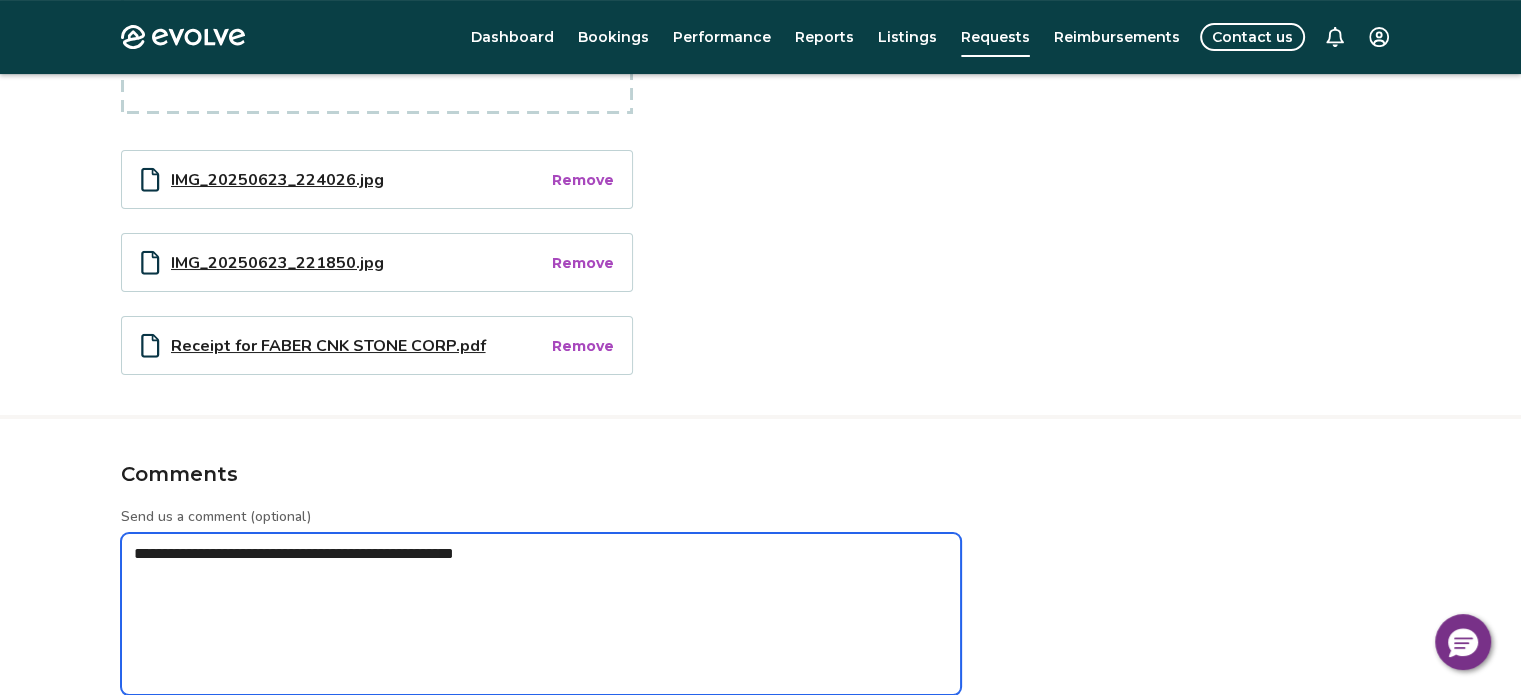 type on "*" 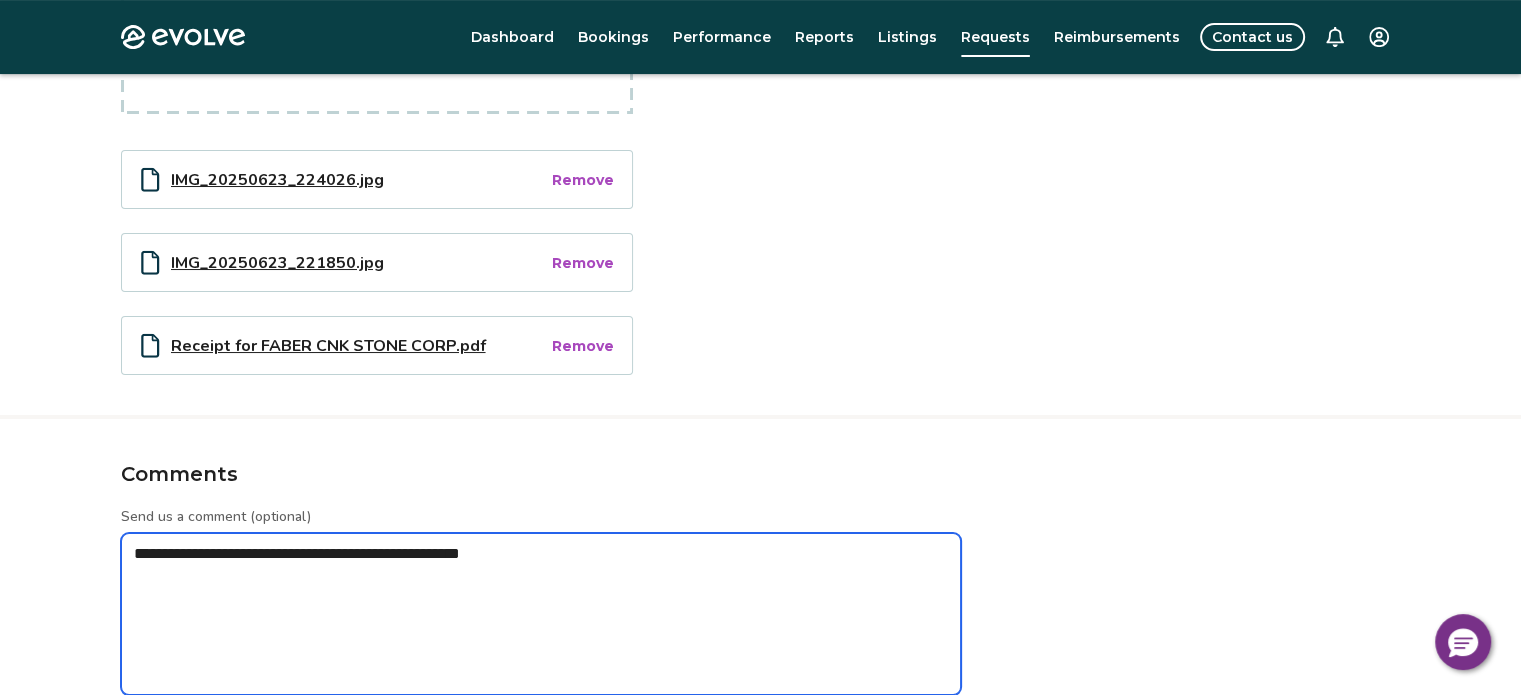 type on "*" 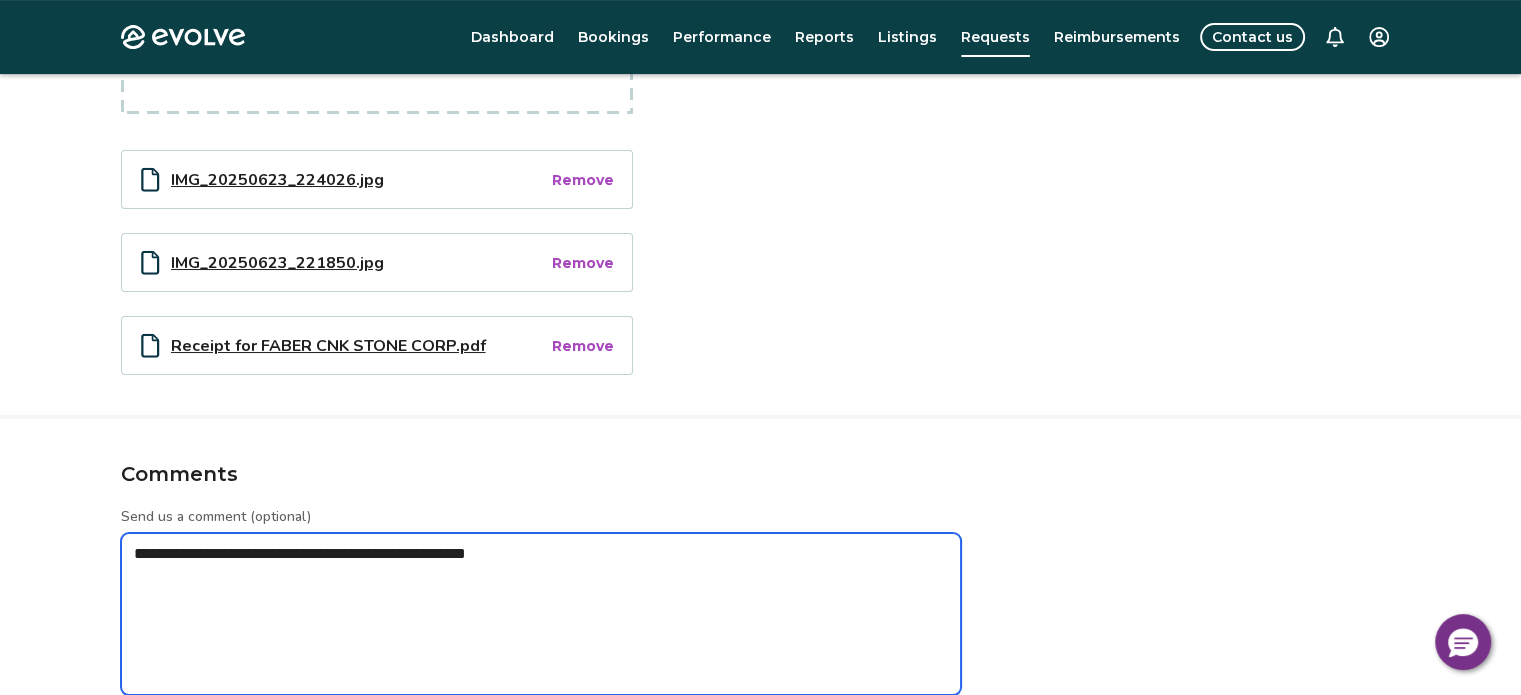 type on "*" 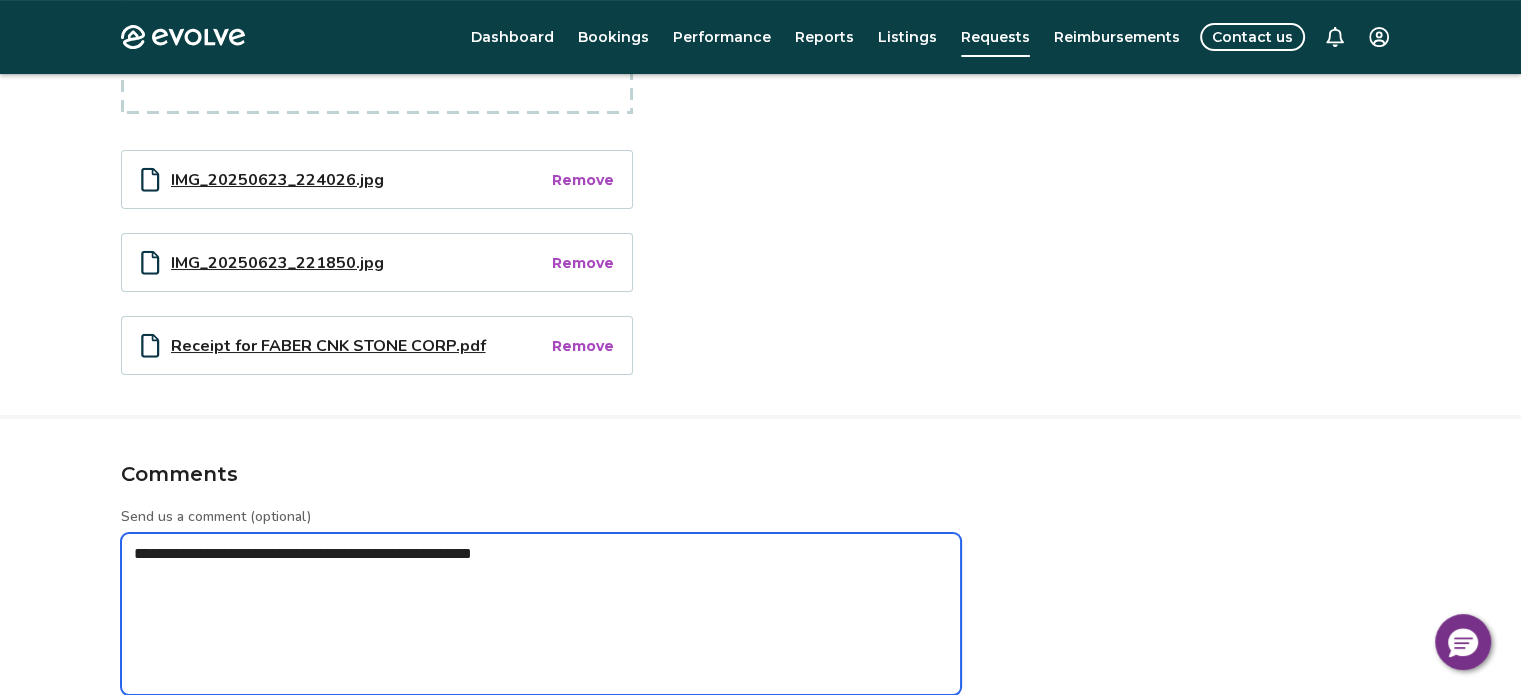 type on "*" 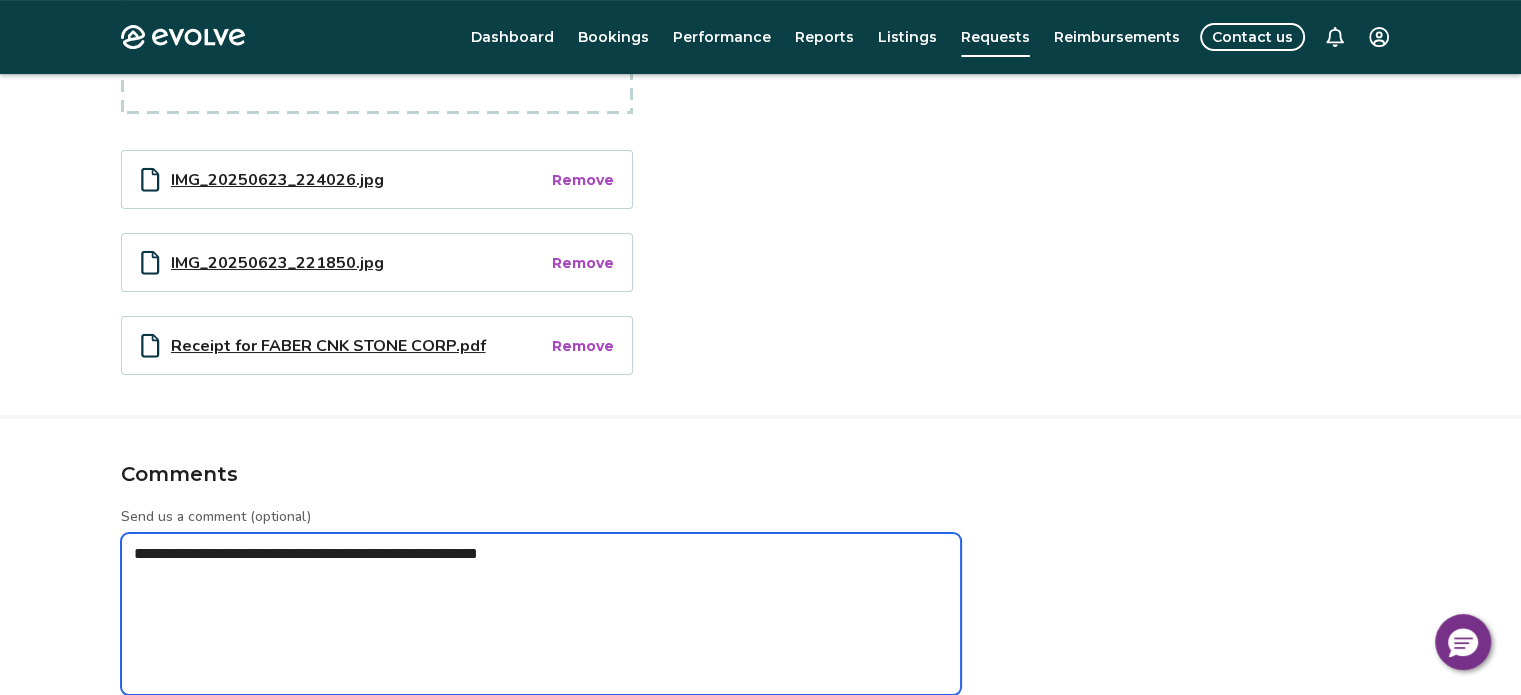 type on "*" 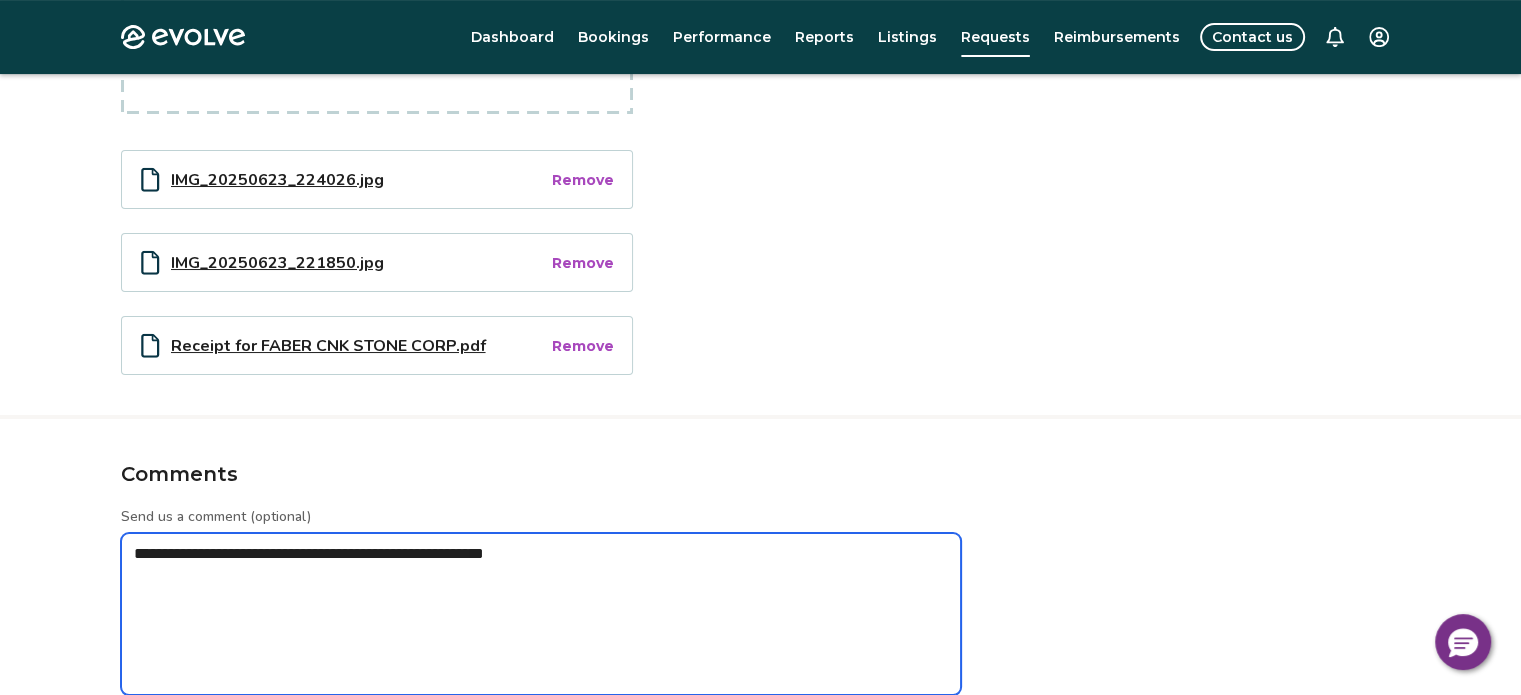 type on "*" 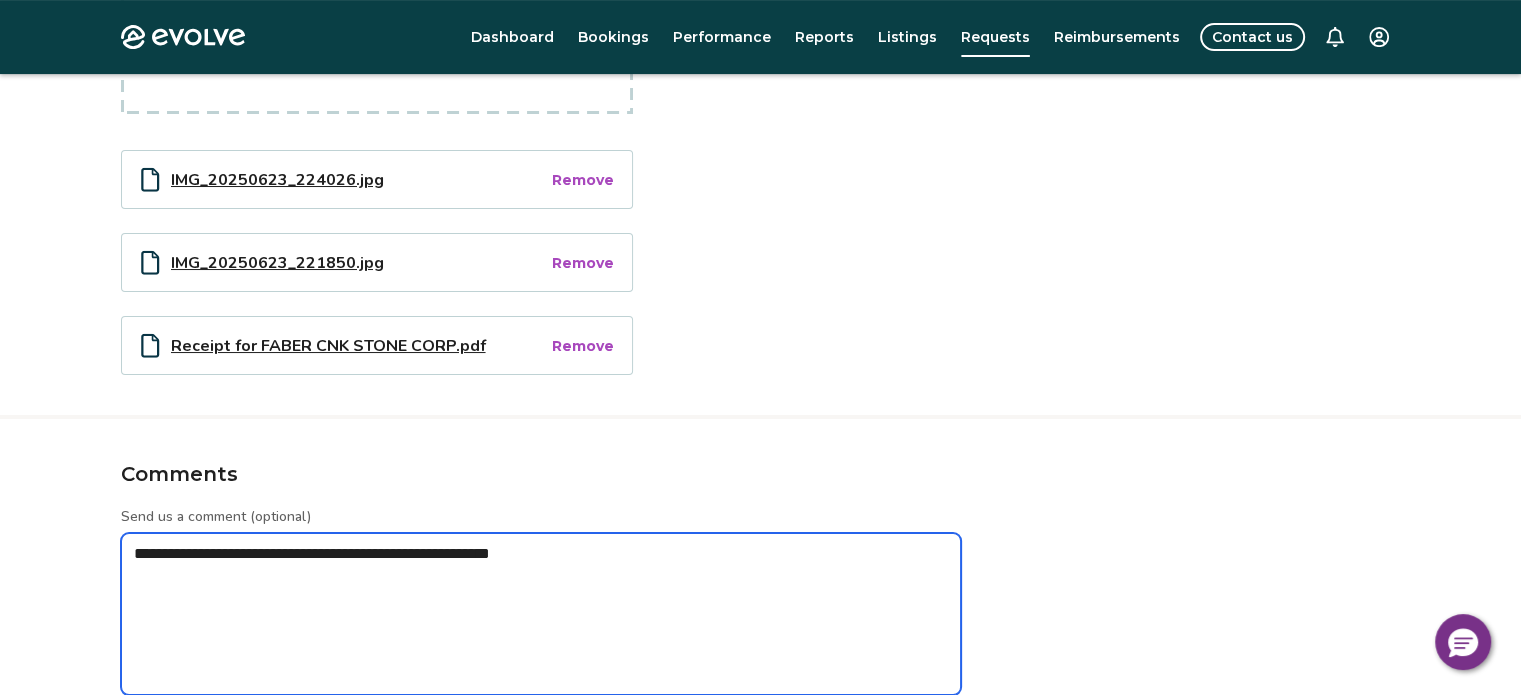type on "*" 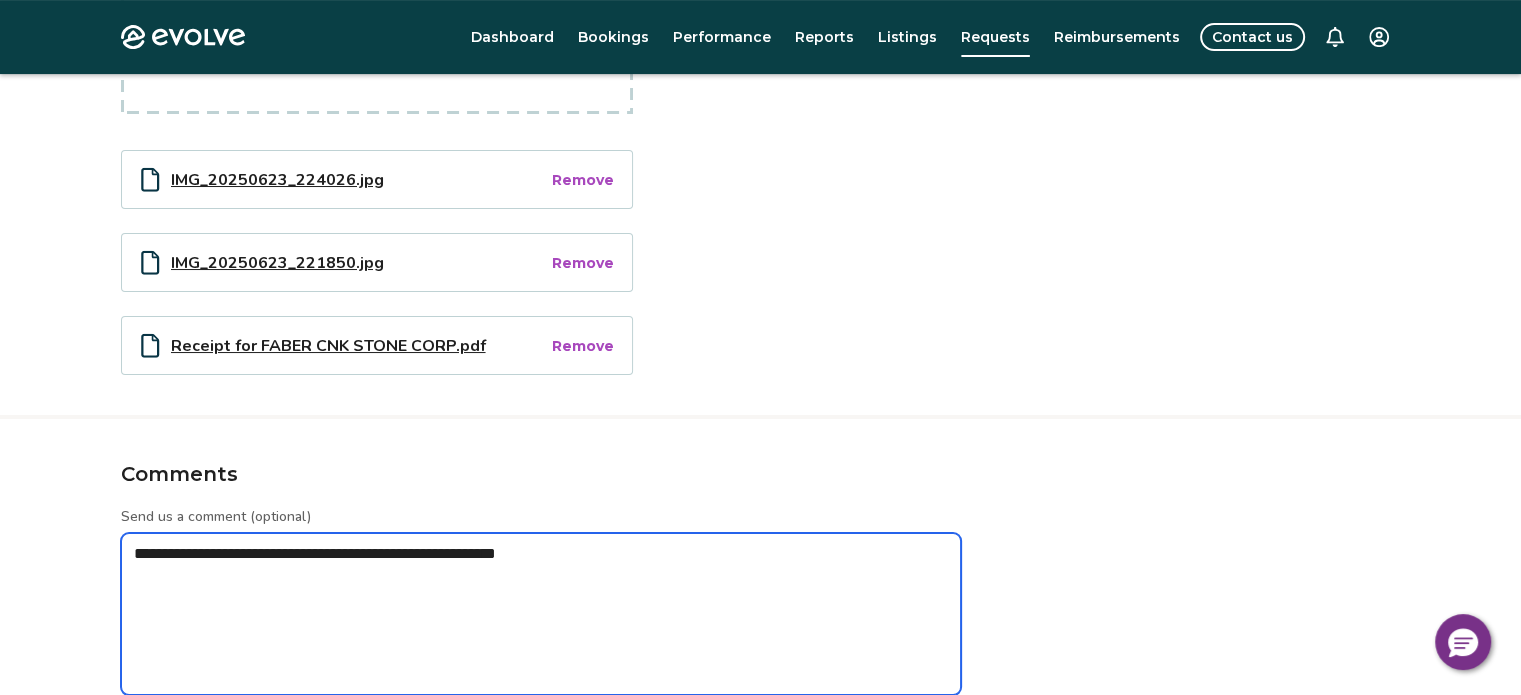 type on "*" 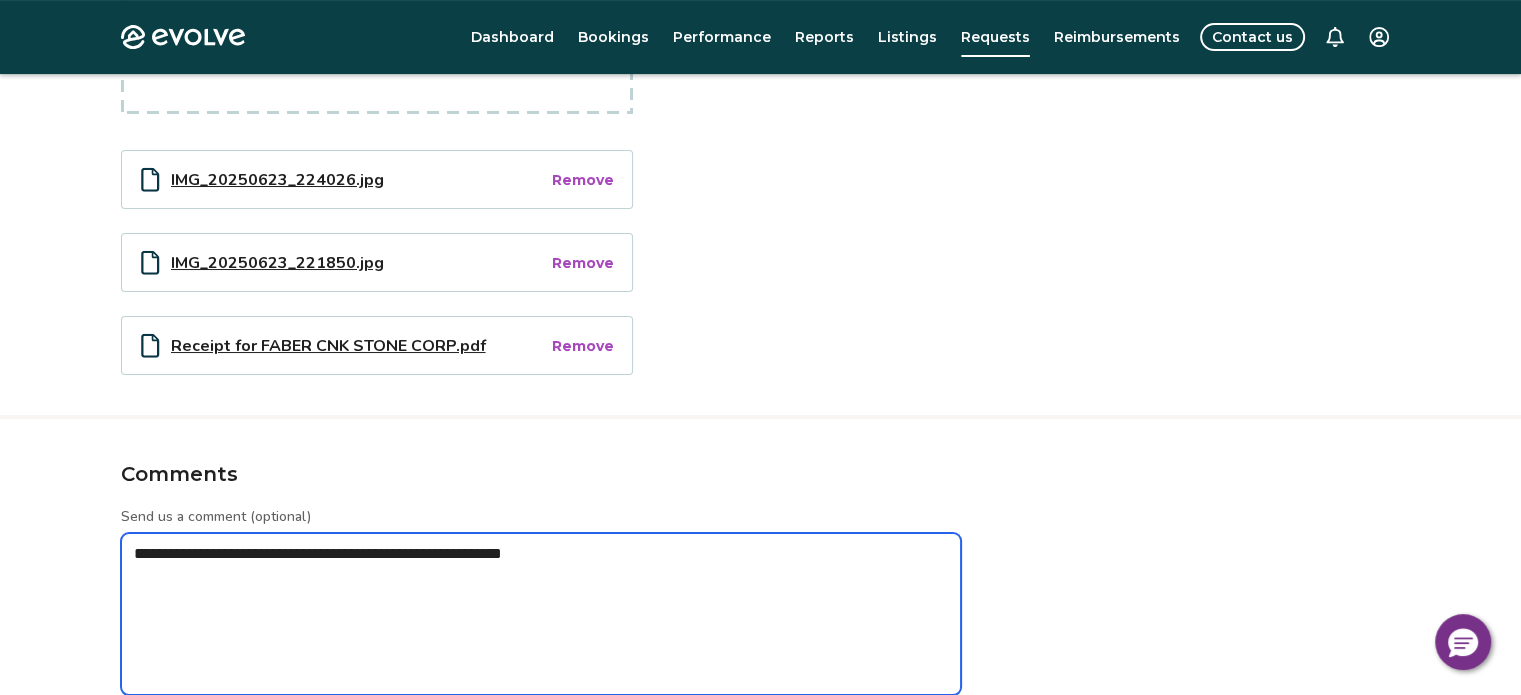 type on "*" 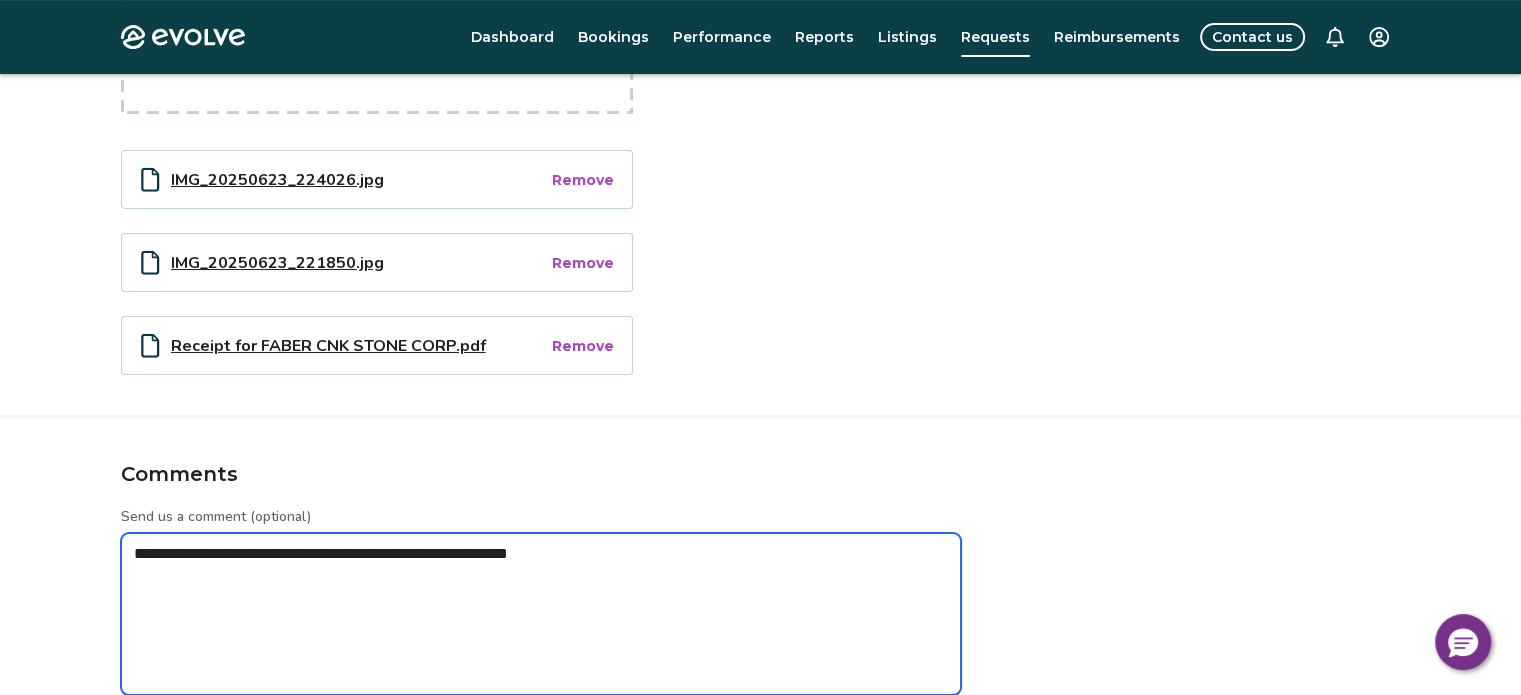 type on "*" 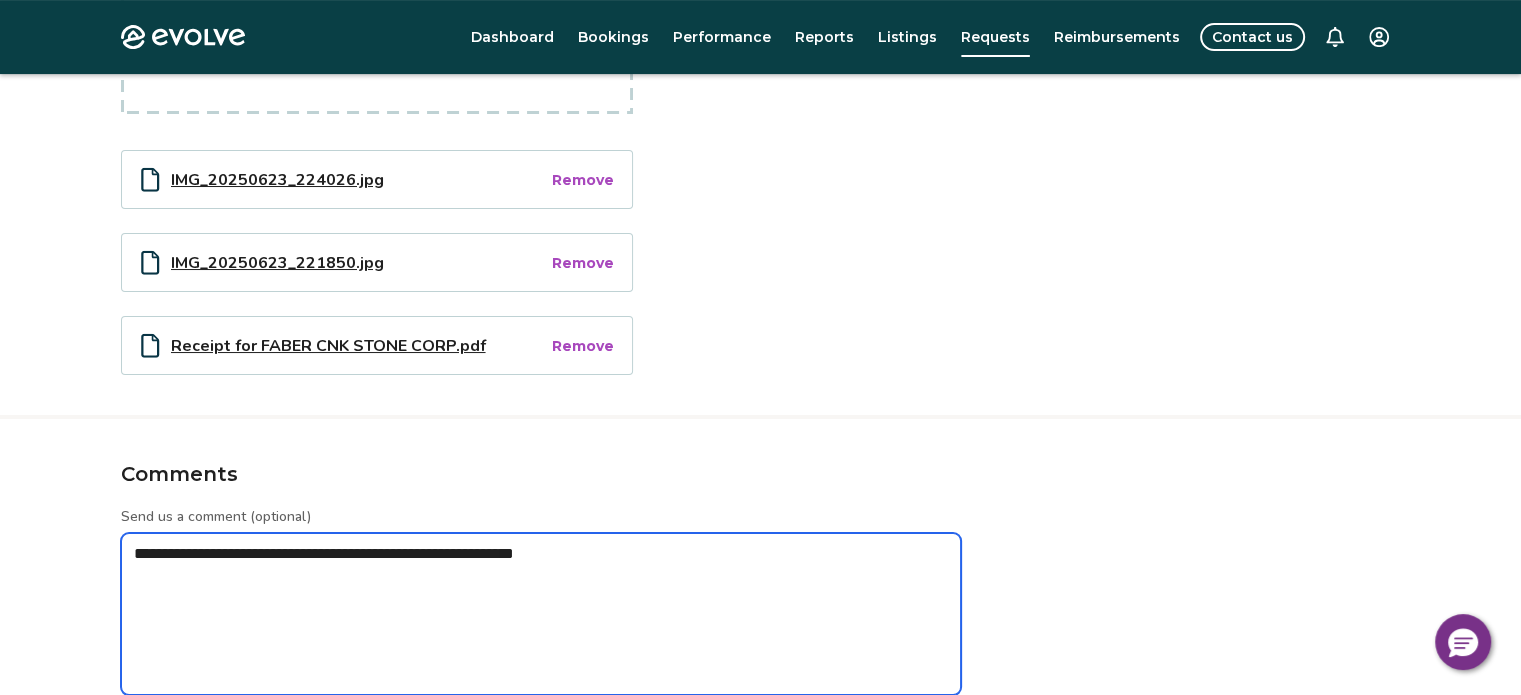 type on "*" 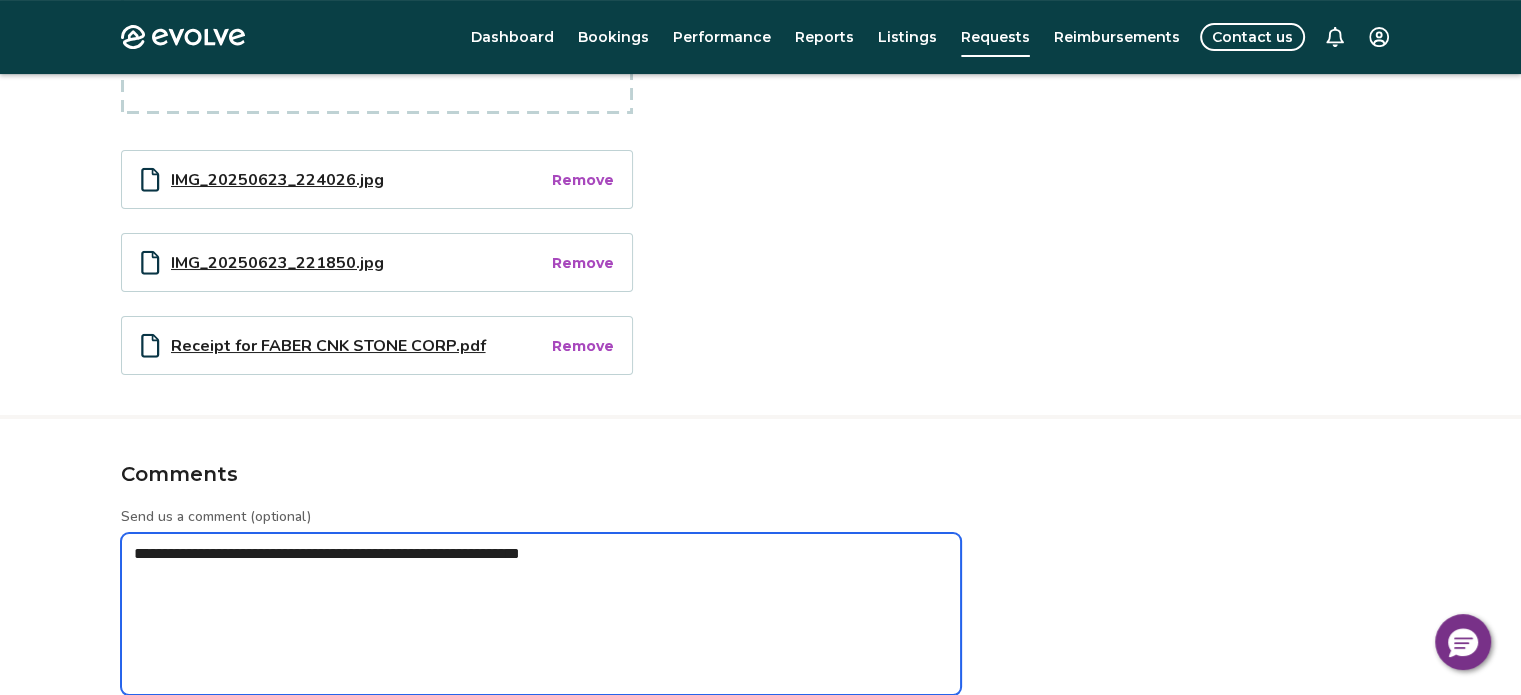 type on "*" 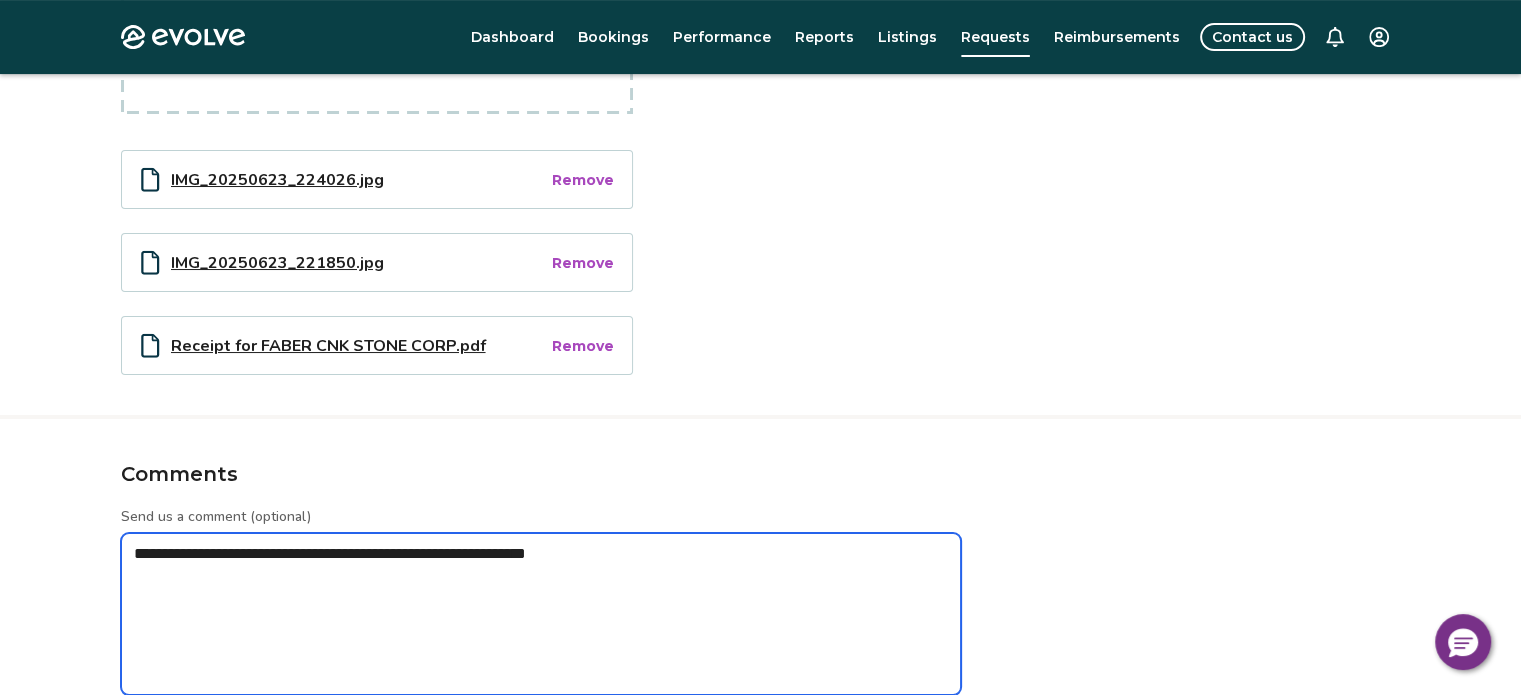 type on "*" 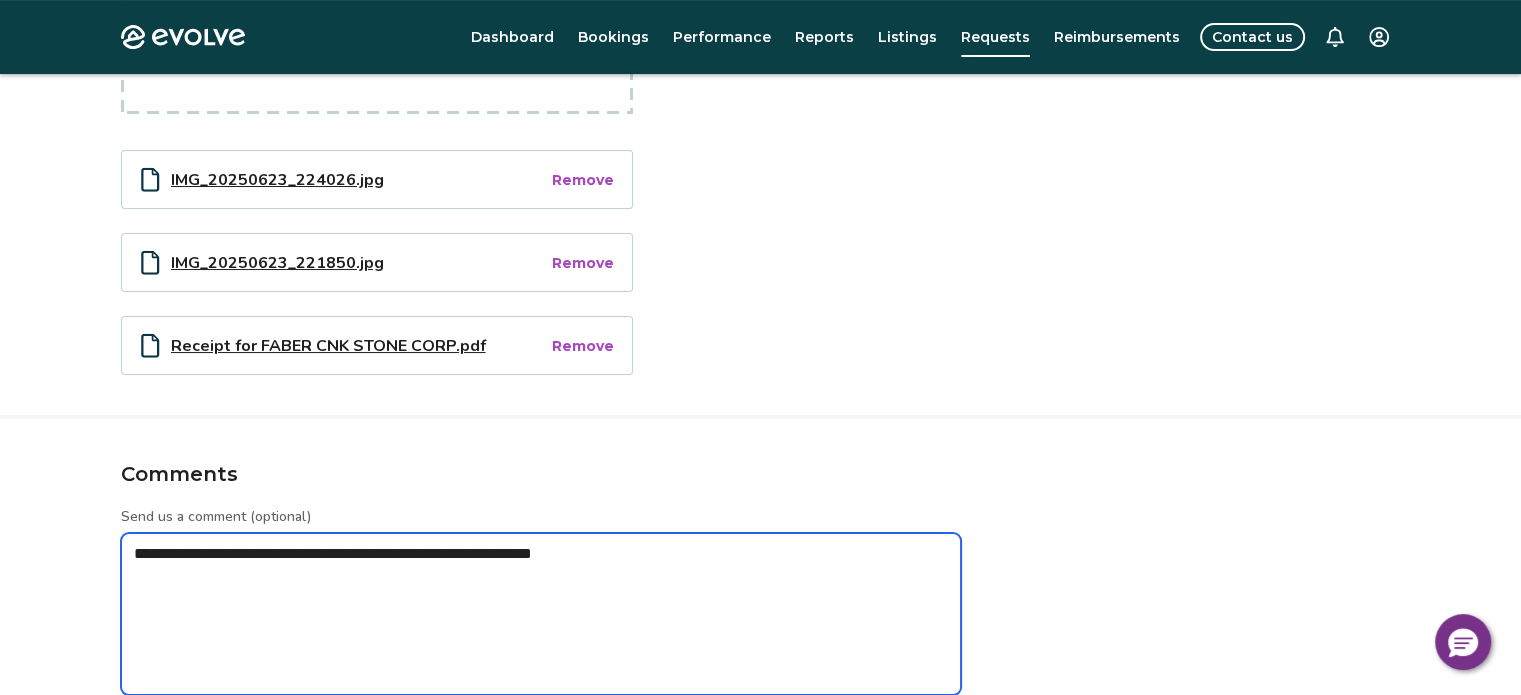 type on "*" 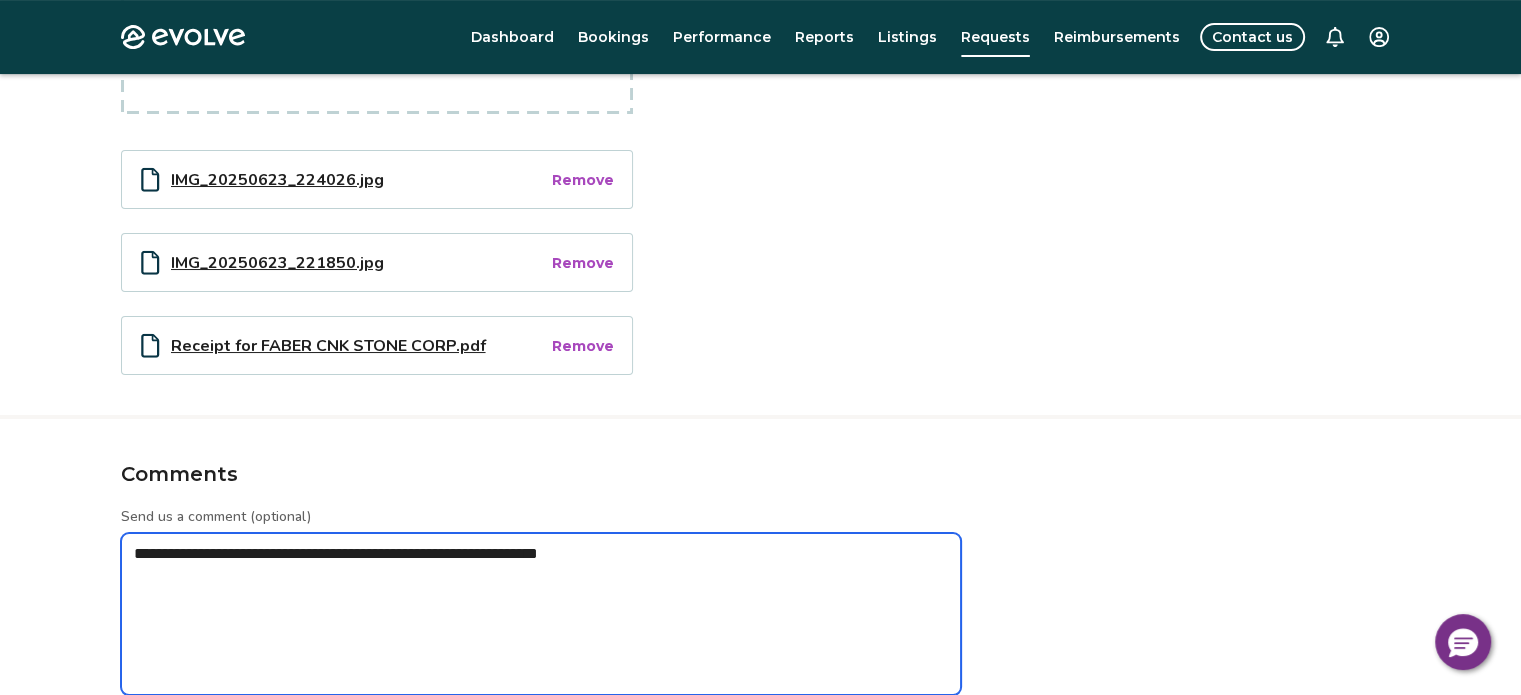 type on "*" 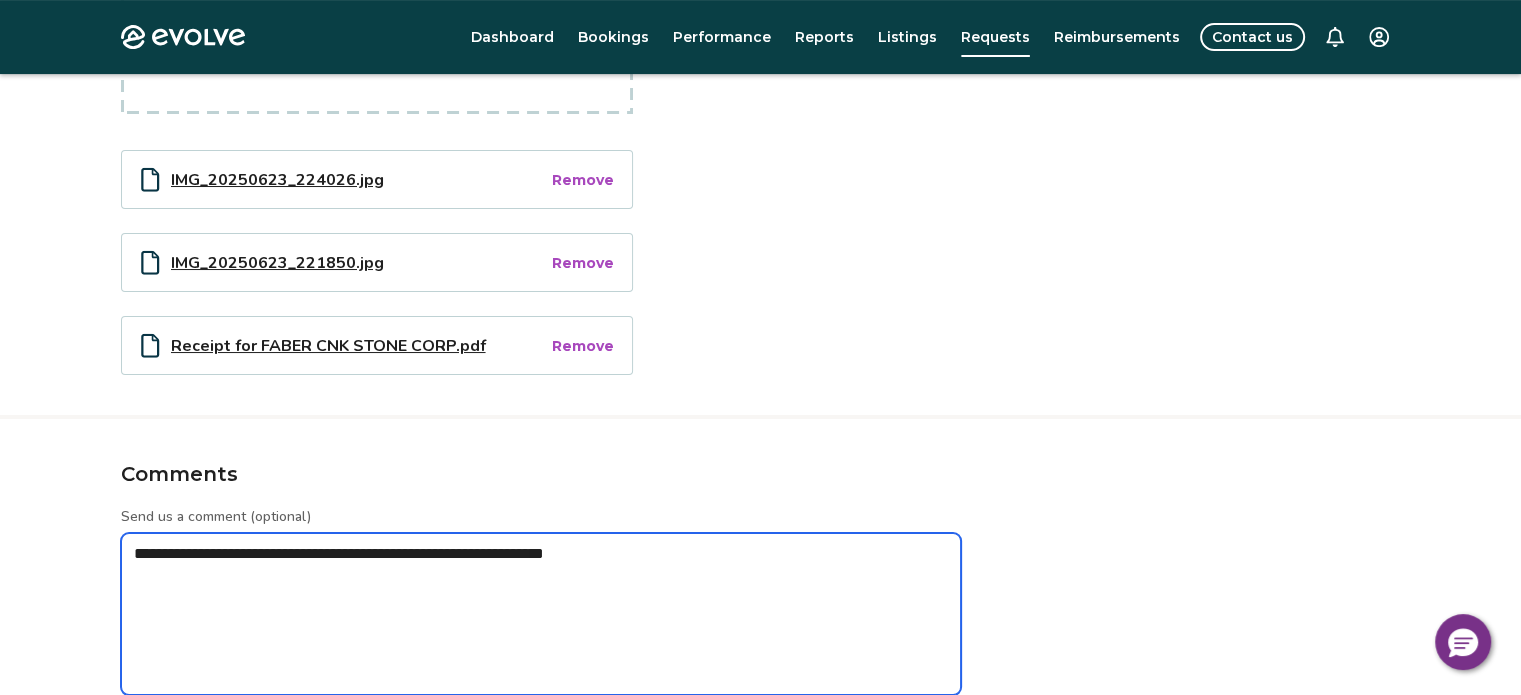 type on "*" 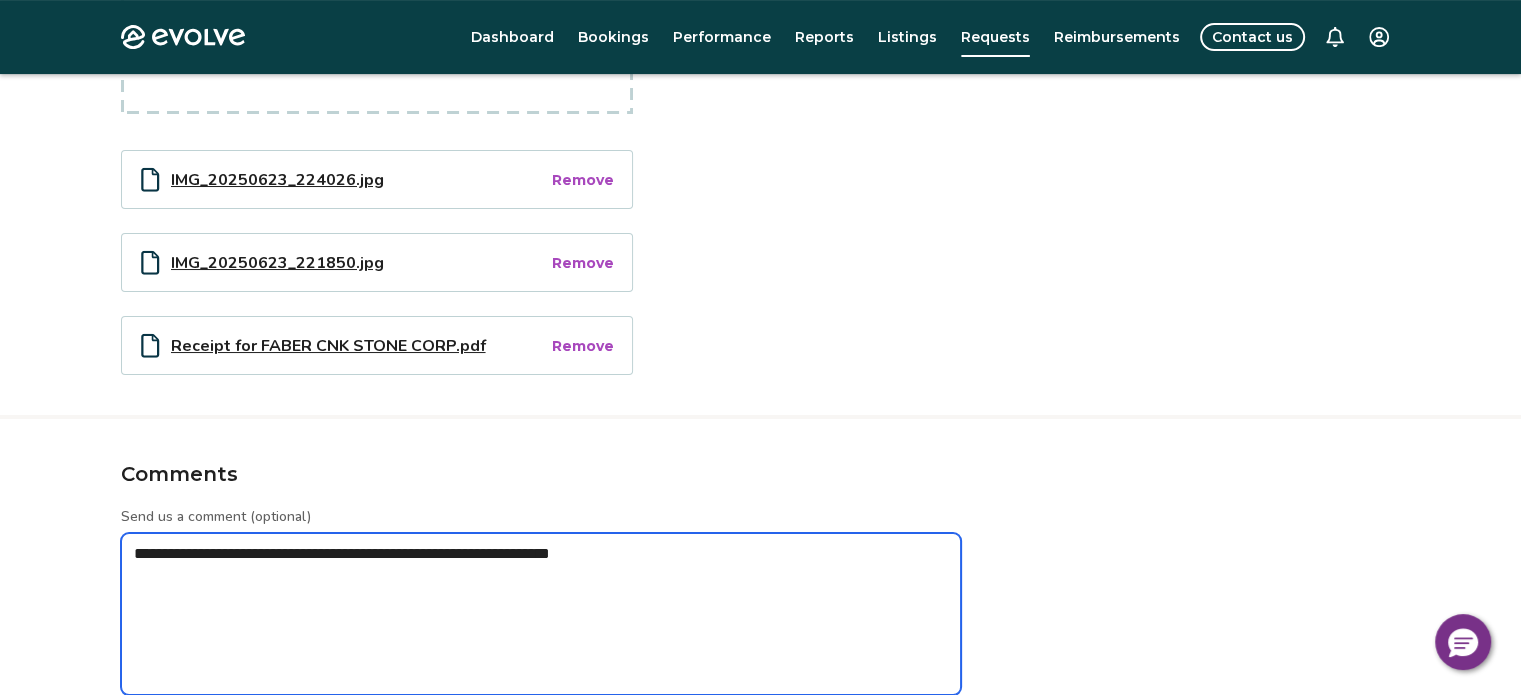 type on "*" 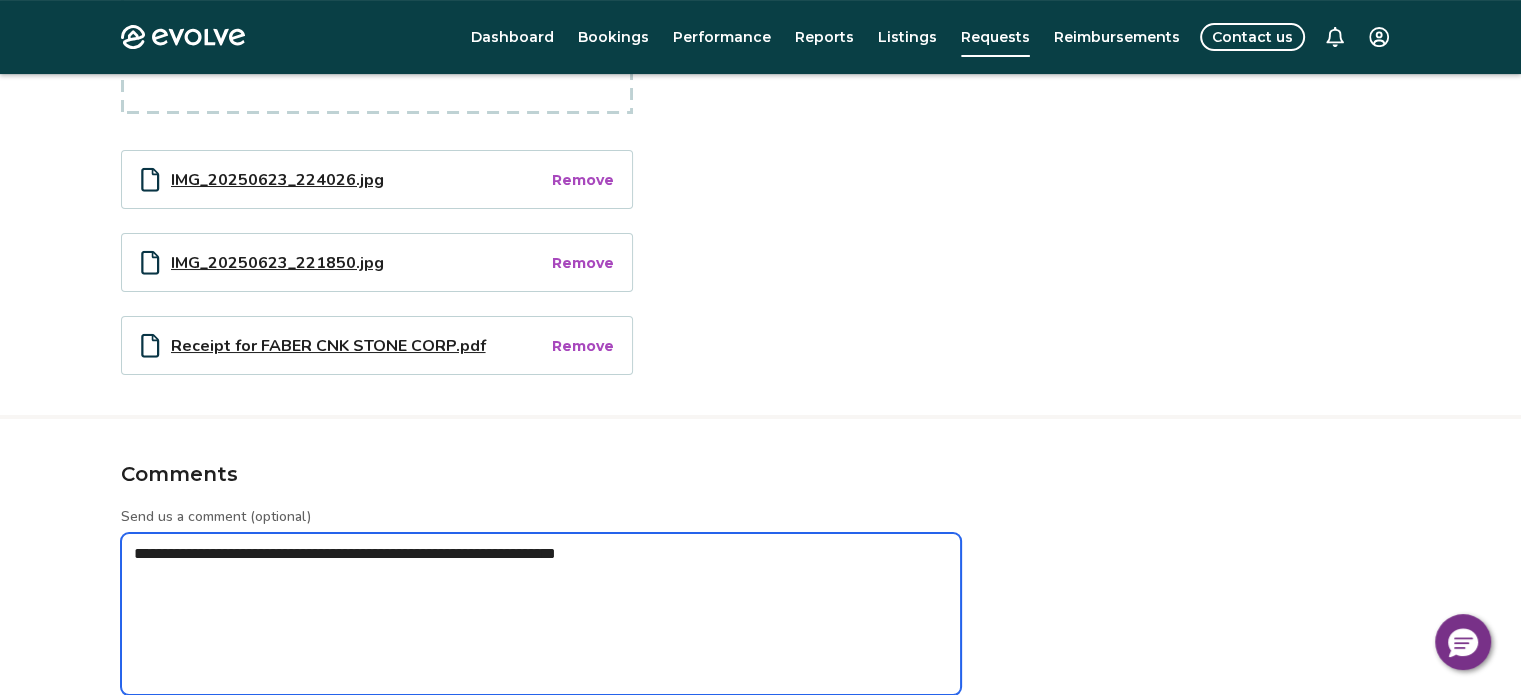 type on "*" 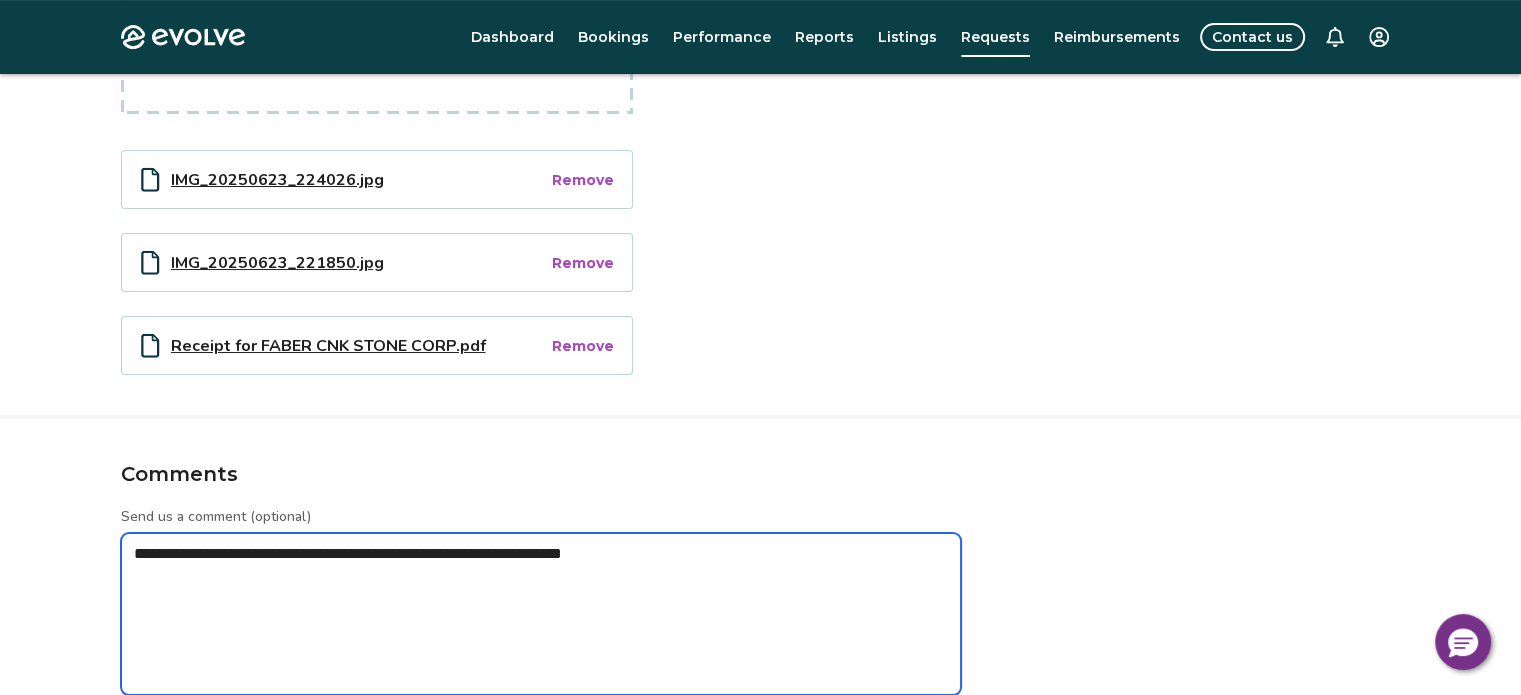 type on "*" 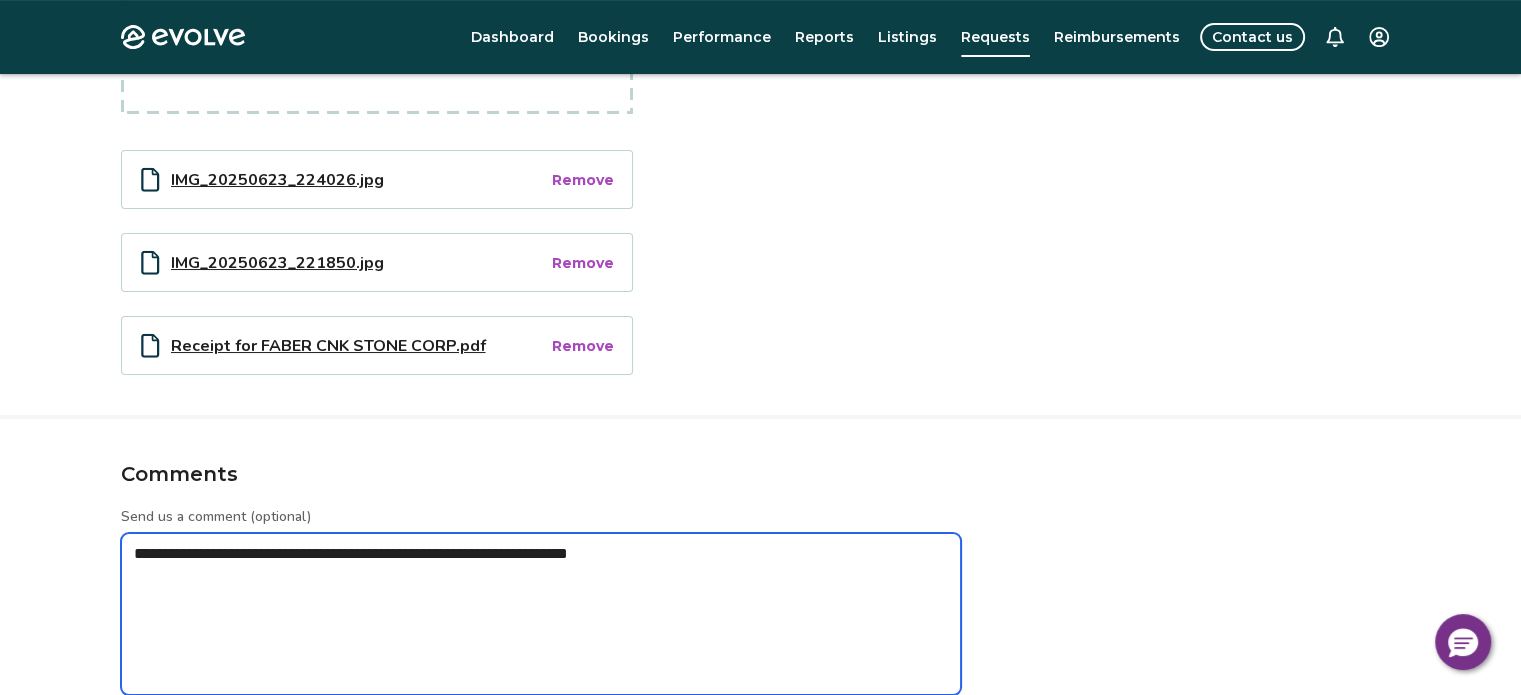 type on "**********" 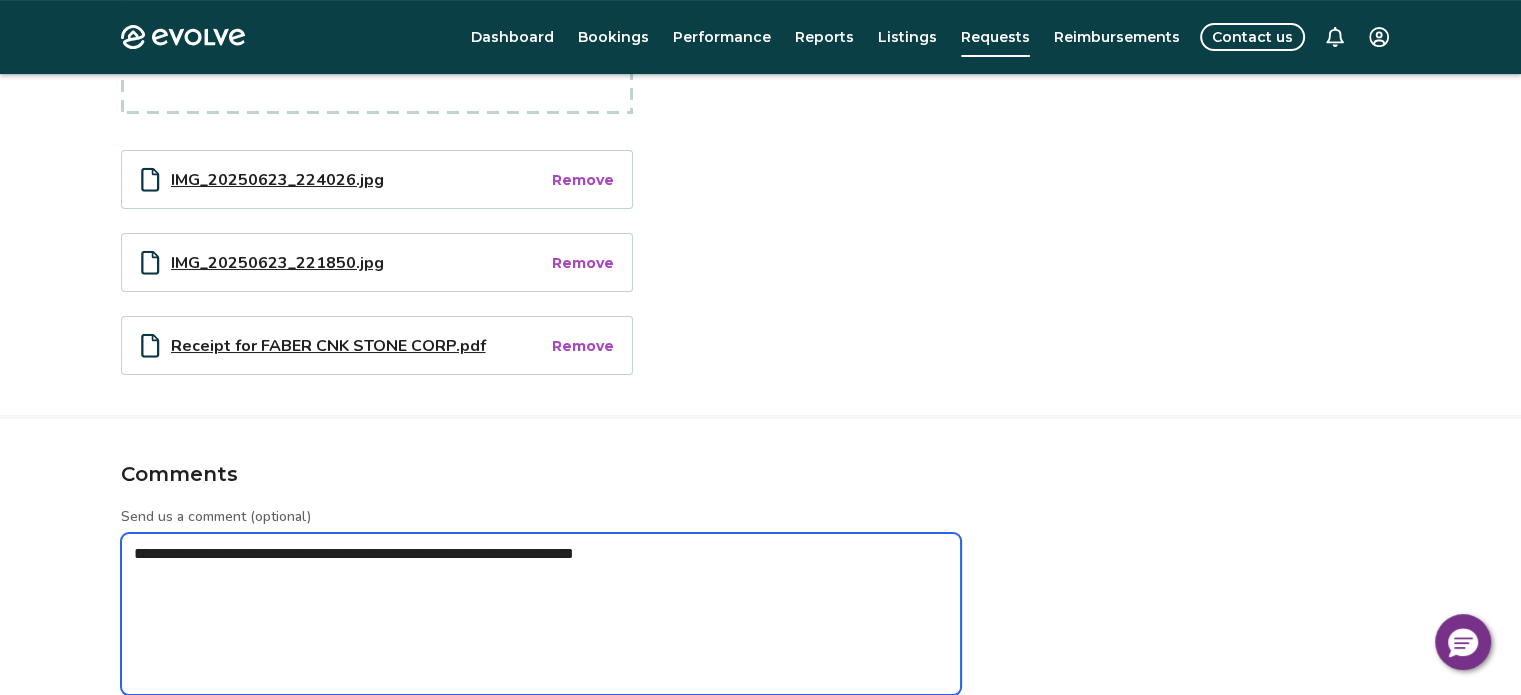 type on "*" 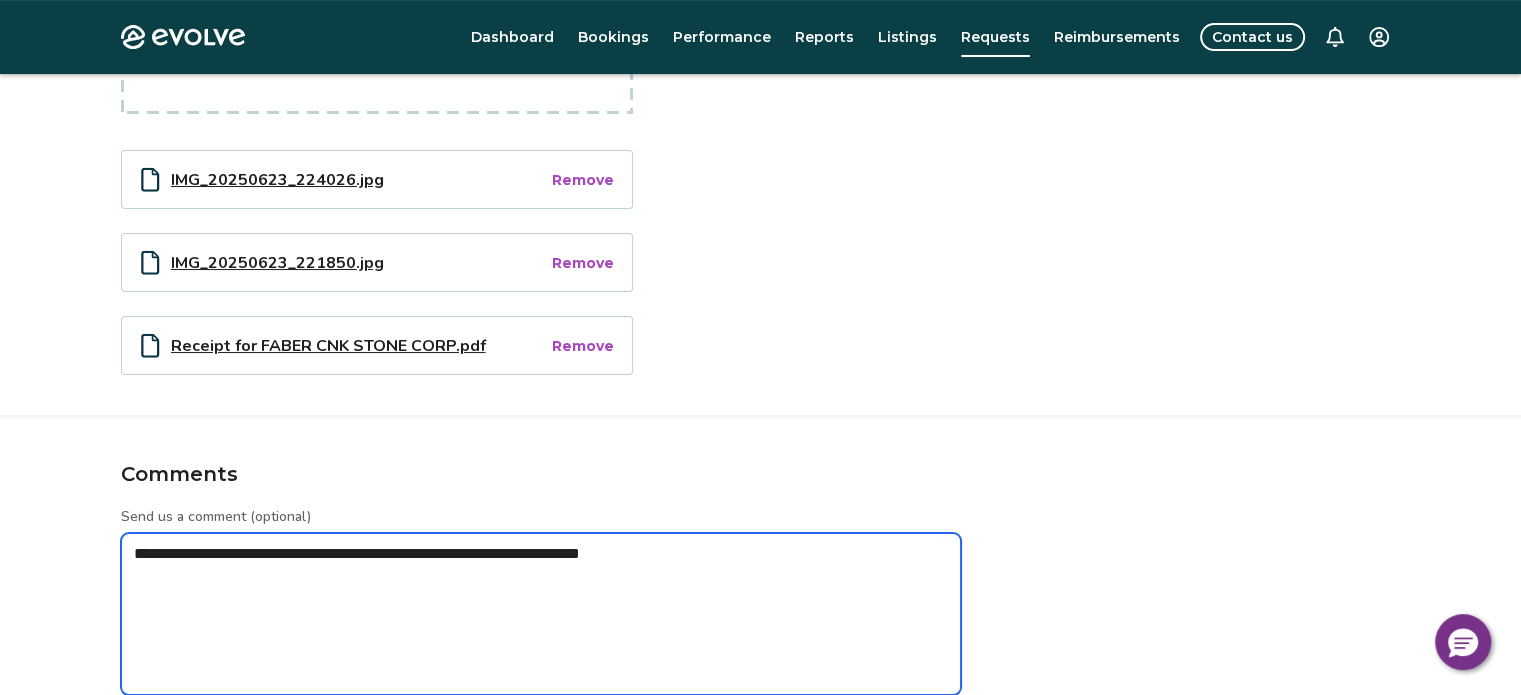 type on "*" 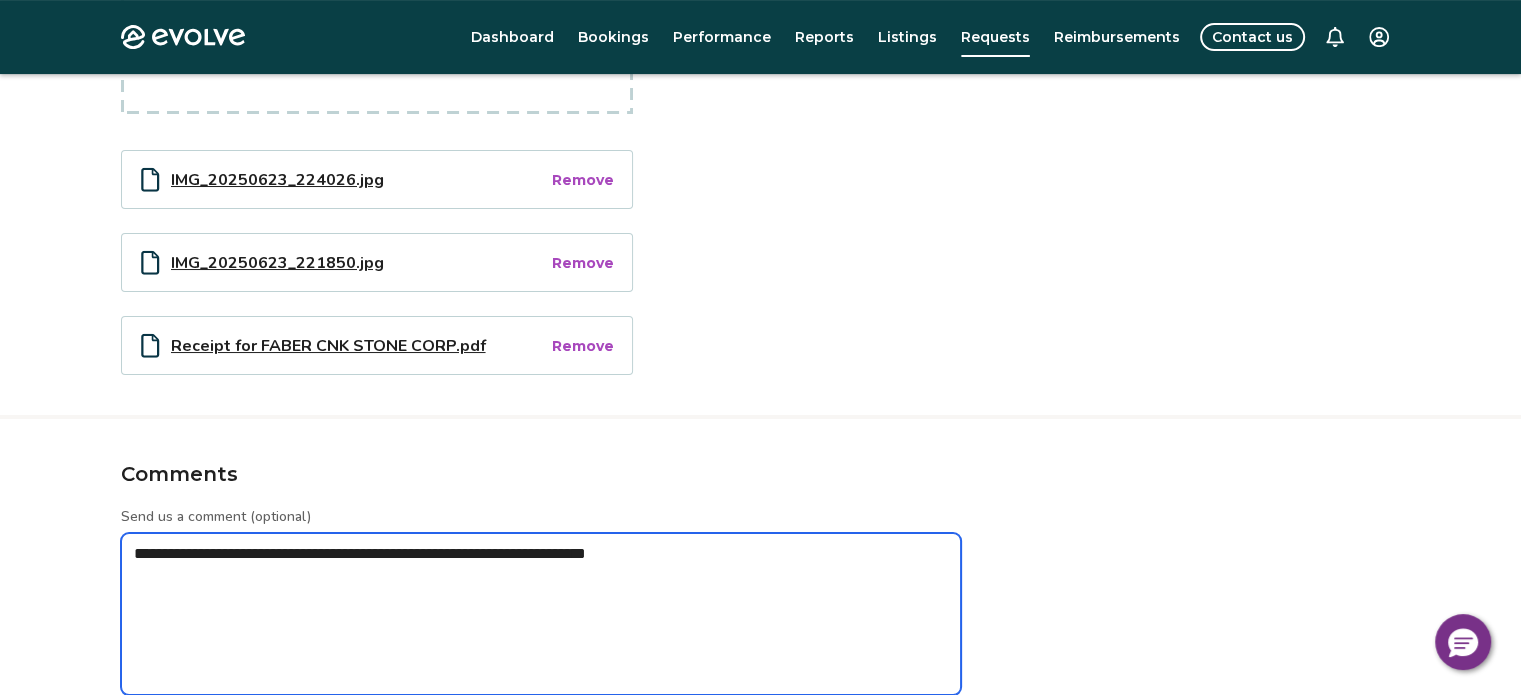 type on "*" 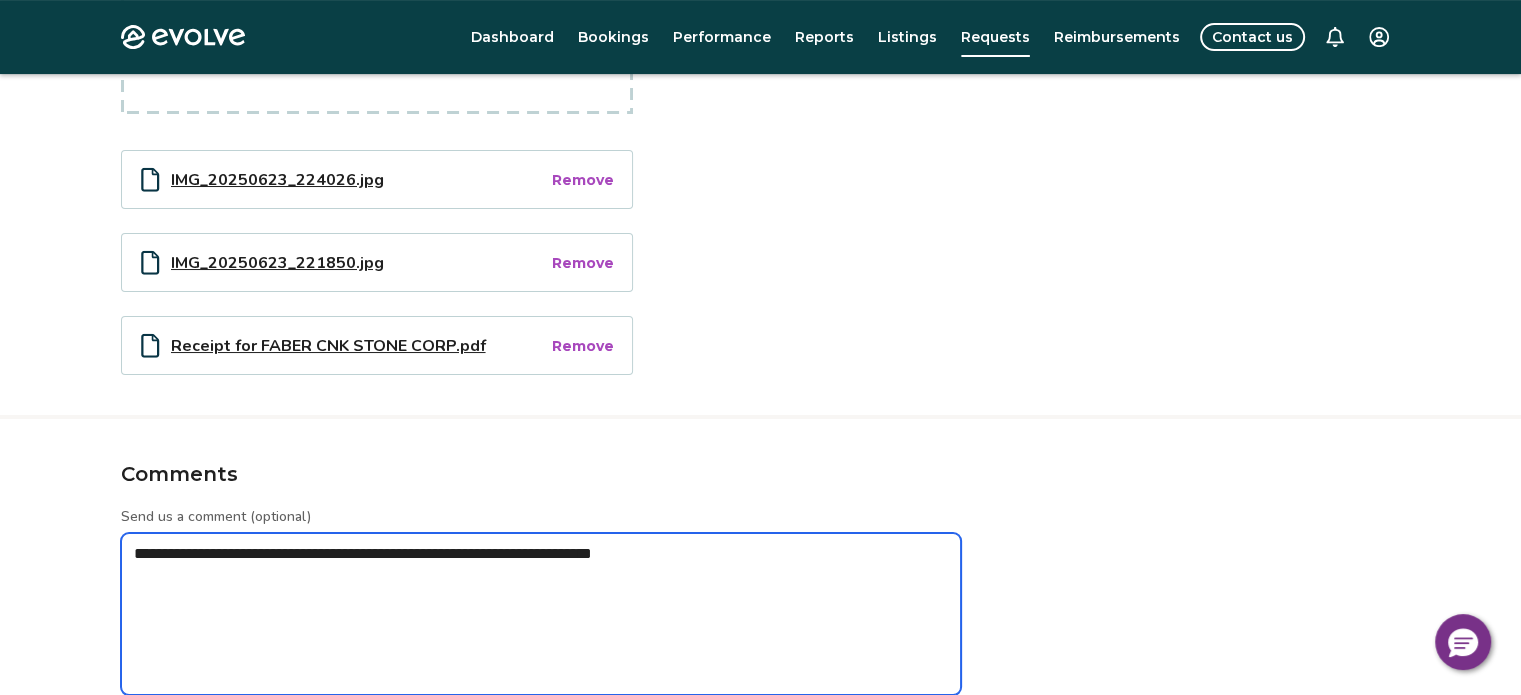 type on "*" 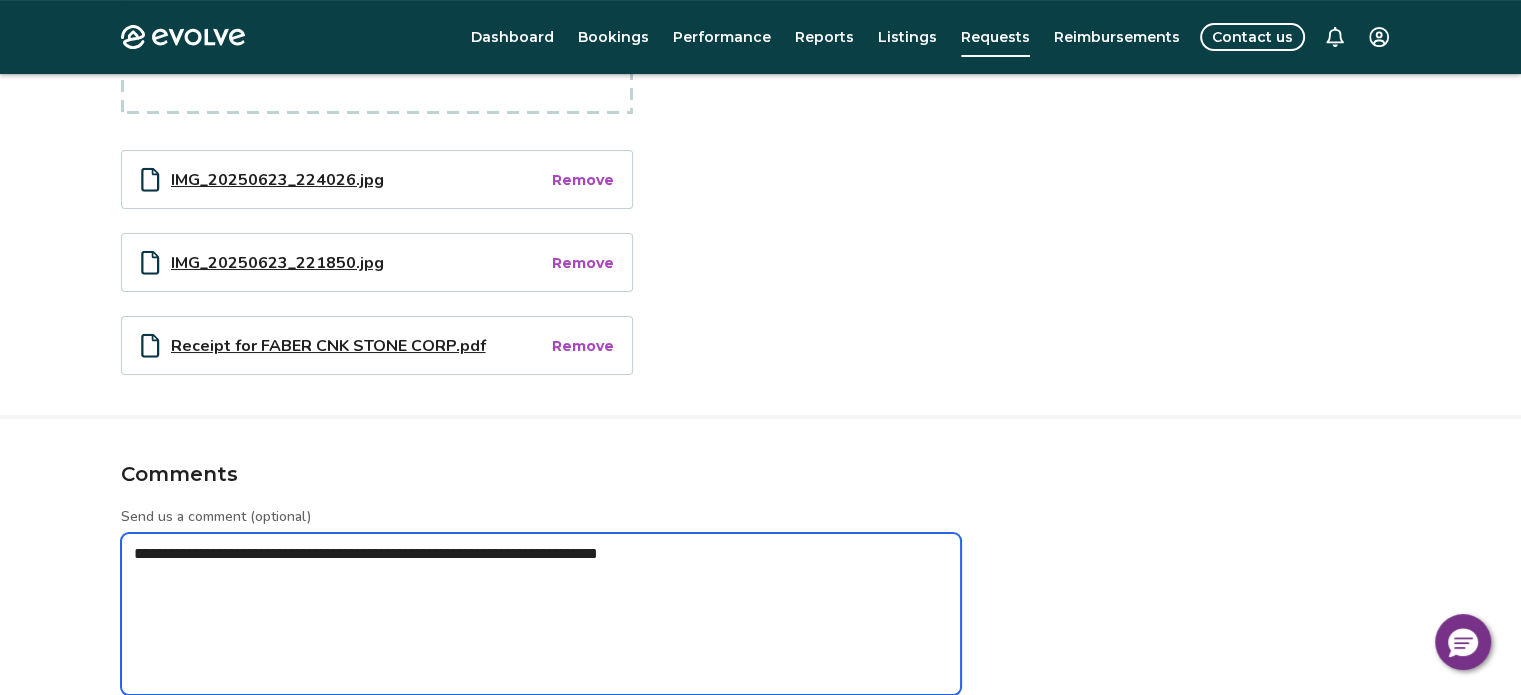type on "*" 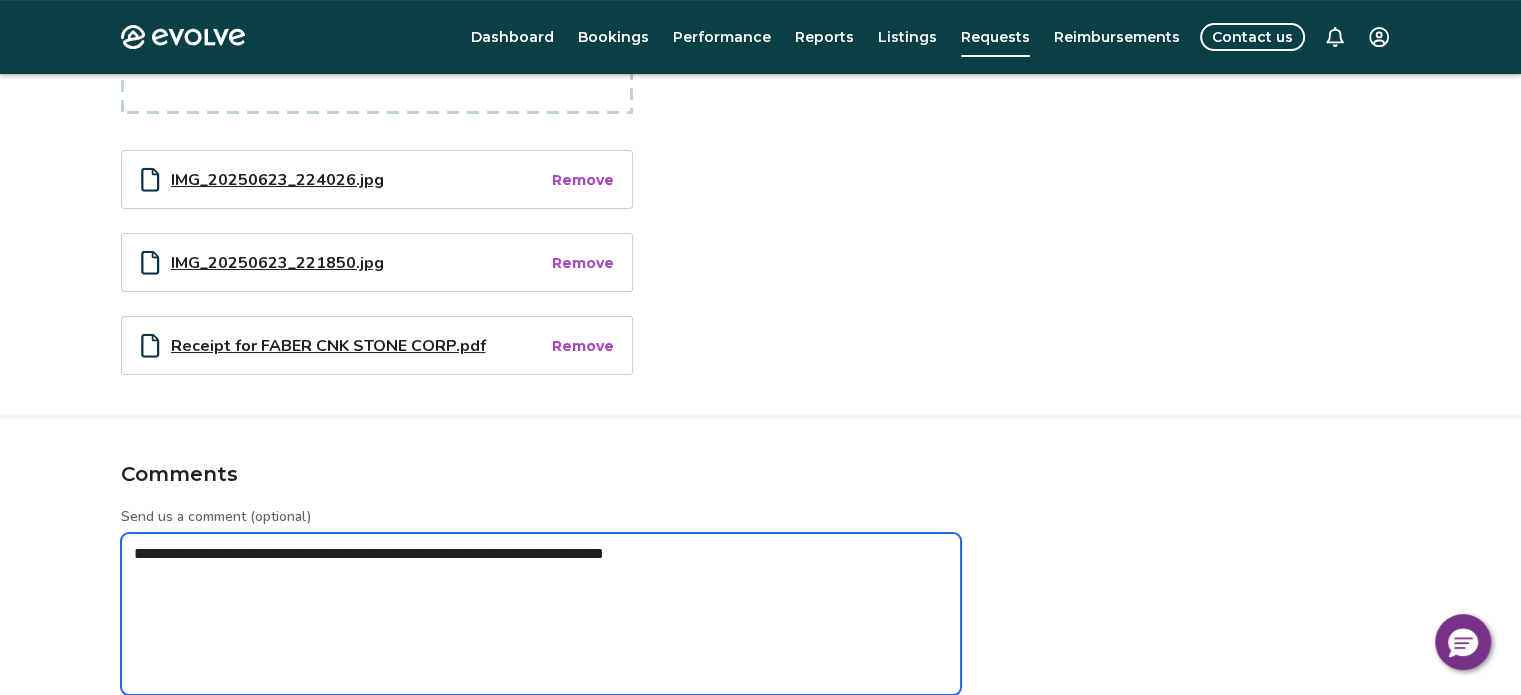 type on "*" 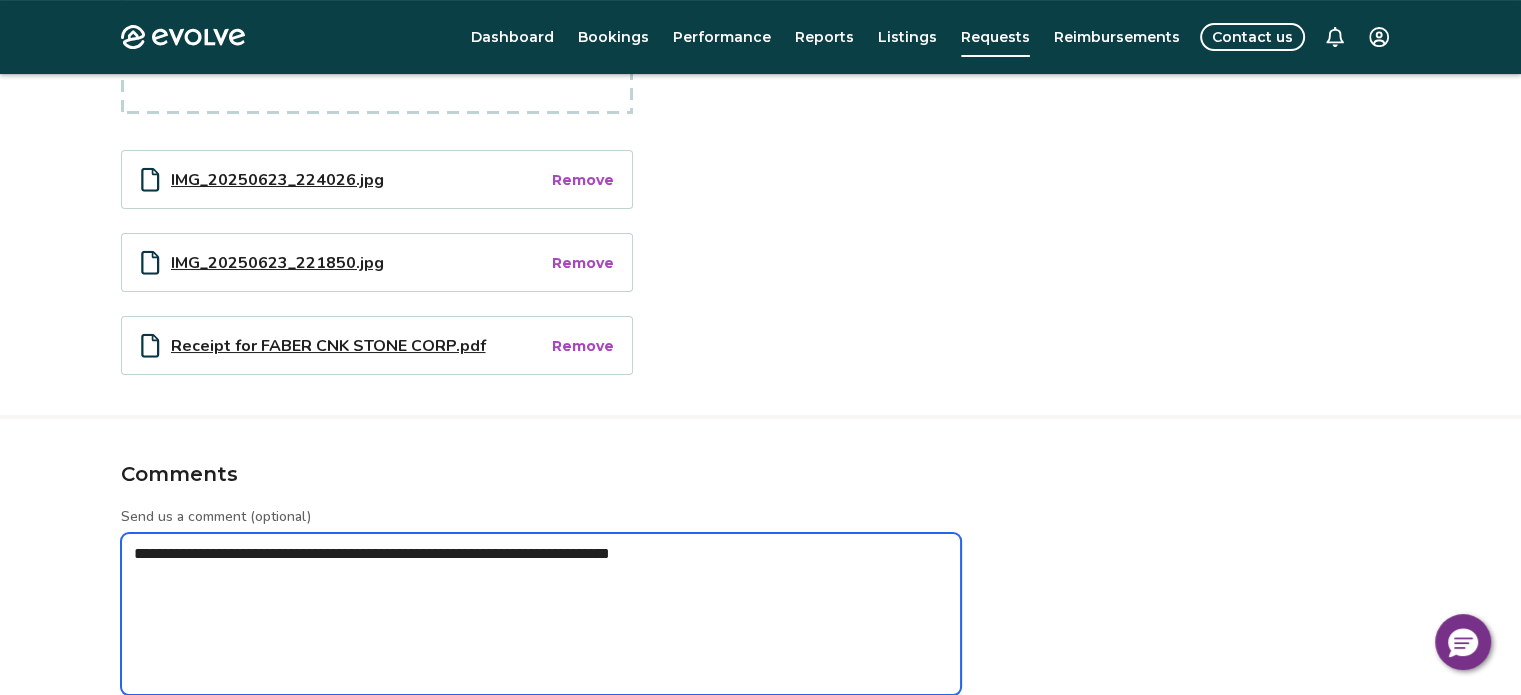 type on "*" 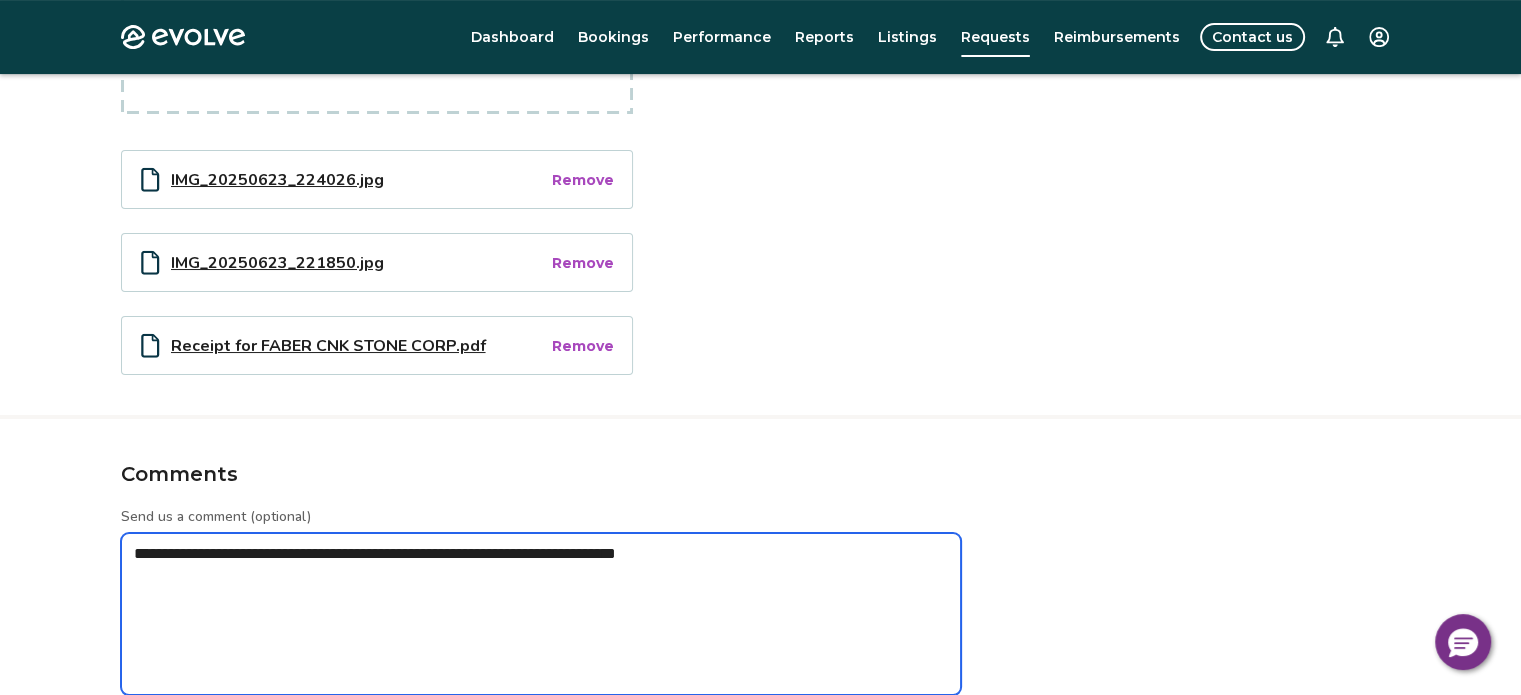type on "*" 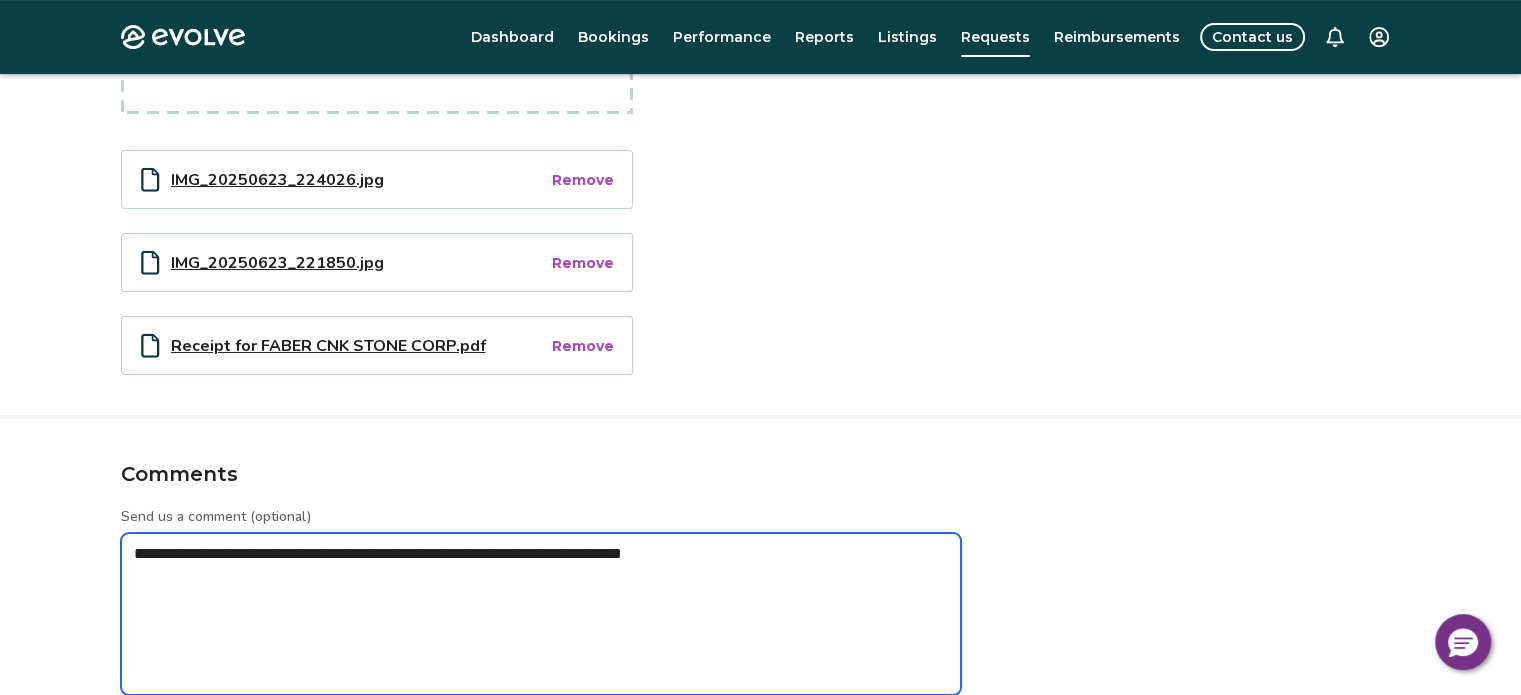 type on "**********" 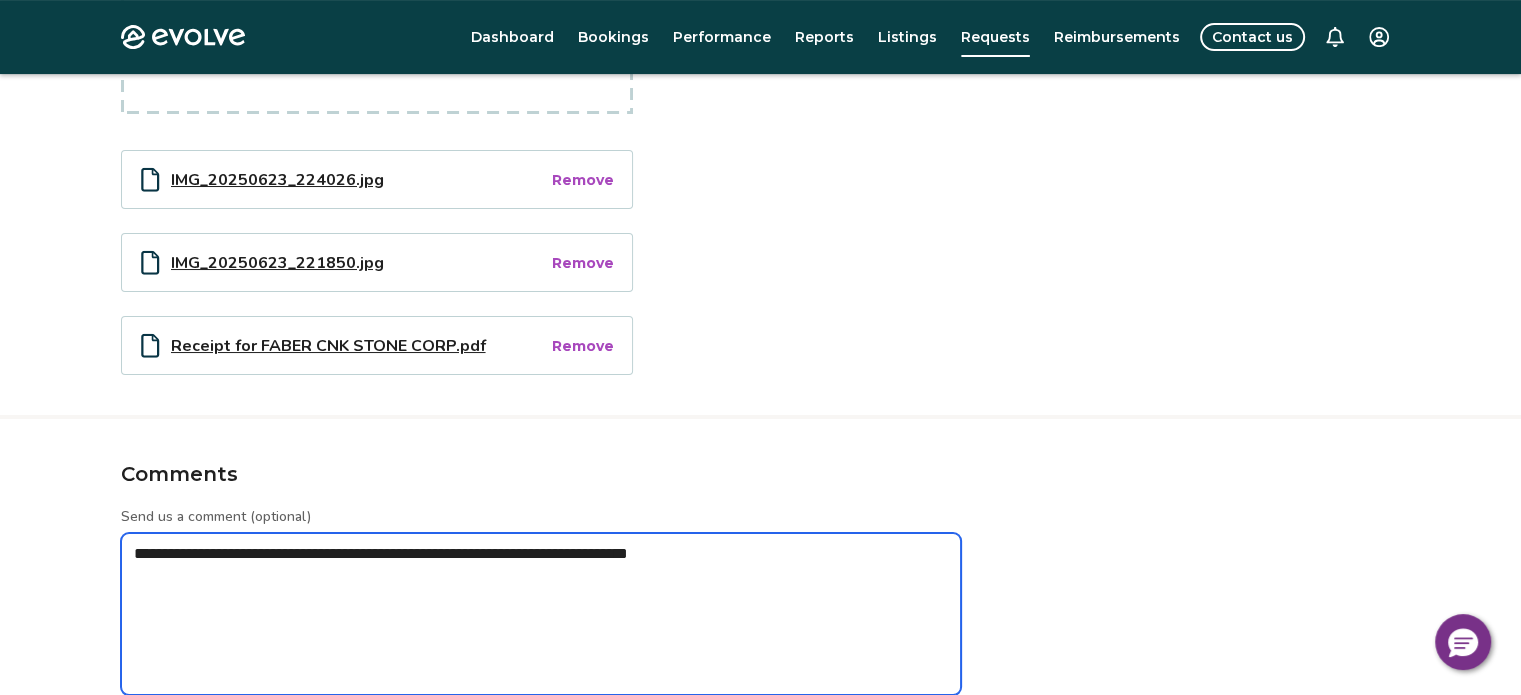 type on "*" 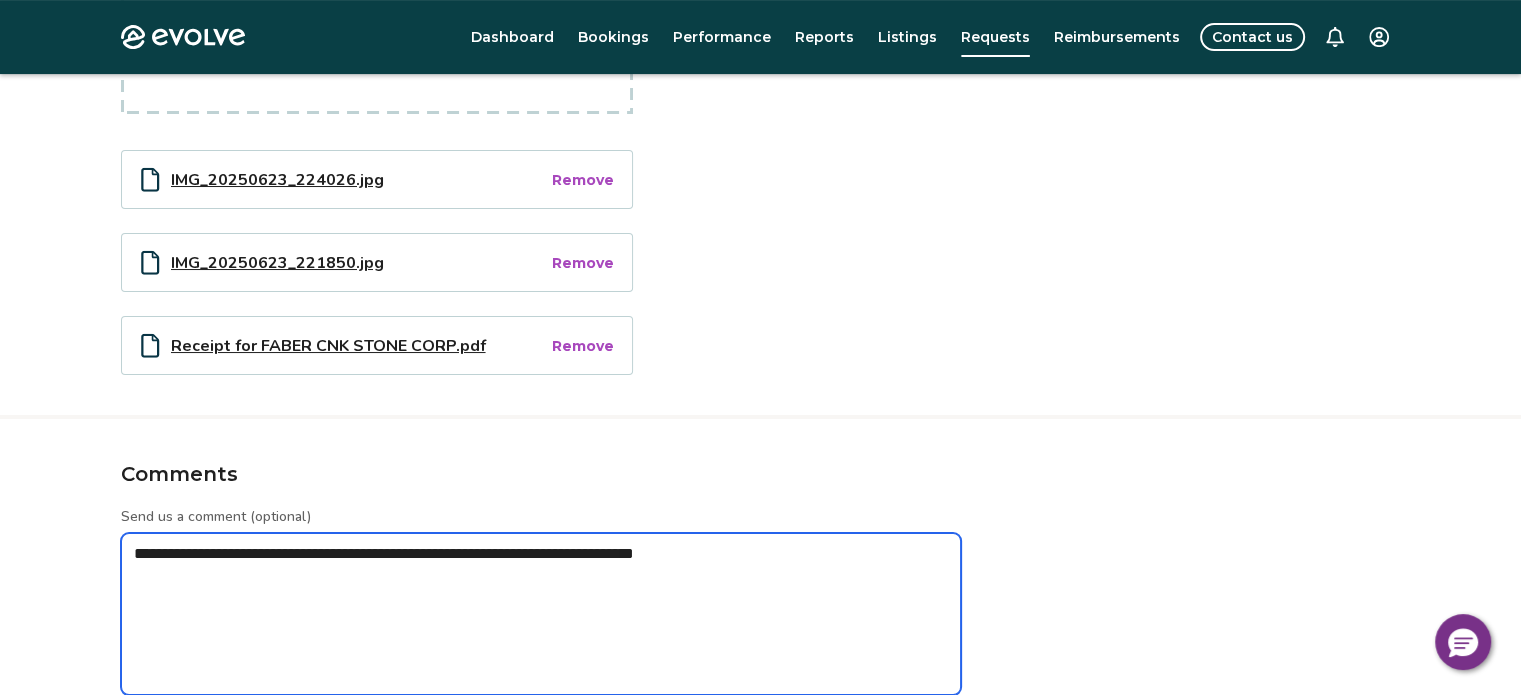 type on "*" 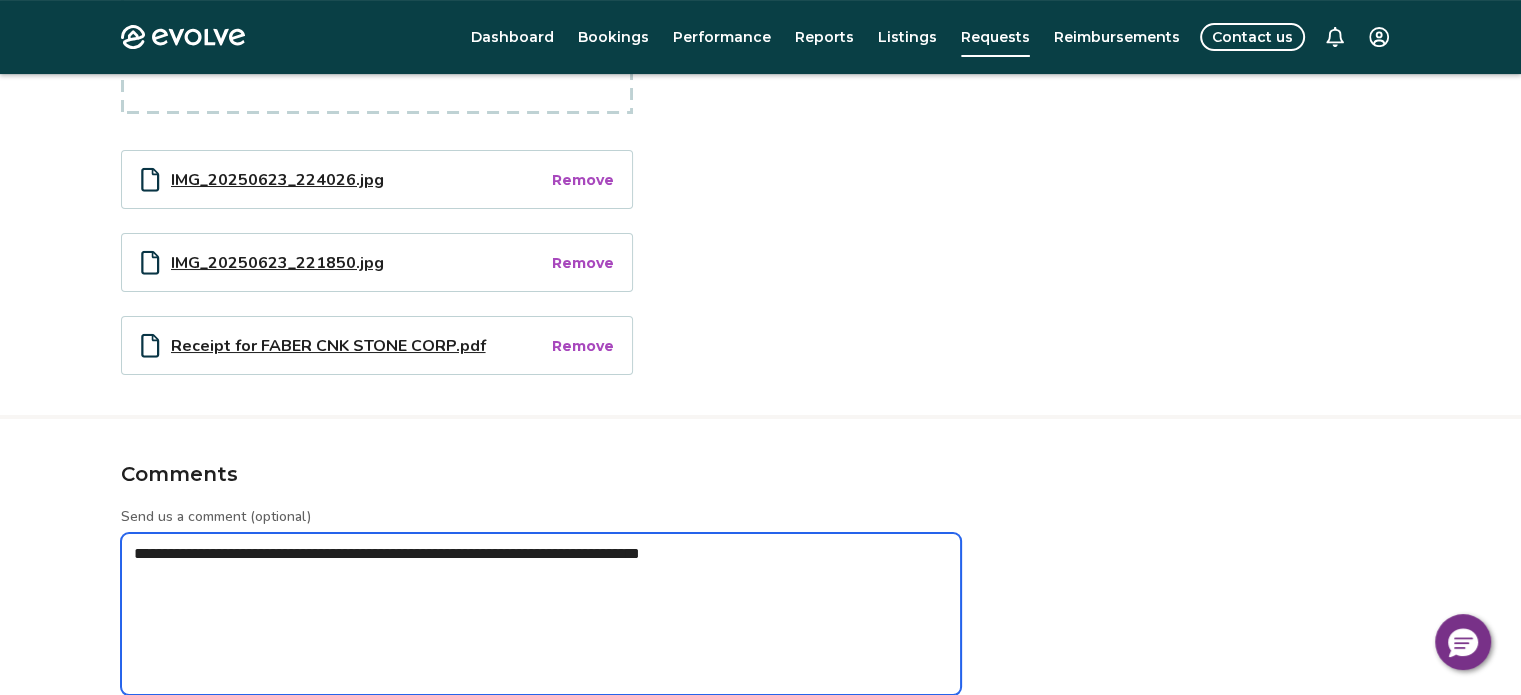 type on "*" 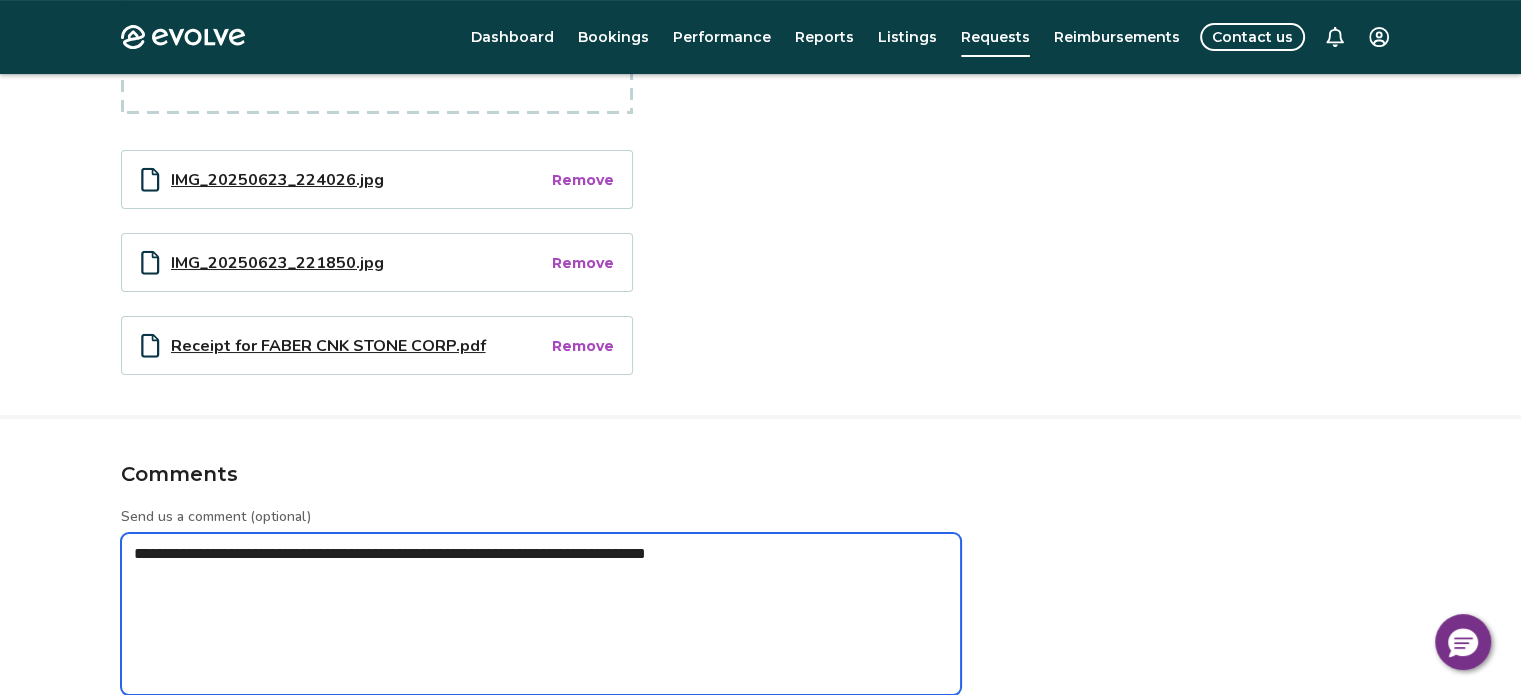 type on "*" 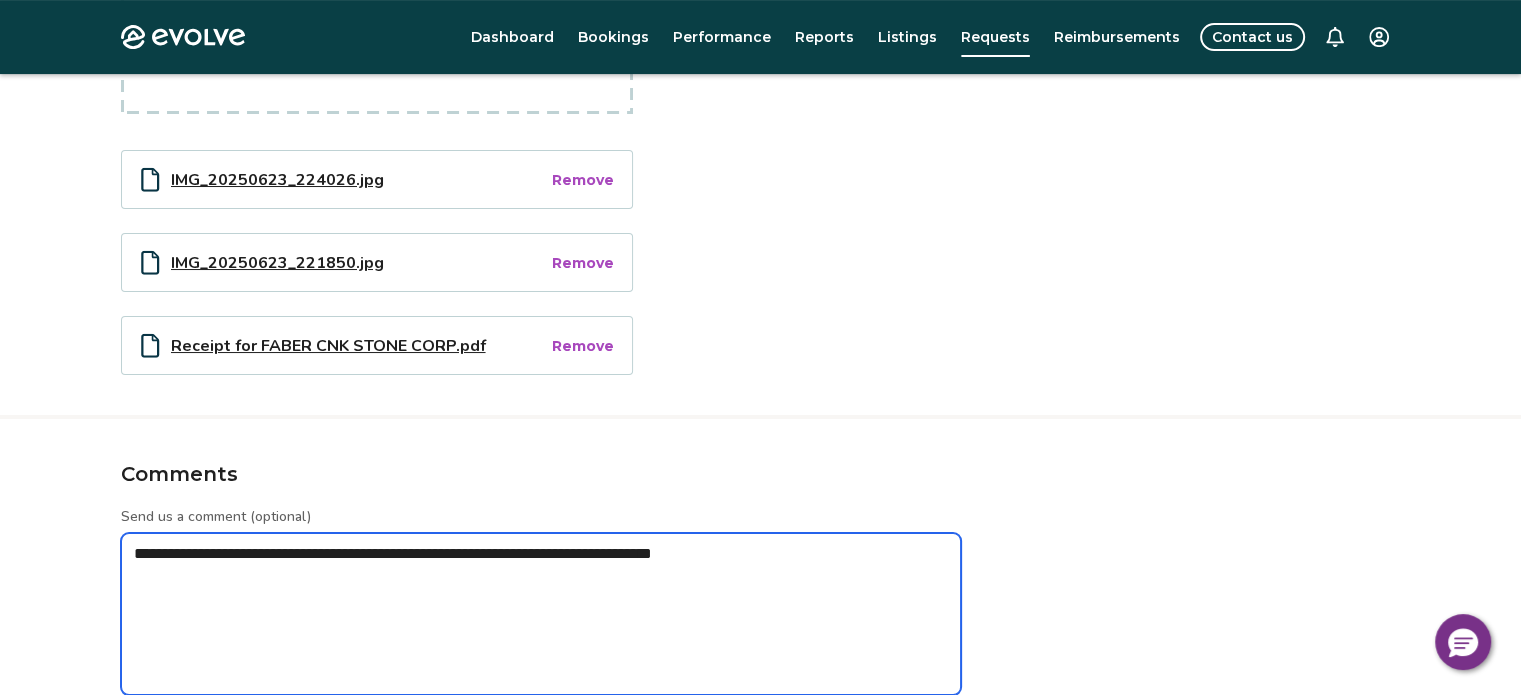 type on "*" 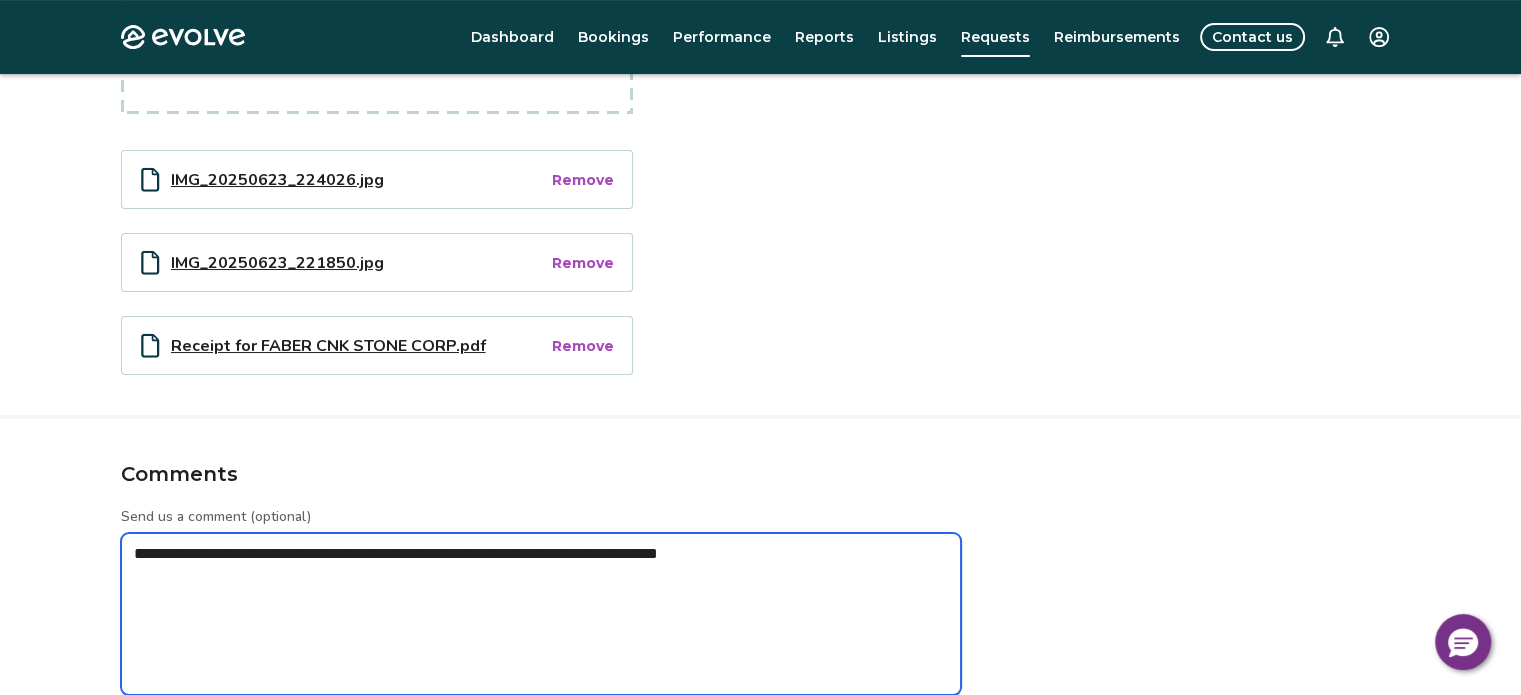 type on "*" 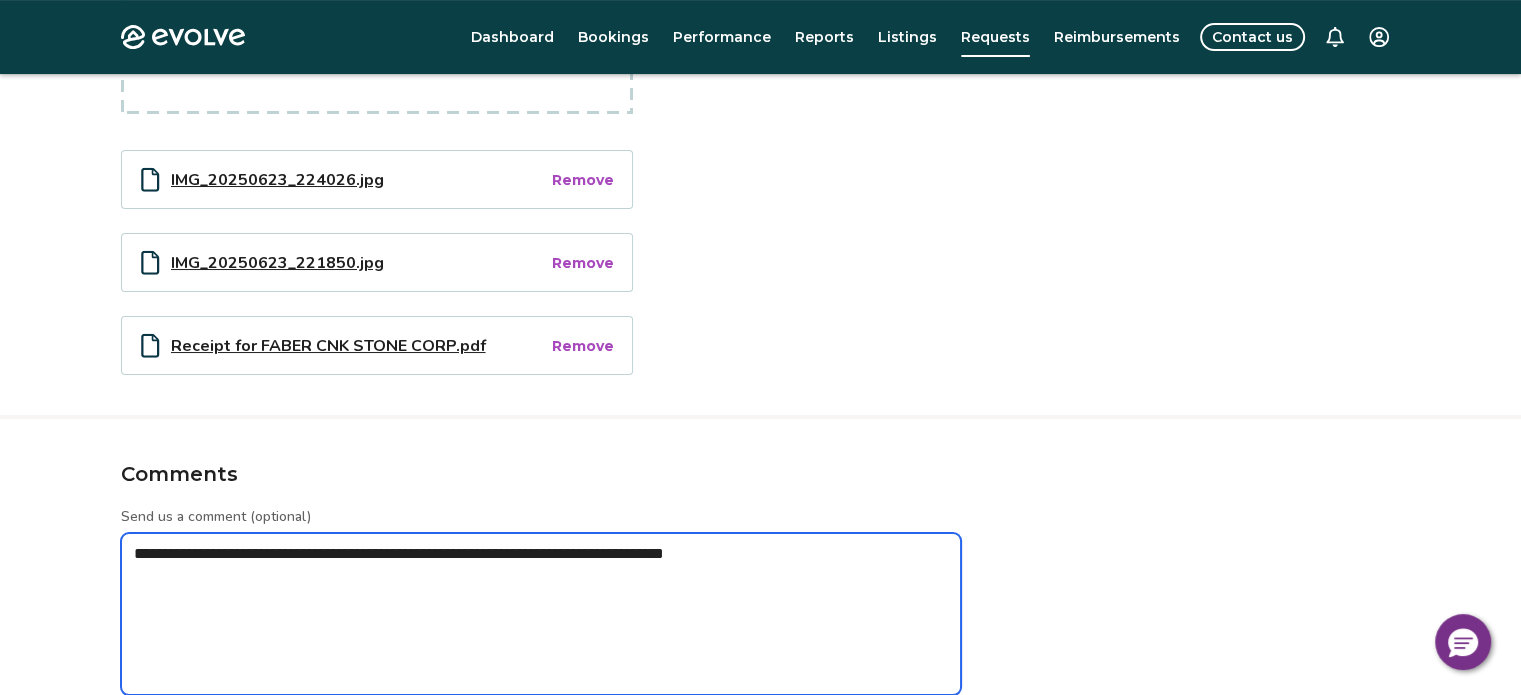 type on "*" 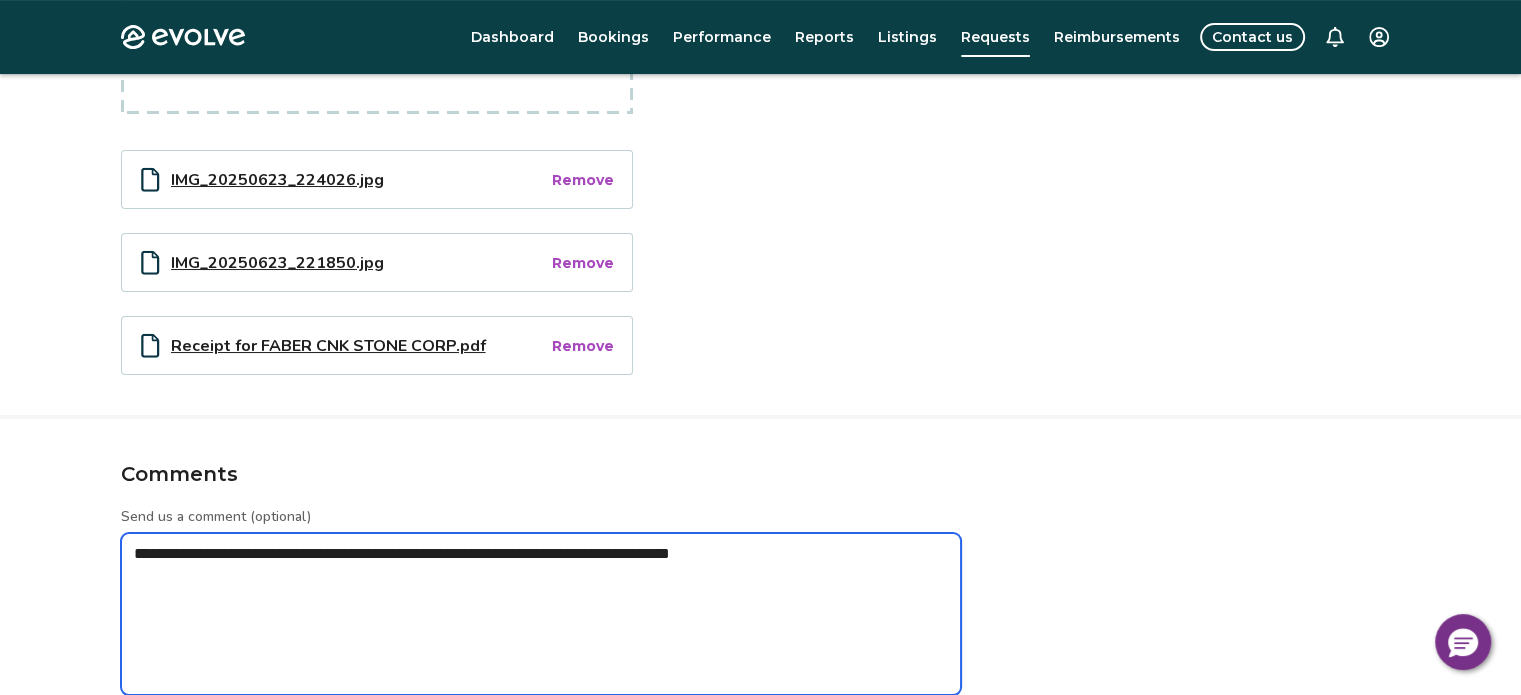 type on "*" 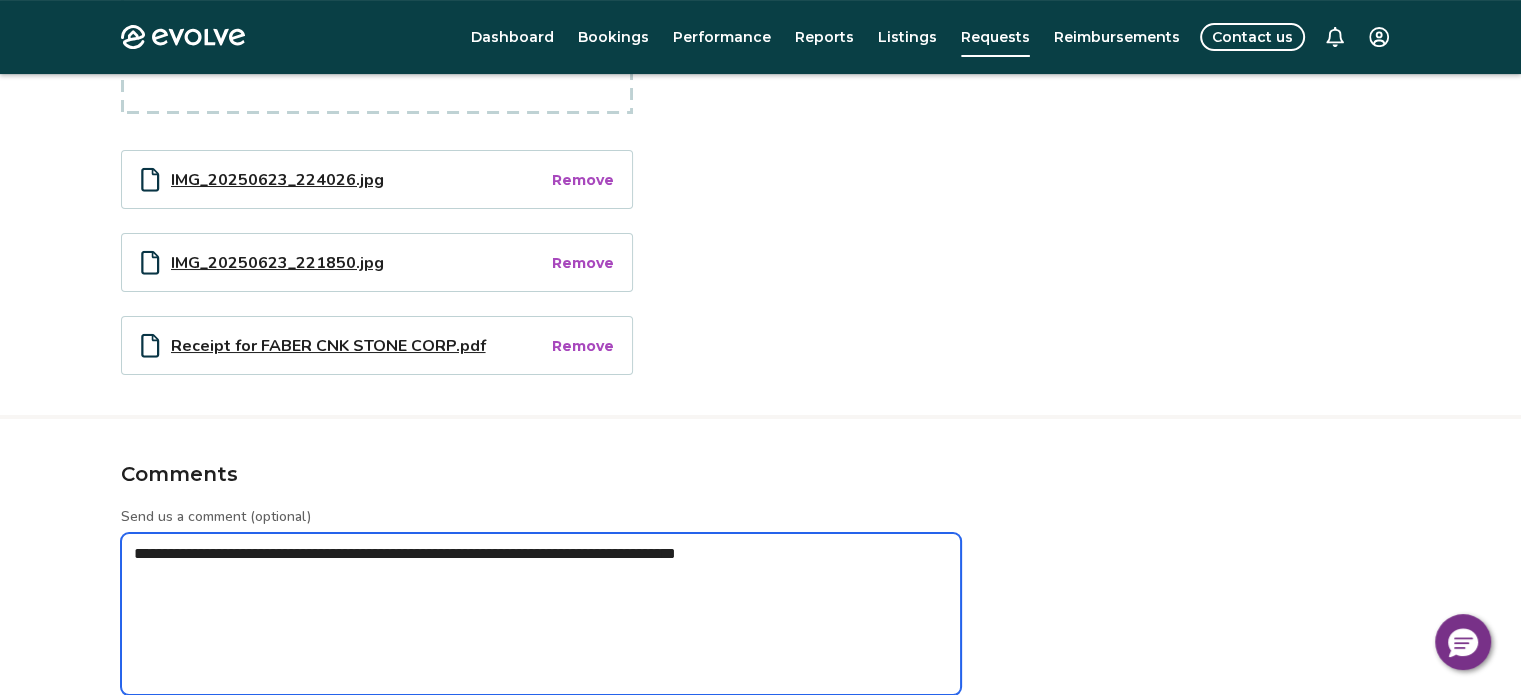 type on "*" 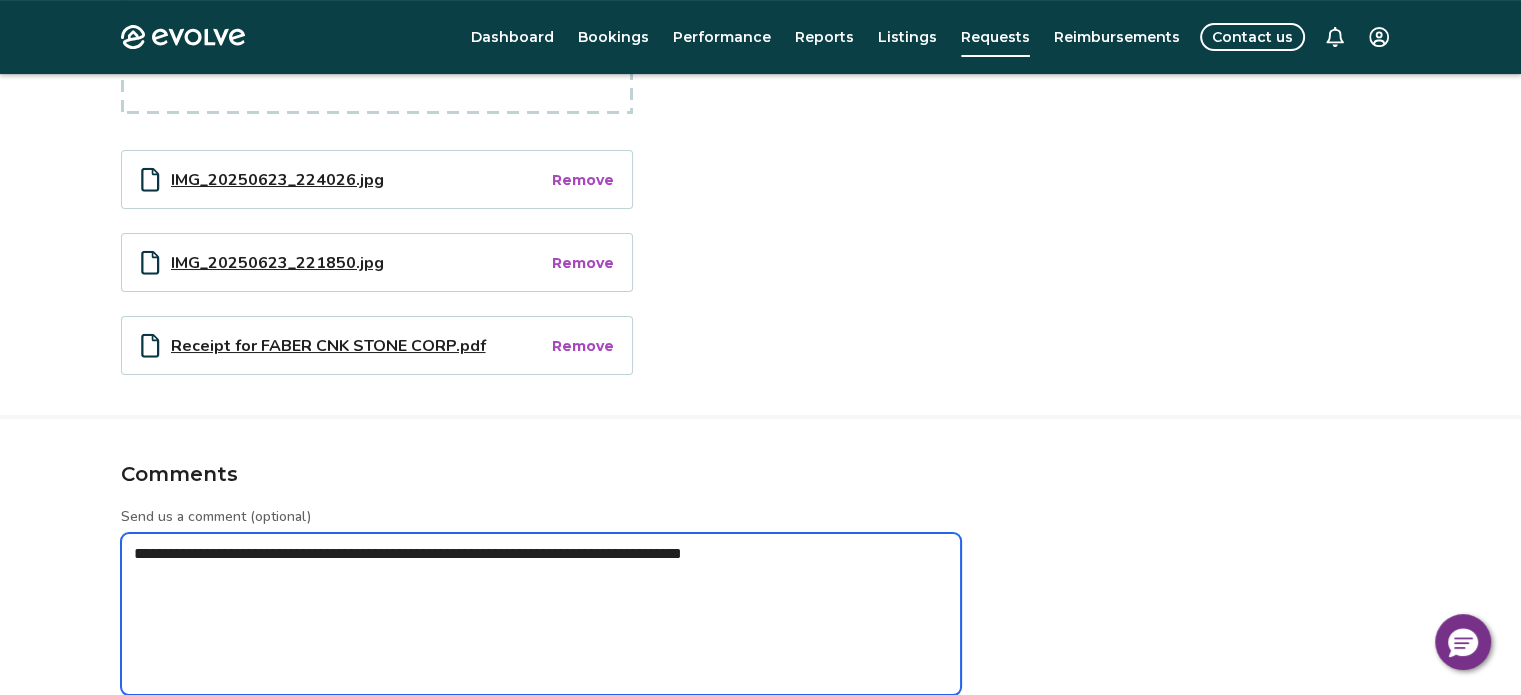 type on "*" 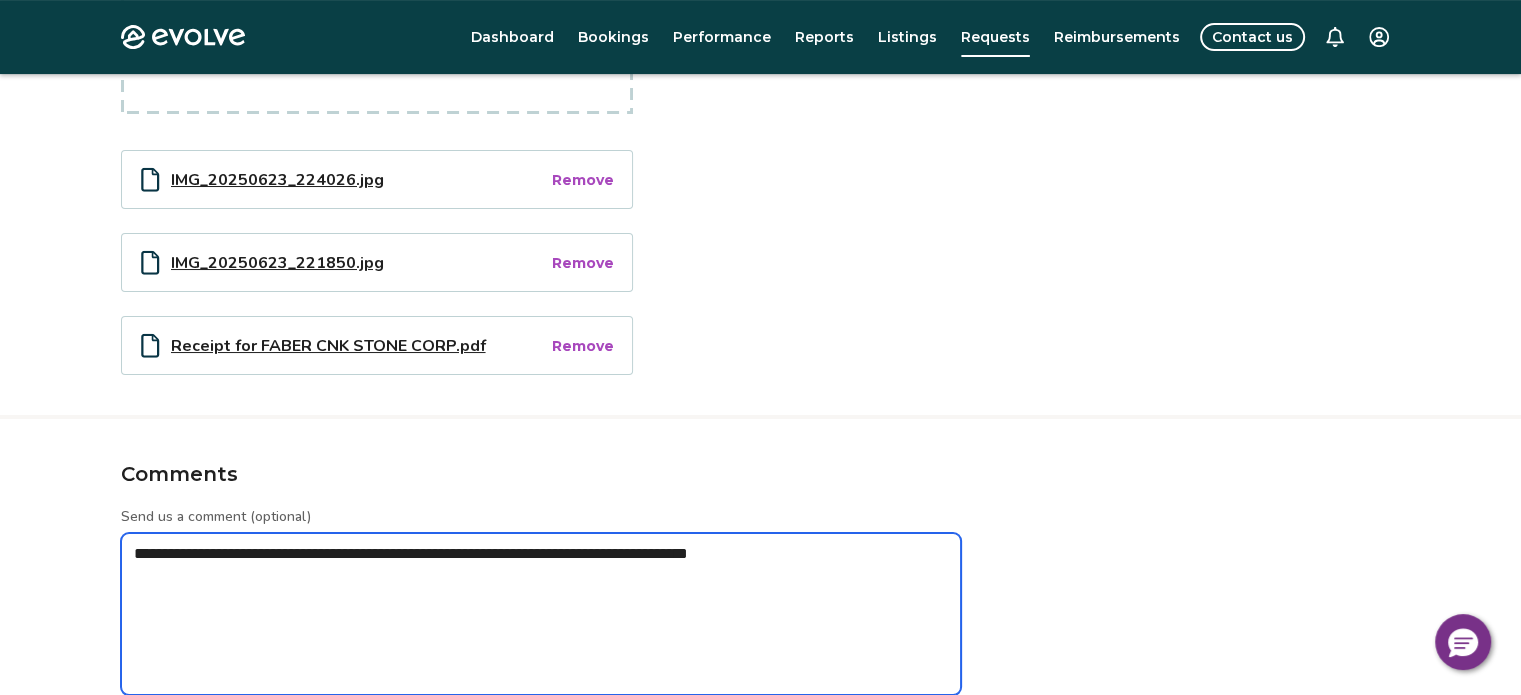 type on "**********" 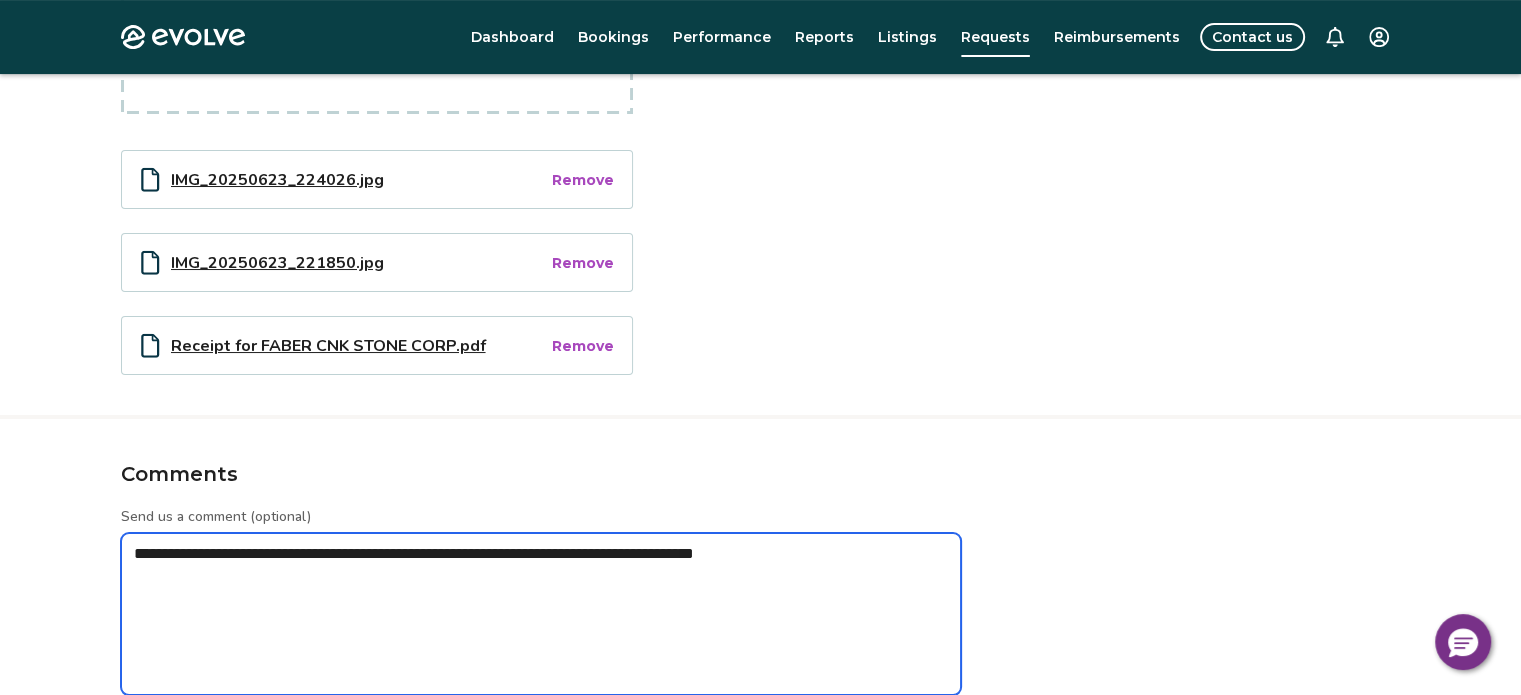 type on "*" 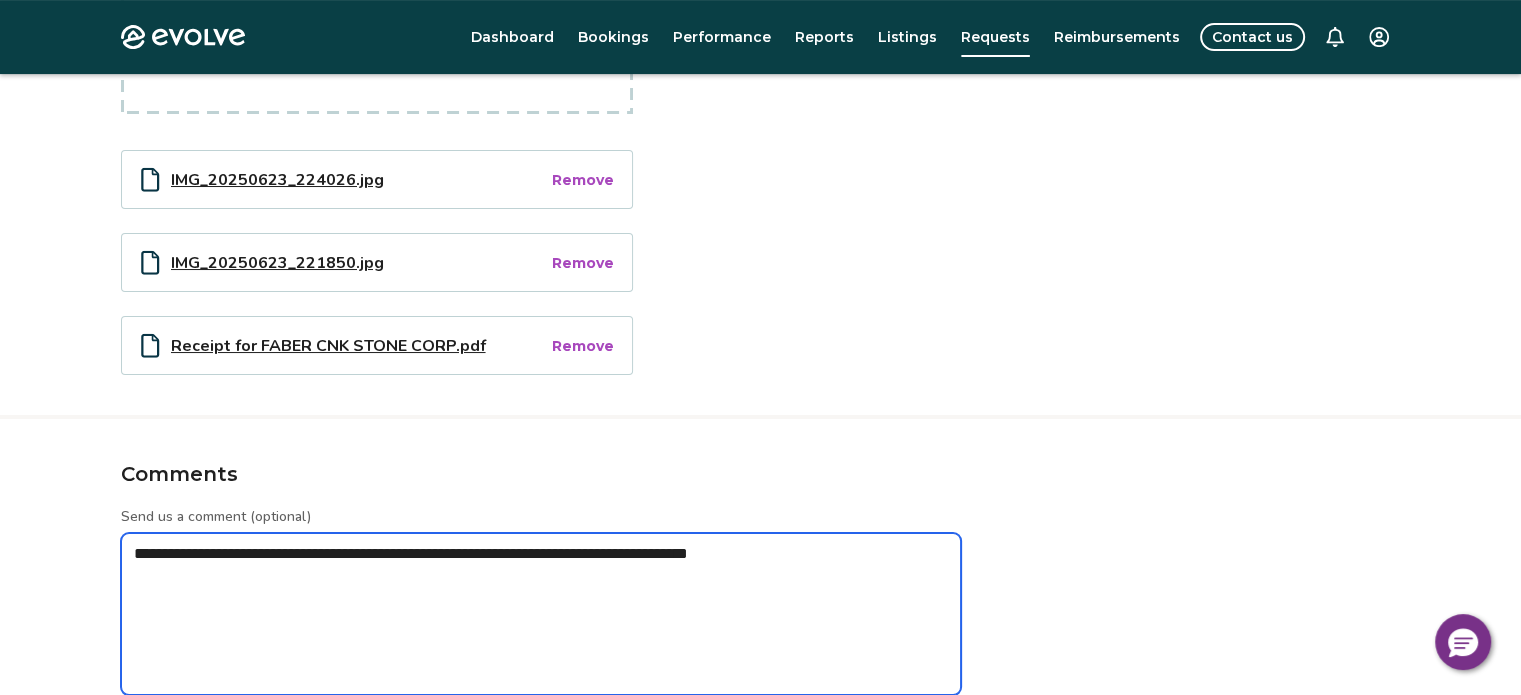 type on "*" 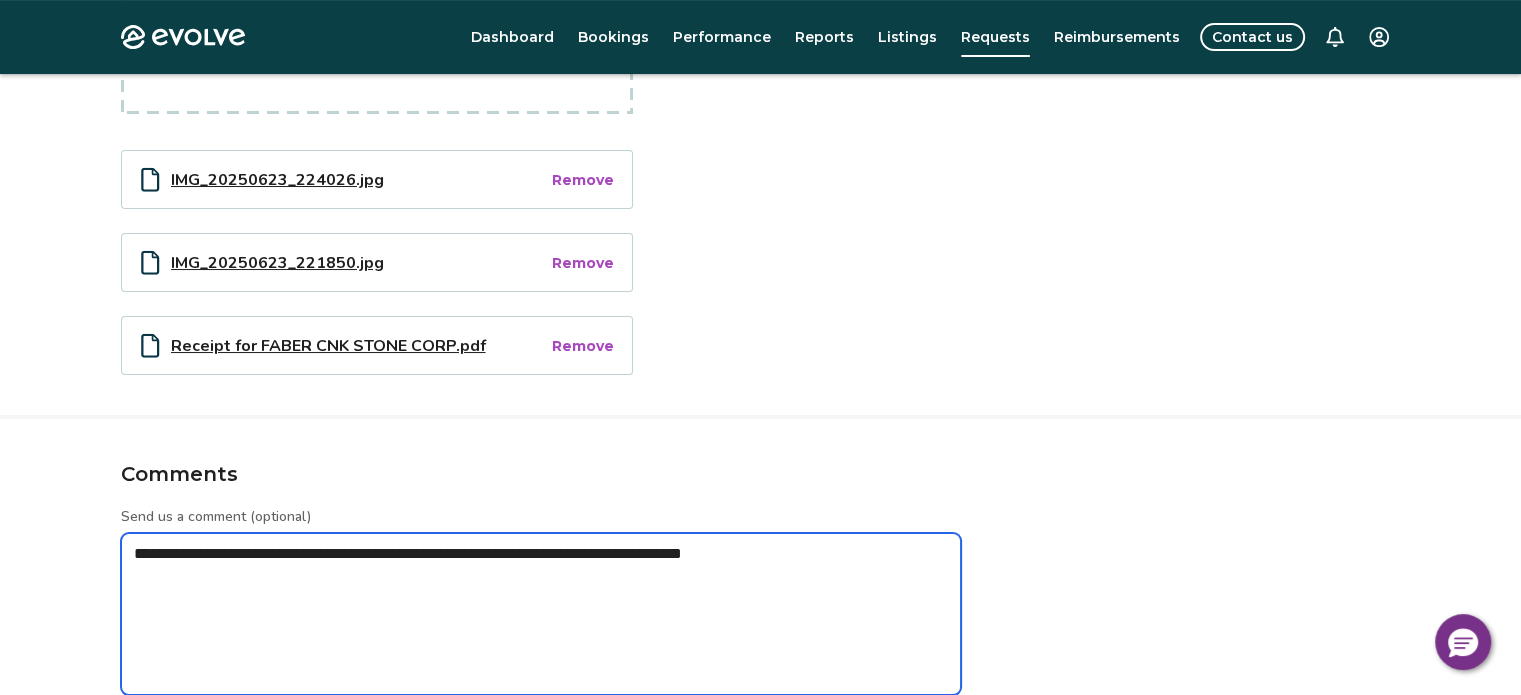 type on "*" 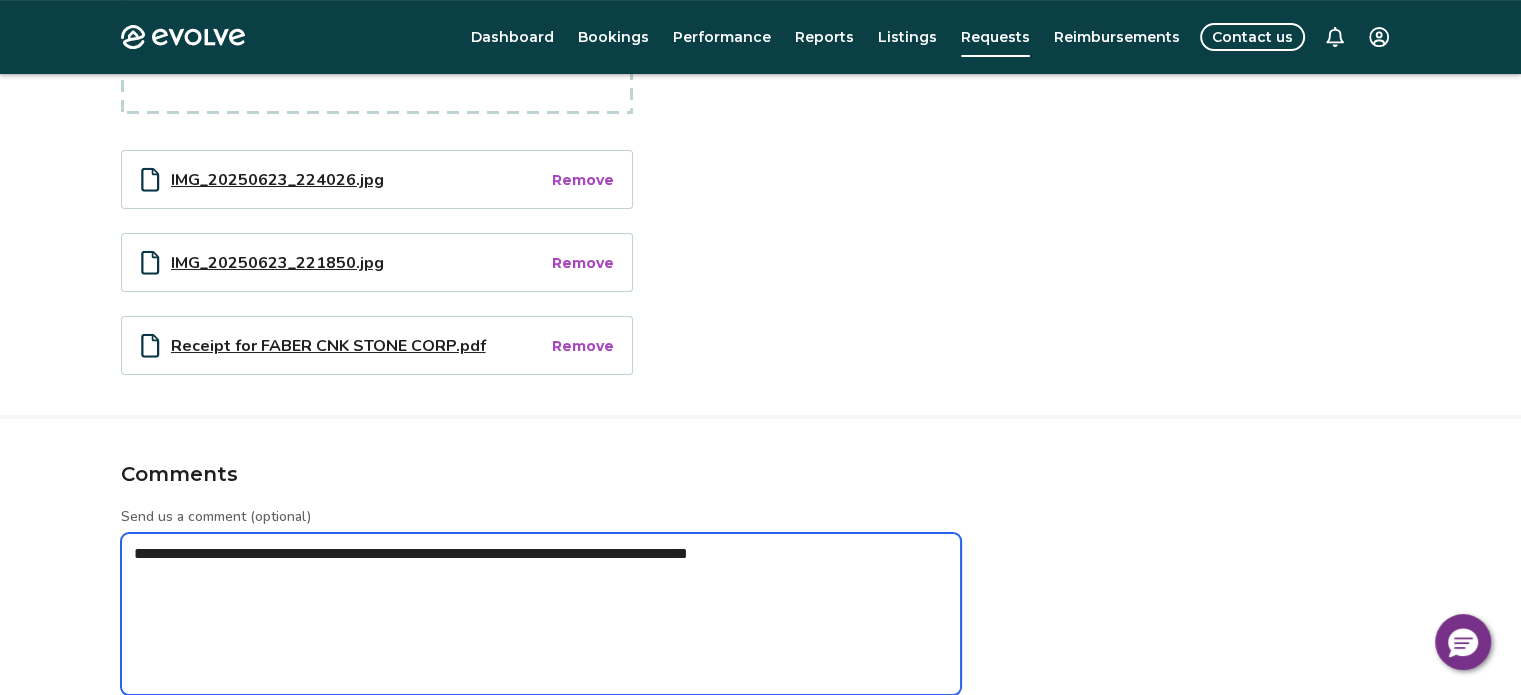 type on "*" 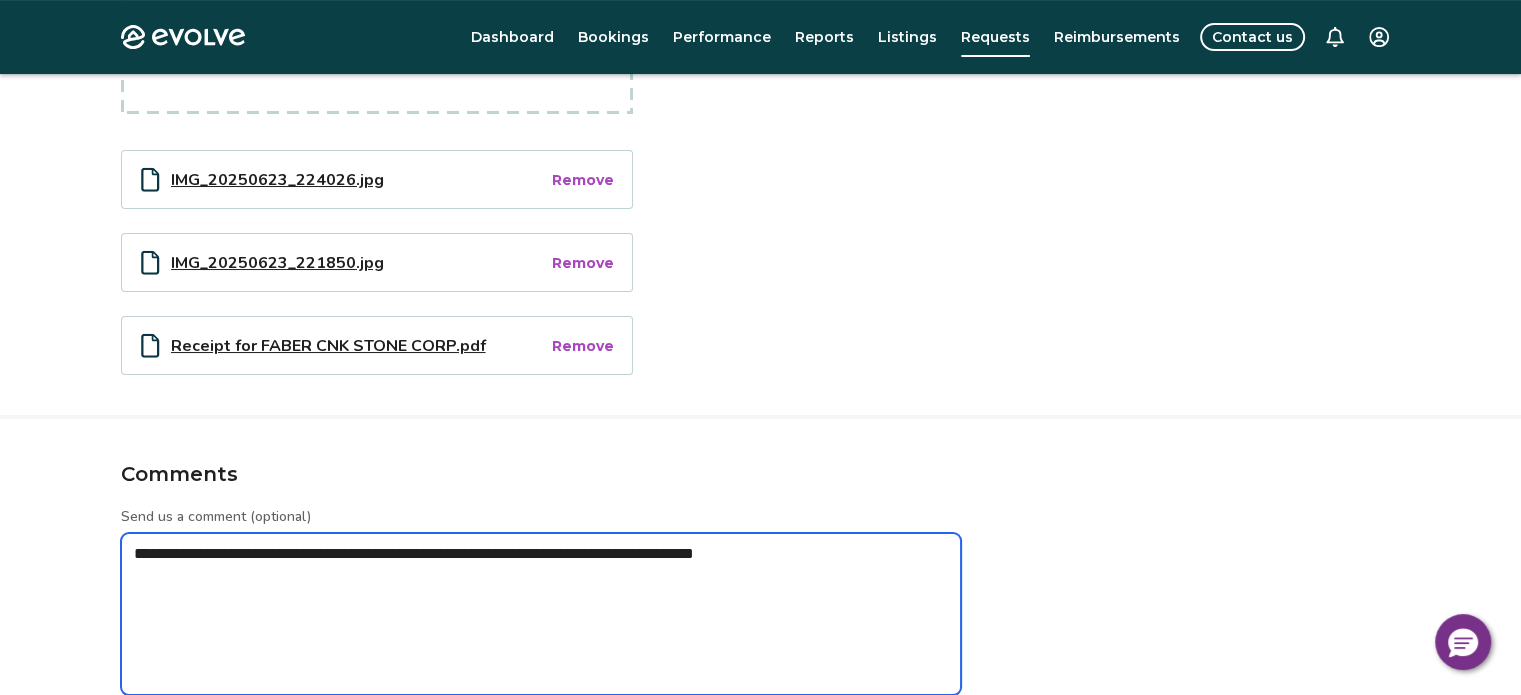 type on "*" 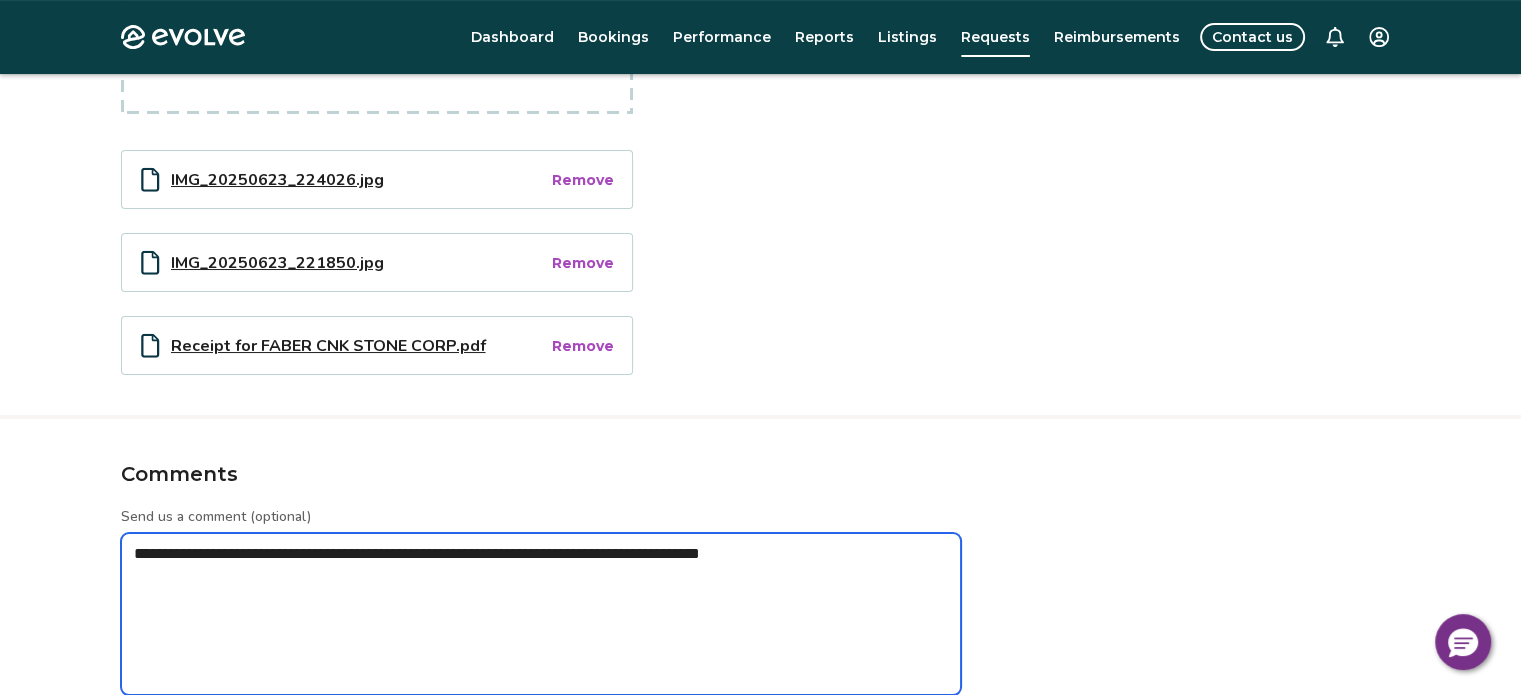 type on "*" 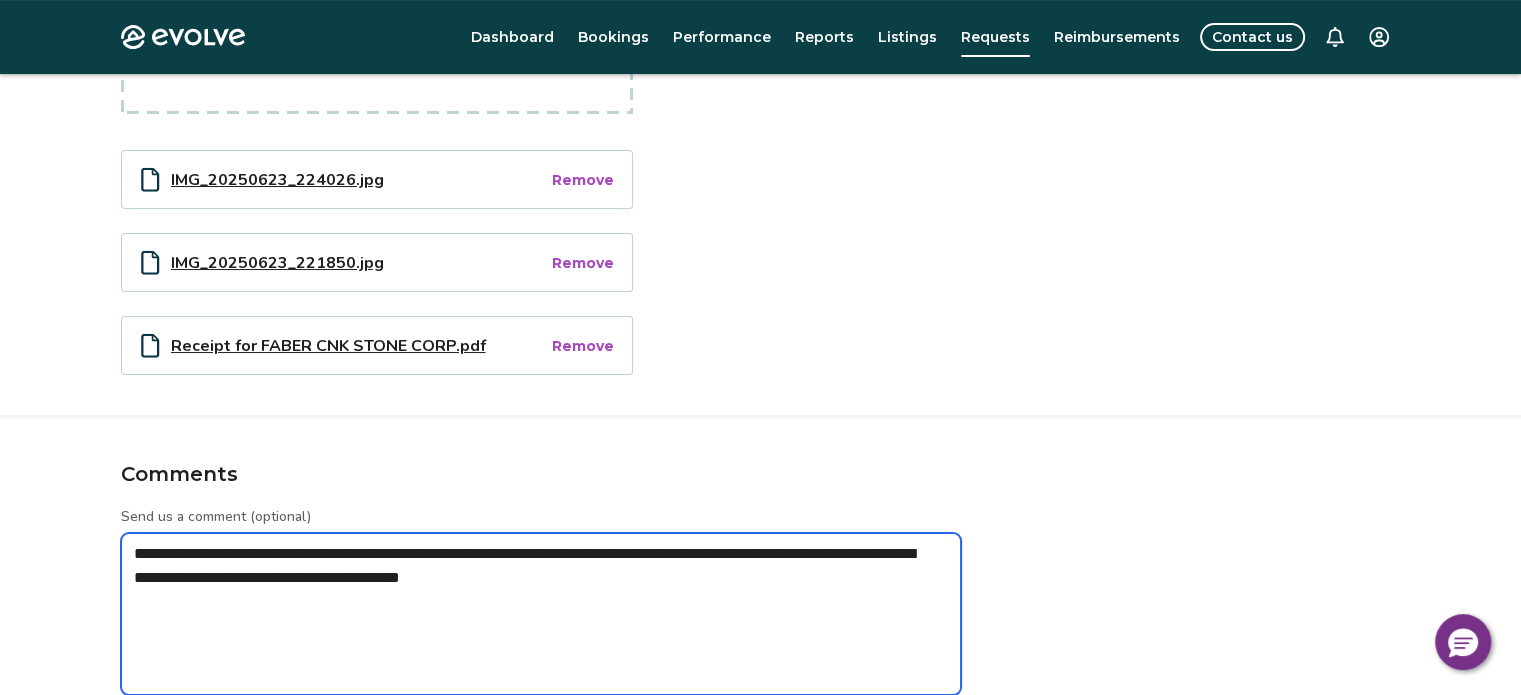 click on "**********" at bounding box center [541, 614] 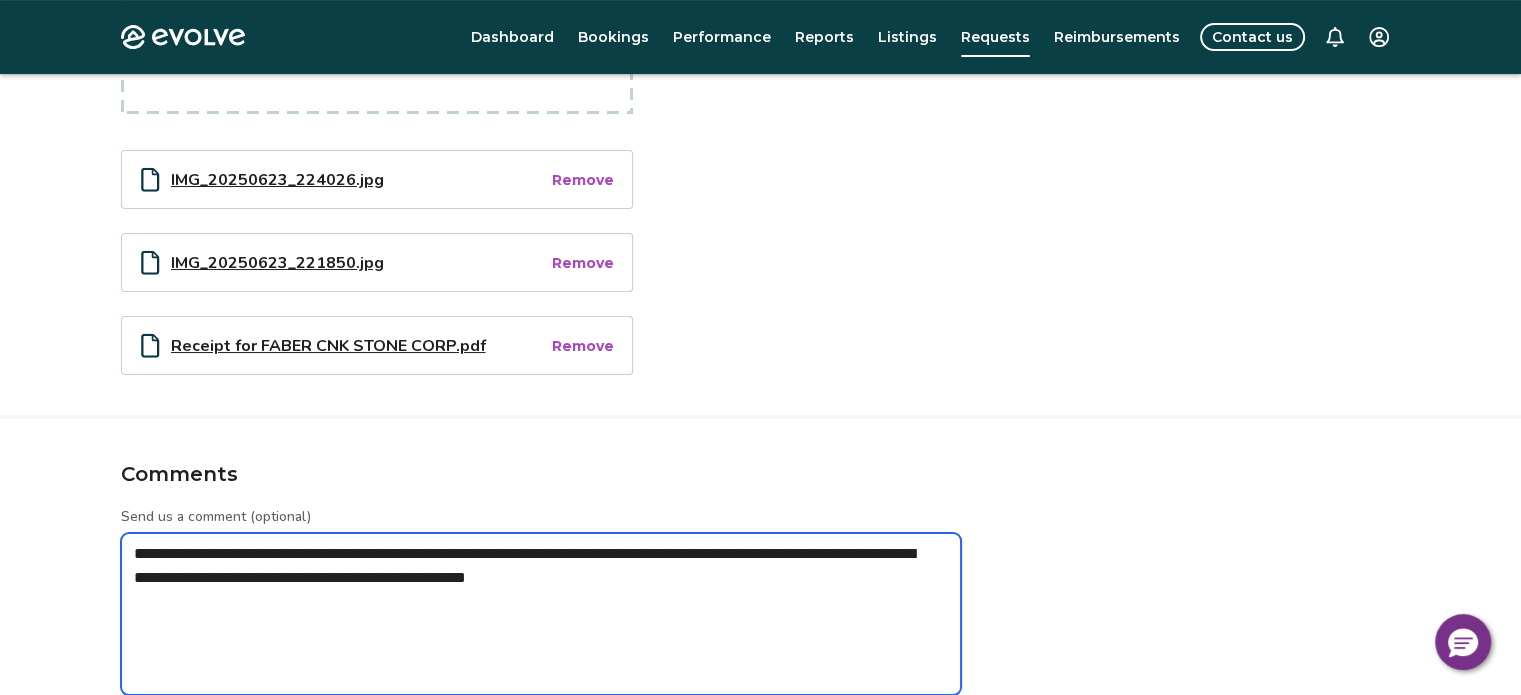 click on "**********" at bounding box center [541, 614] 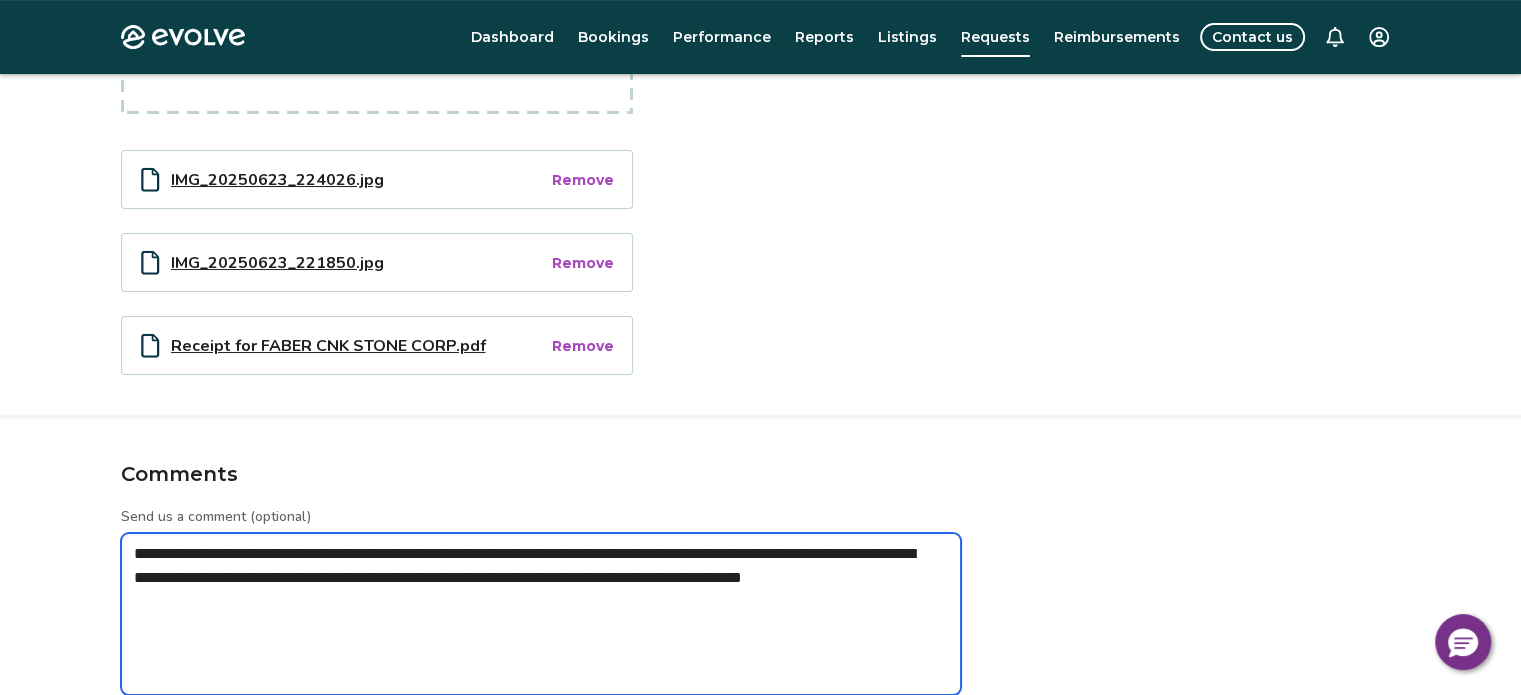 click on "**********" at bounding box center [541, 614] 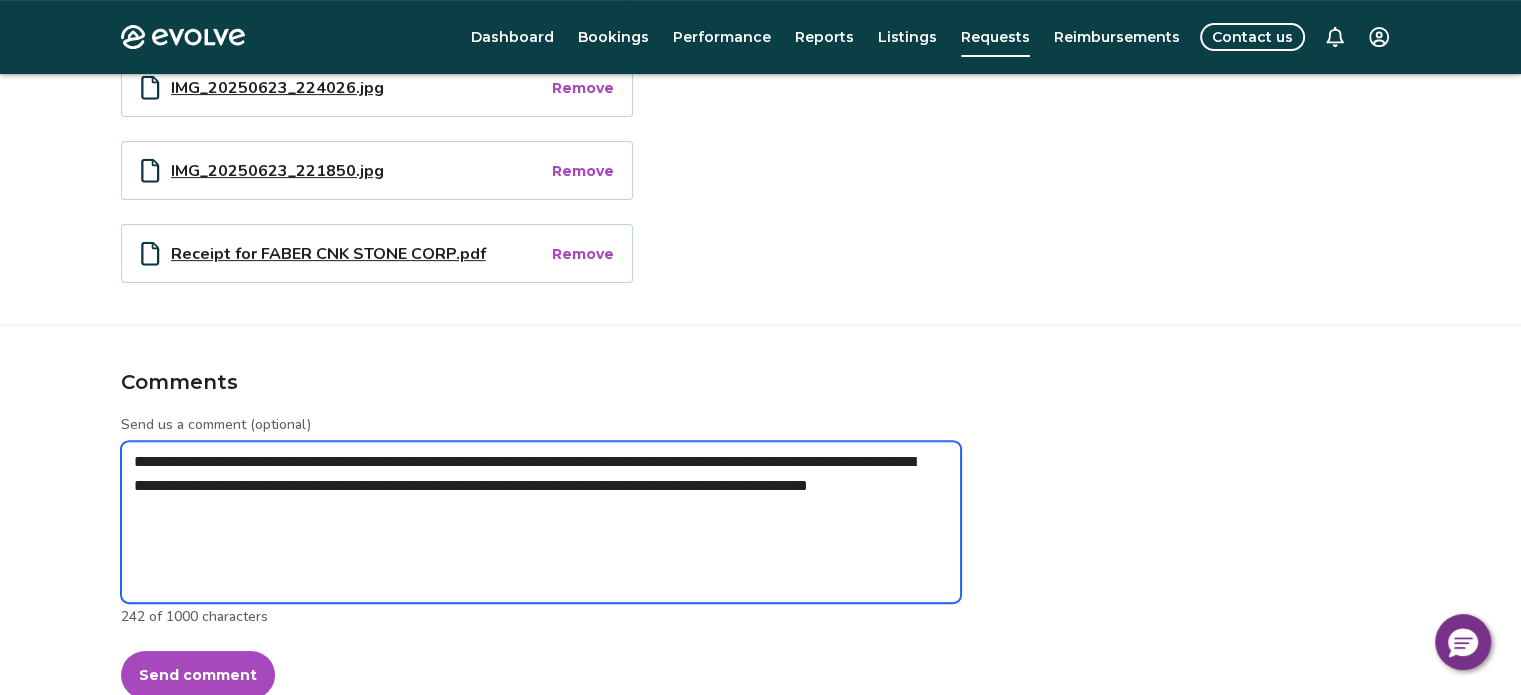 scroll, scrollTop: 684, scrollLeft: 0, axis: vertical 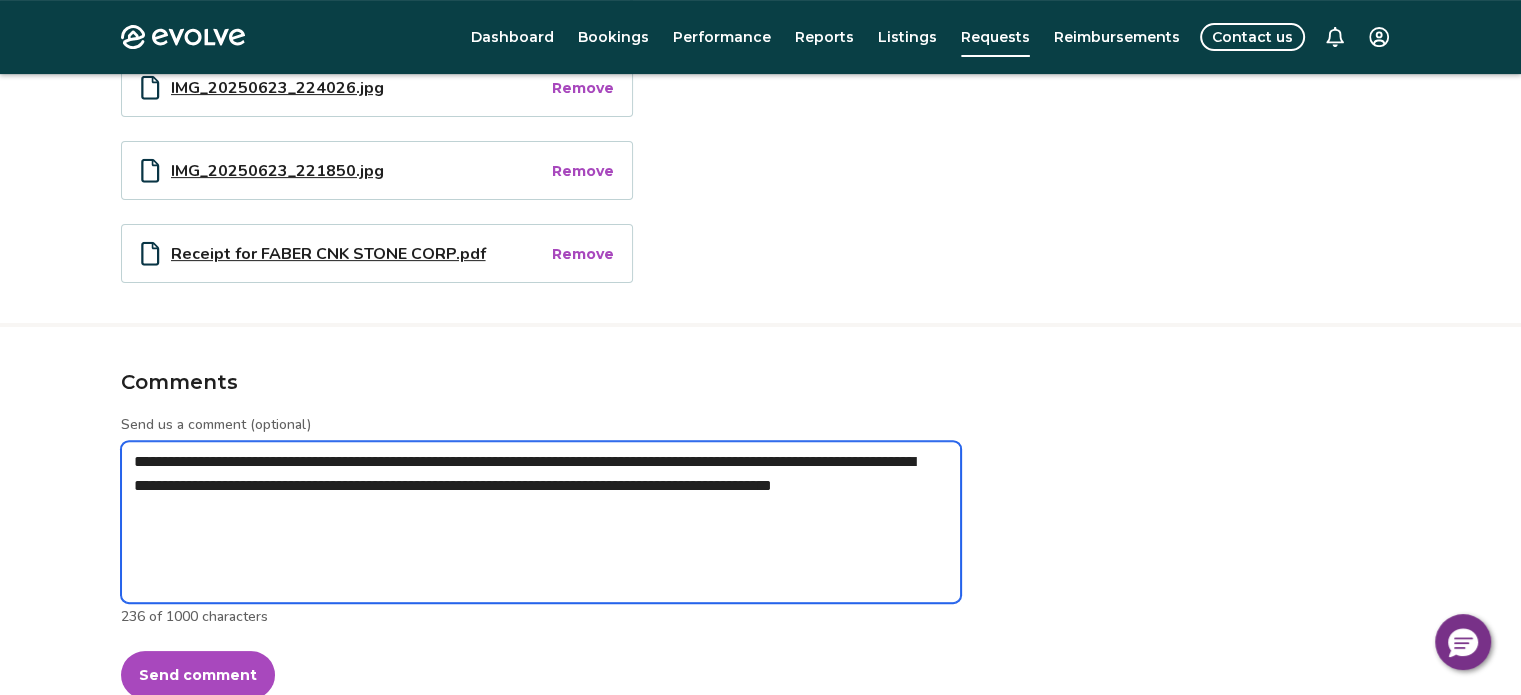 click on "**********" at bounding box center [541, 522] 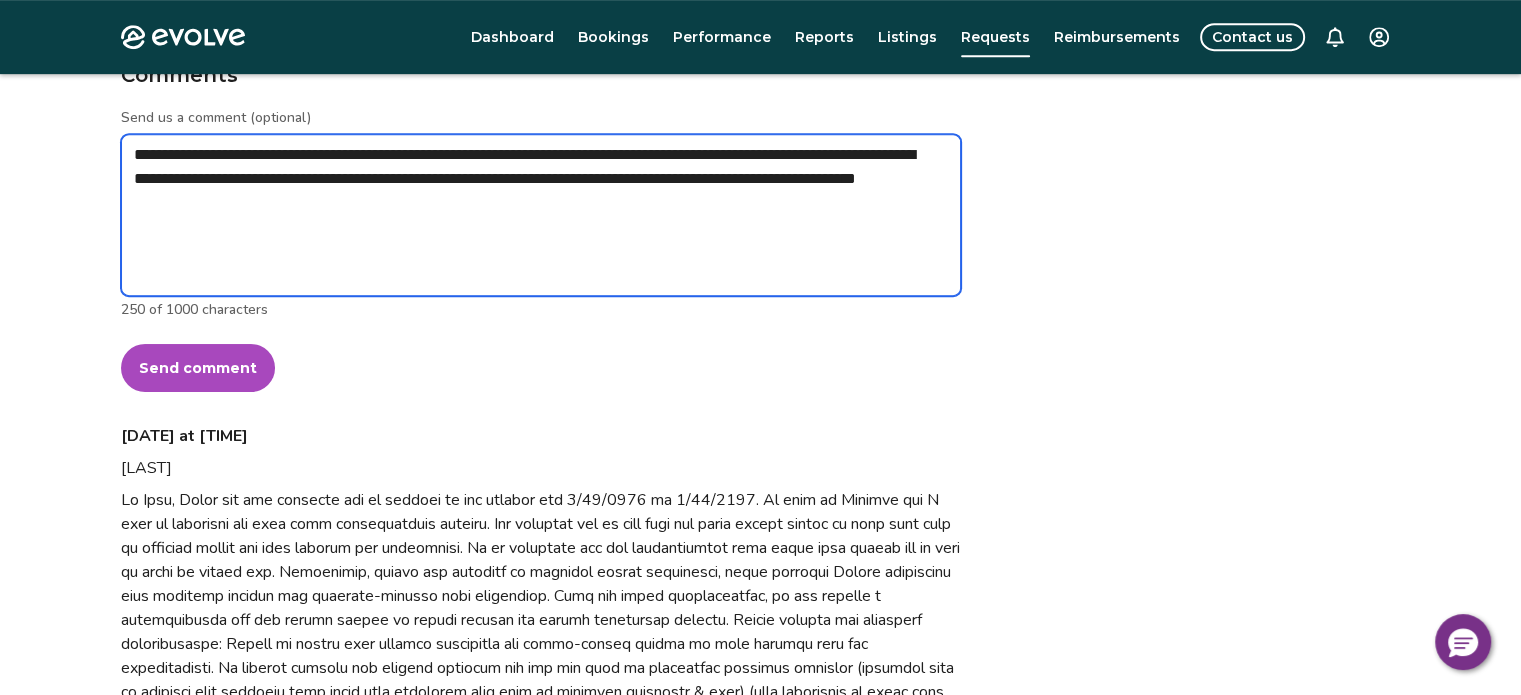 scroll, scrollTop: 994, scrollLeft: 0, axis: vertical 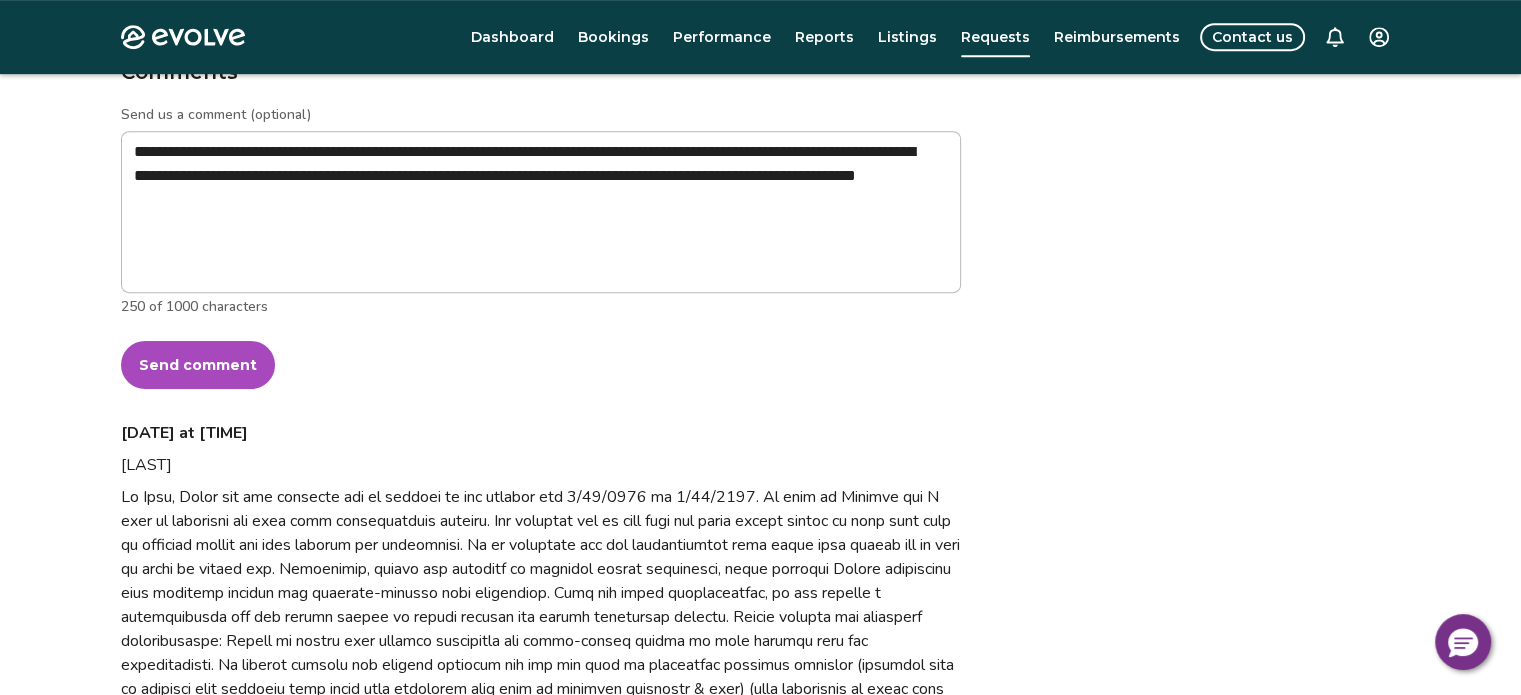 click on "Send comment" at bounding box center [198, 365] 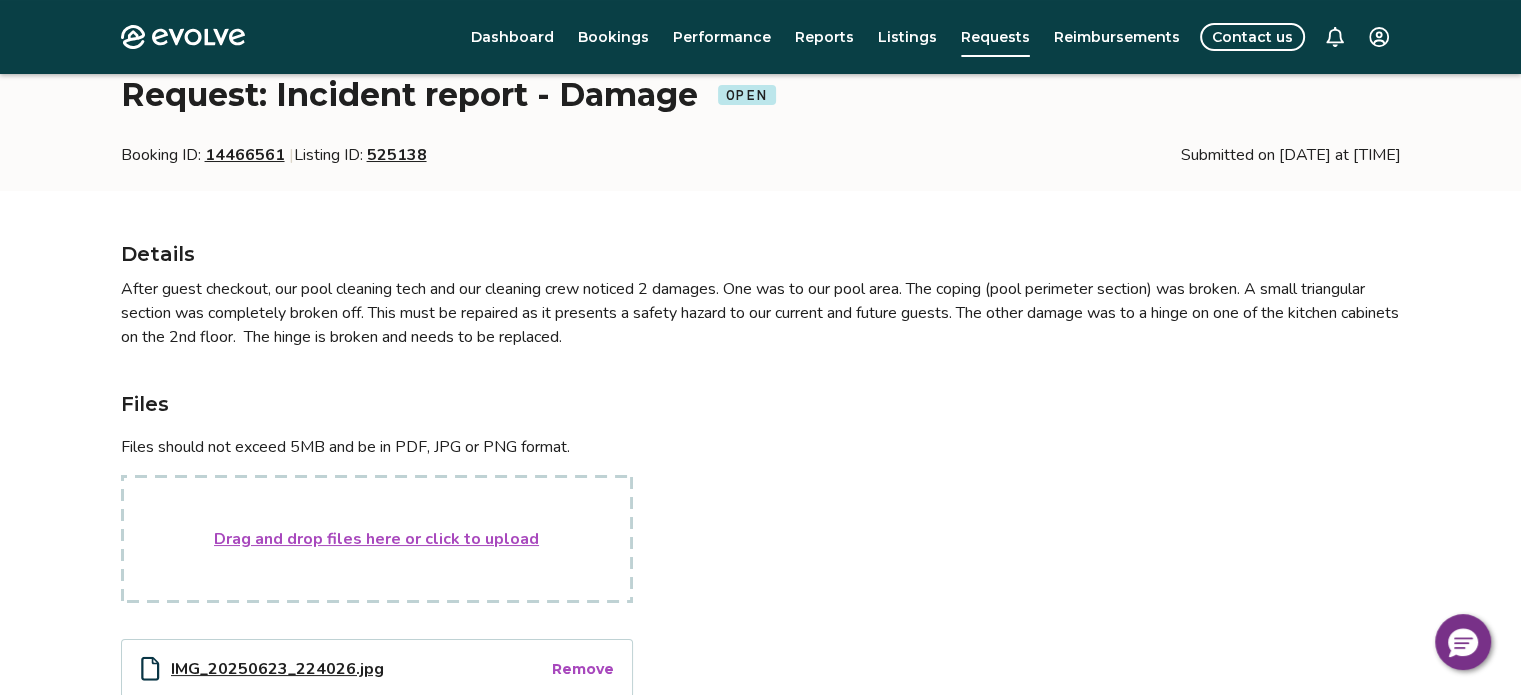 scroll, scrollTop: 0, scrollLeft: 0, axis: both 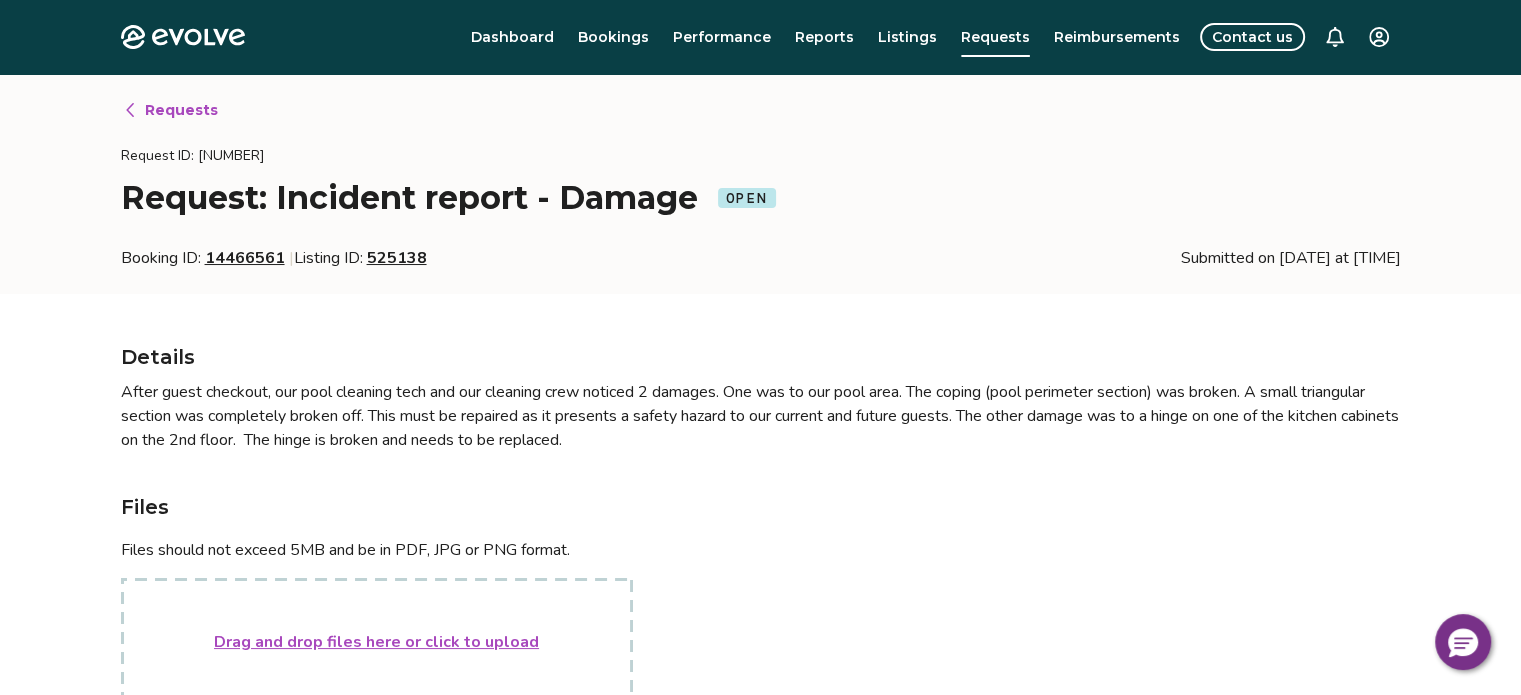 click on "Request ID: [NUMBER] Request: Incident report - Damage Open Booking ID:   [NUMBER]    | Listing ID:   [NUMBER] Submitted on [DATE] at [TIME] Details After guest checkout, our pool cleaning tech and our cleaning crew noticed 2 damages. One was to our pool area. The coping (pool perimeter section) was broken. A small triangular section was completely broken off. This must be repaired as it presents a safety hazard to our current and future guests. The other damage was to a hinge on one of the kitchen cabinets on the 2nd floor. The hinge is broken and needs to be replaced. Files Files should not exceed 5MB and be in PDF, JPG or PNG format. Drag and drop files here or click to upload IMG_20250623_224026.jpg Remove IMG_20250623_221850.jpg Remove Receipt for FABER CNK STONE CORP.pdf Remove Comments Send us a comment (optional) 250 of 1000 characters Send comment [DATE] at [TIME] [FIRST] [LAST] |" at bounding box center (760, 1211) 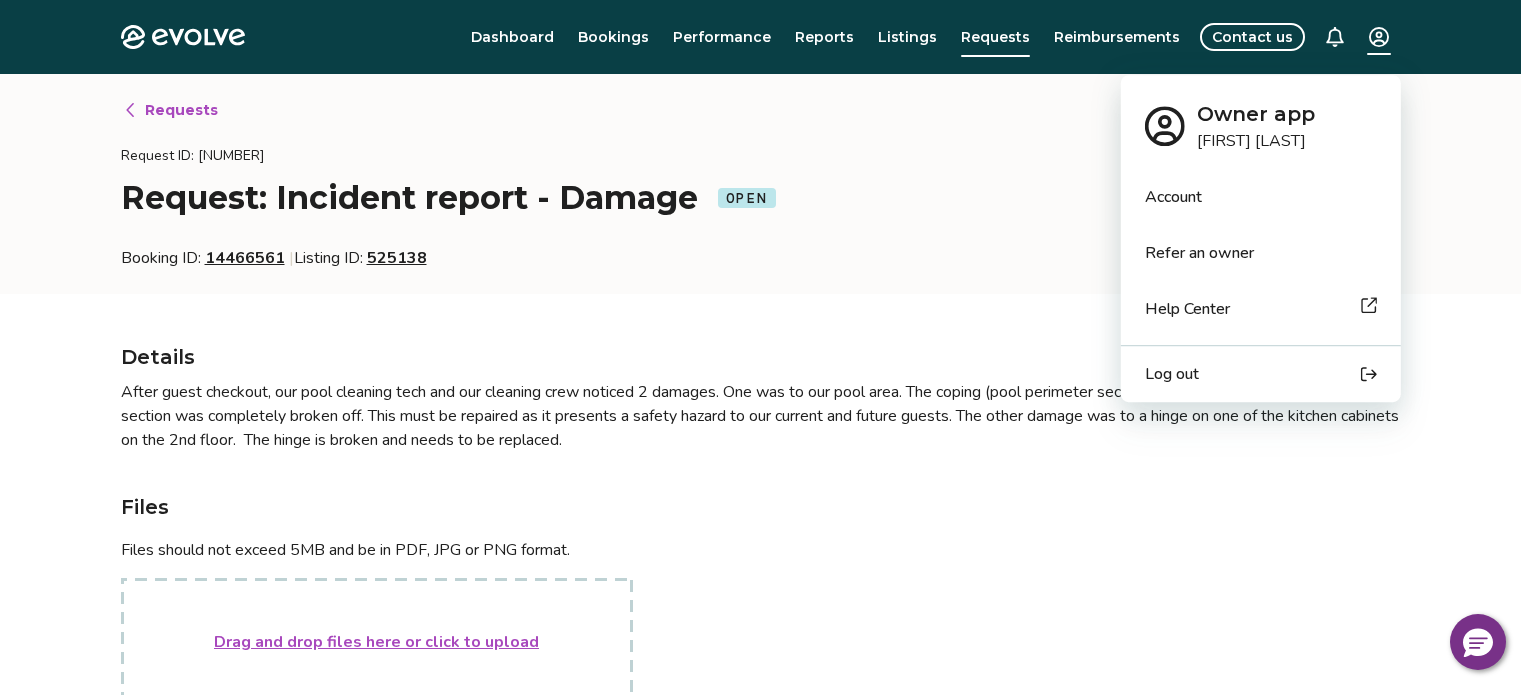 click on "Log out" at bounding box center [1172, 374] 